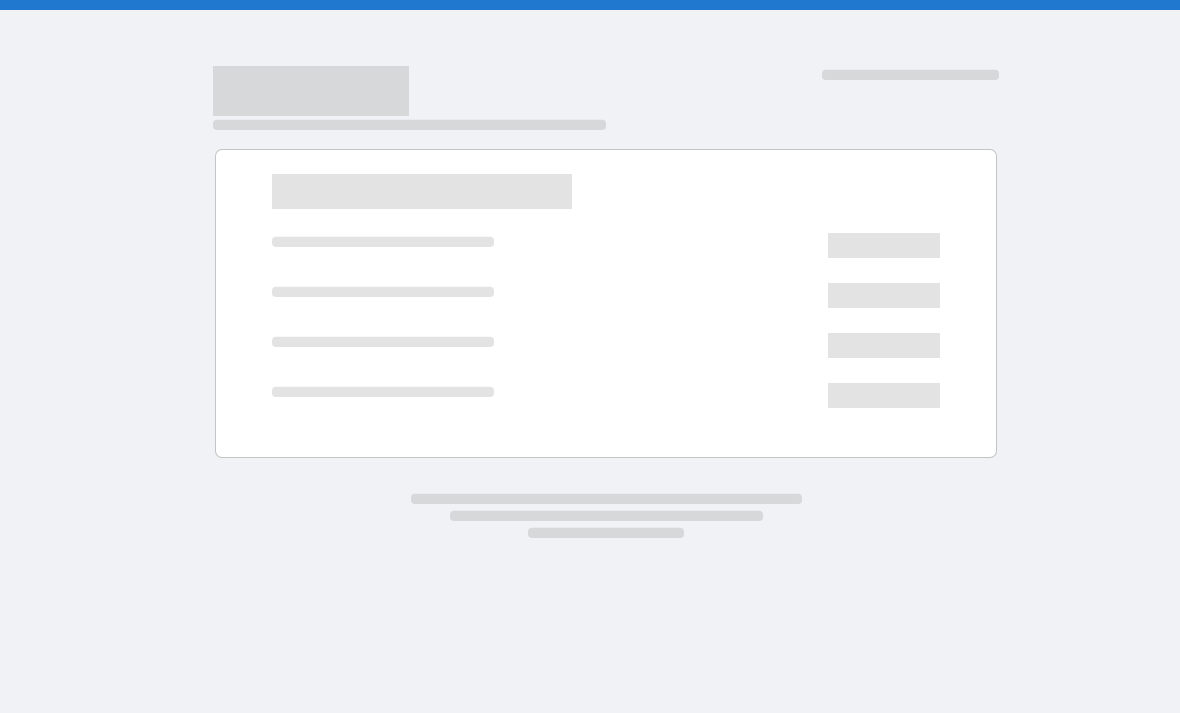 scroll, scrollTop: 0, scrollLeft: 0, axis: both 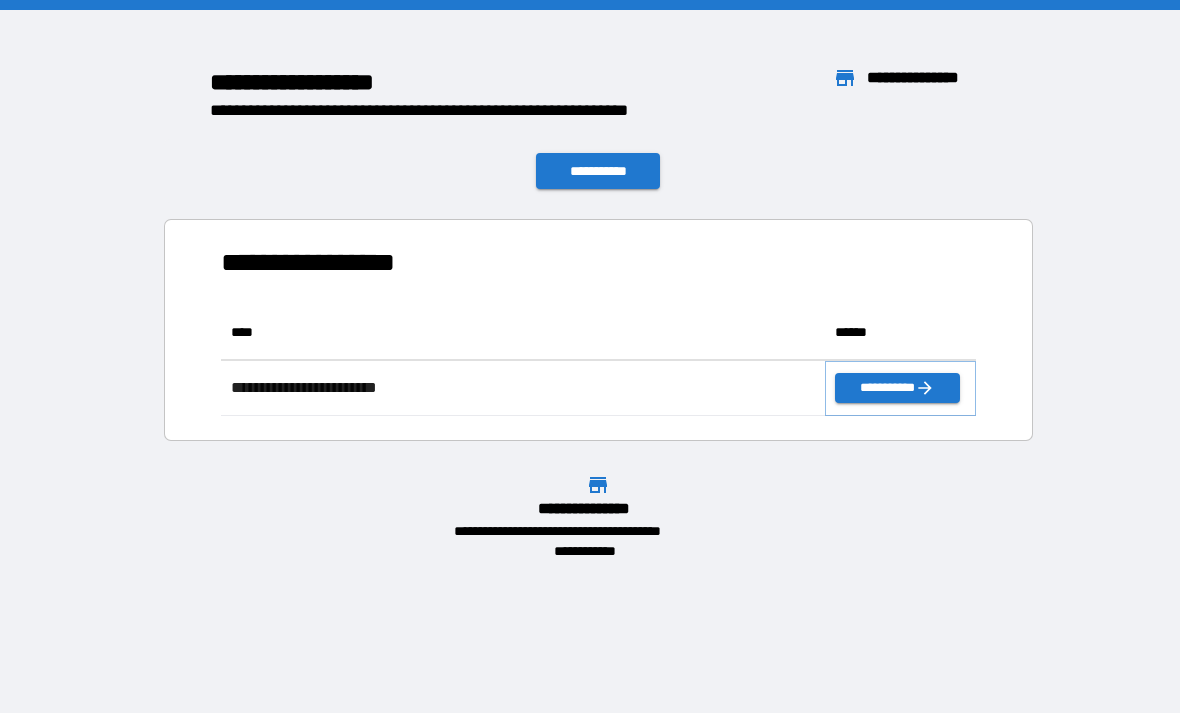 click on "**********" at bounding box center (897, 388) 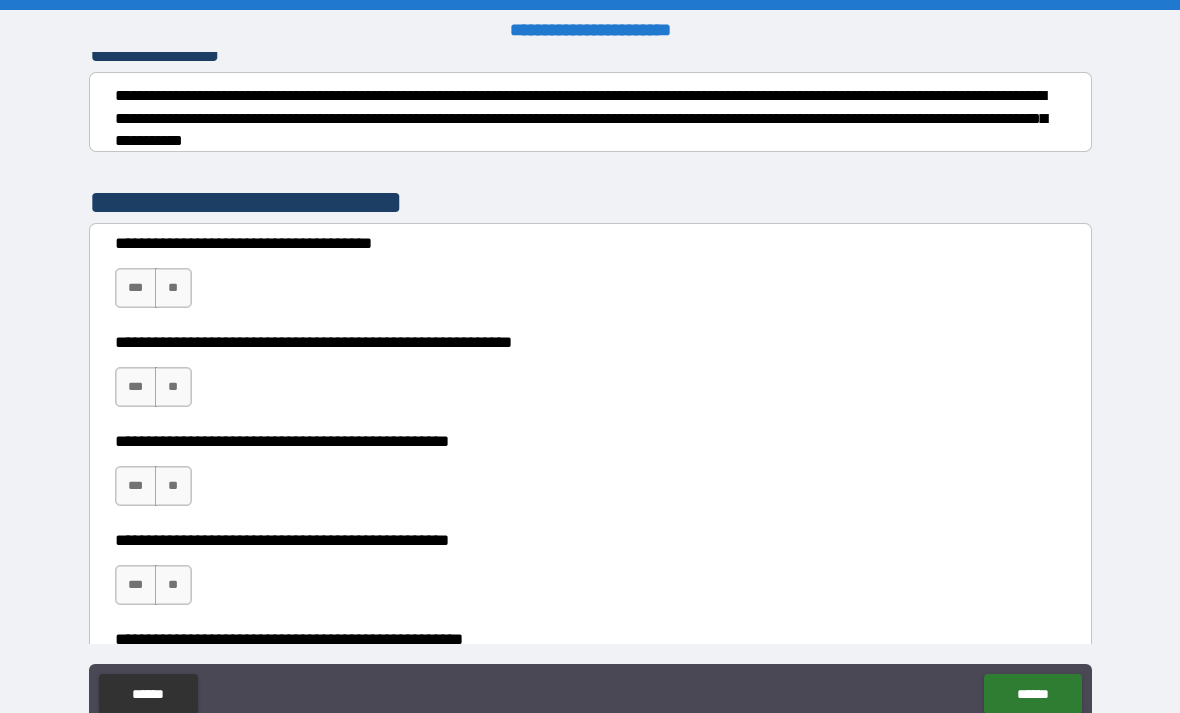 scroll, scrollTop: 310, scrollLeft: 0, axis: vertical 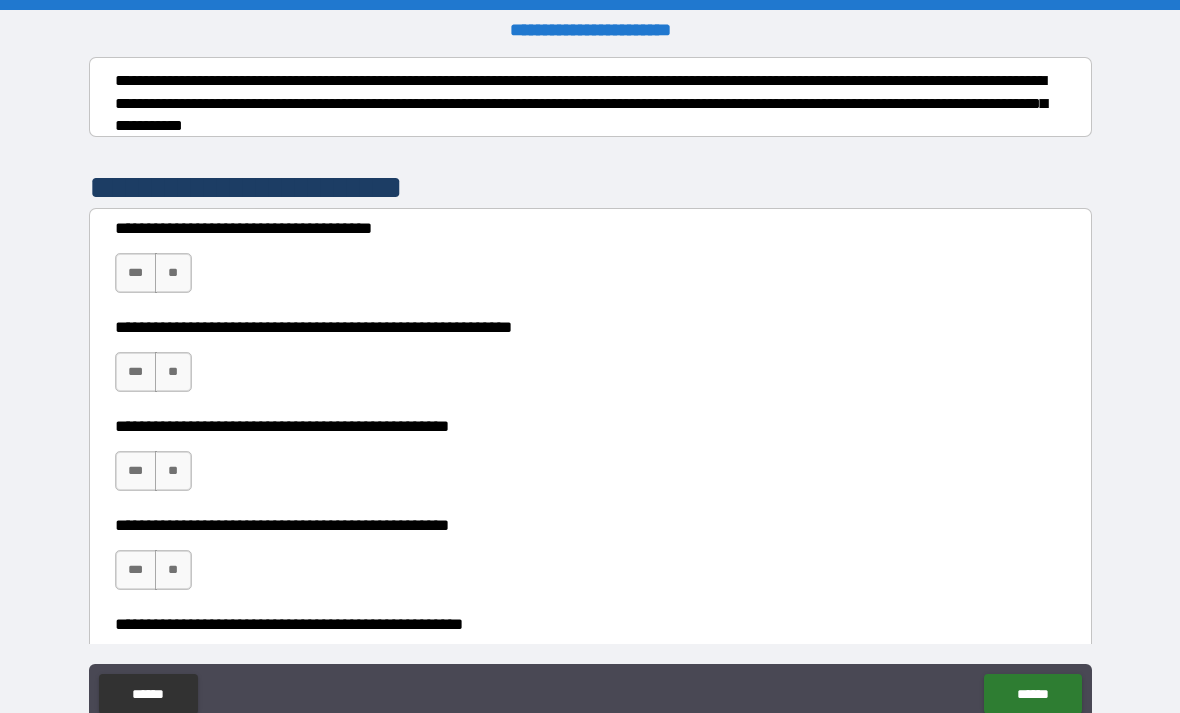 click on "***" at bounding box center (136, 273) 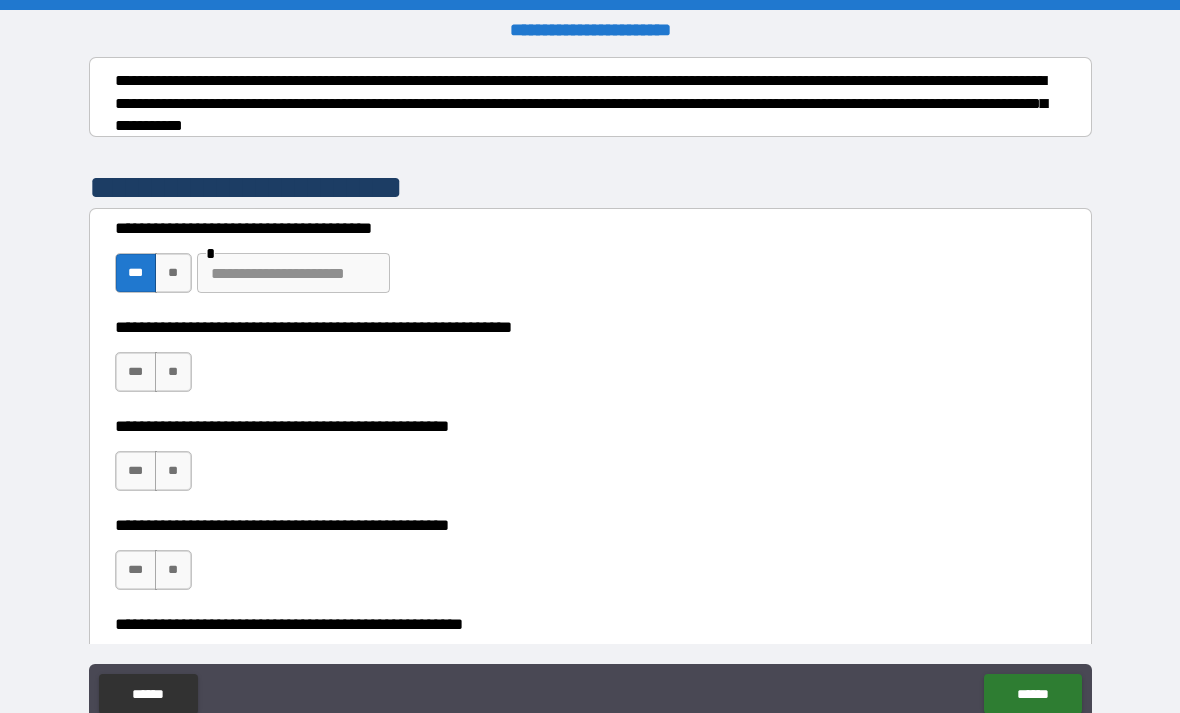 click at bounding box center (293, 273) 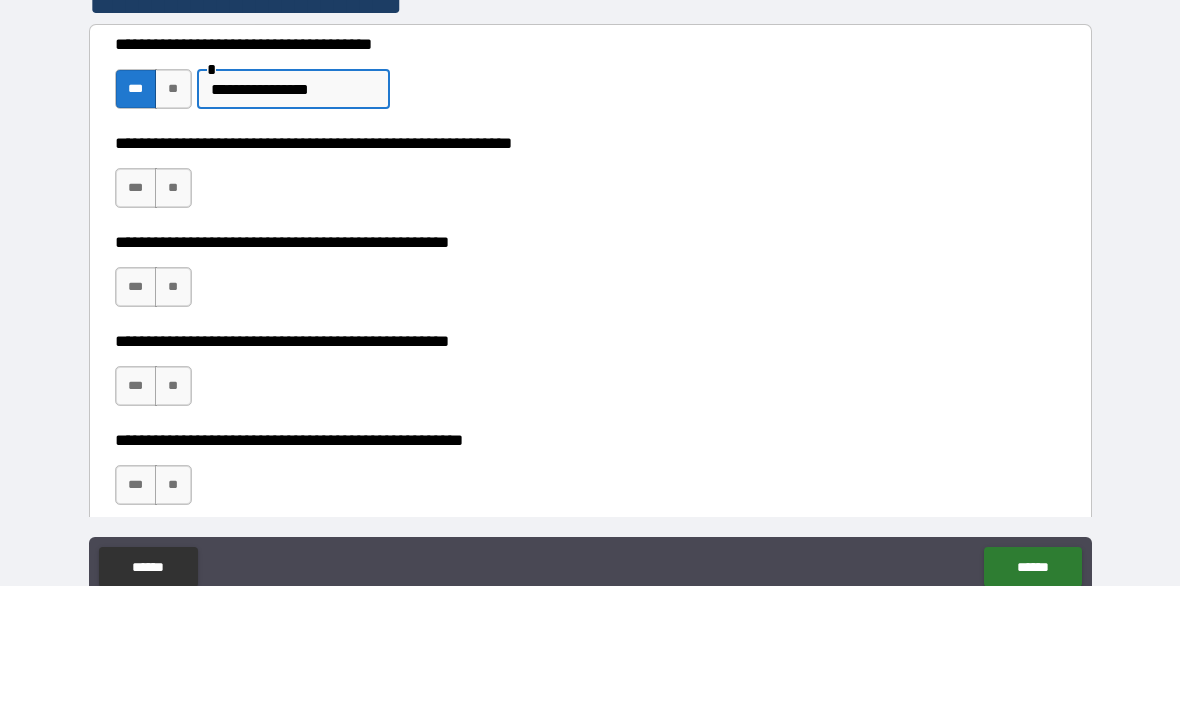 scroll, scrollTop: 415, scrollLeft: 0, axis: vertical 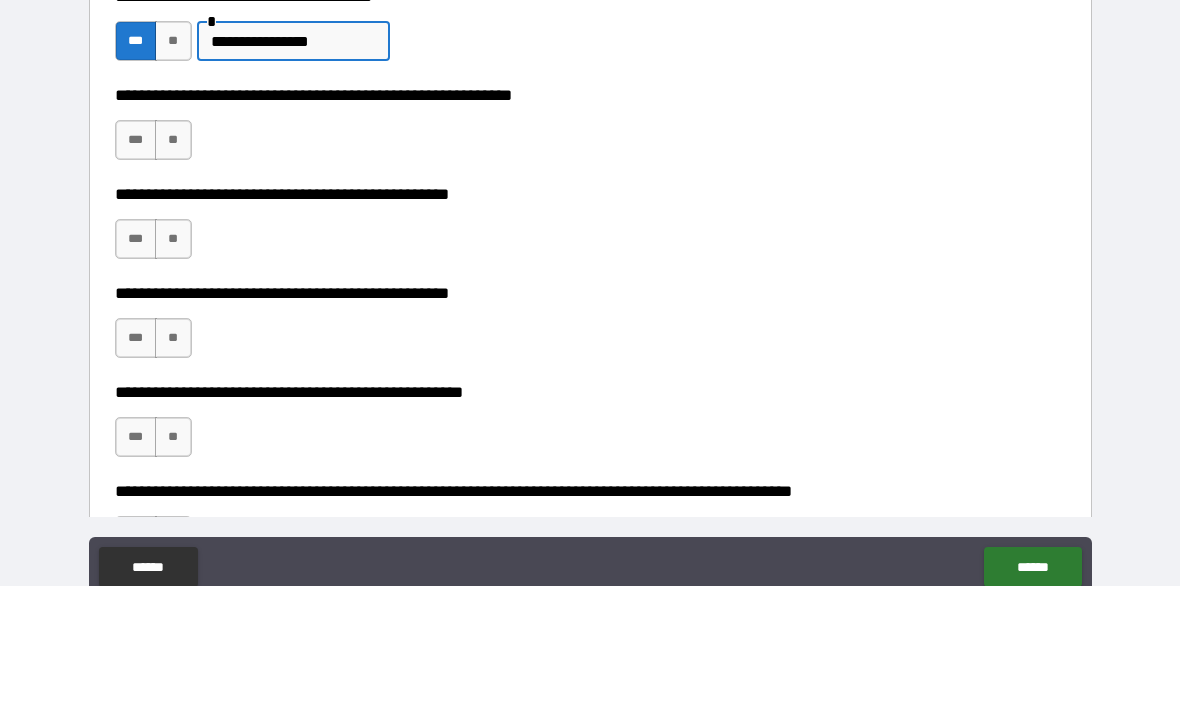 type on "**********" 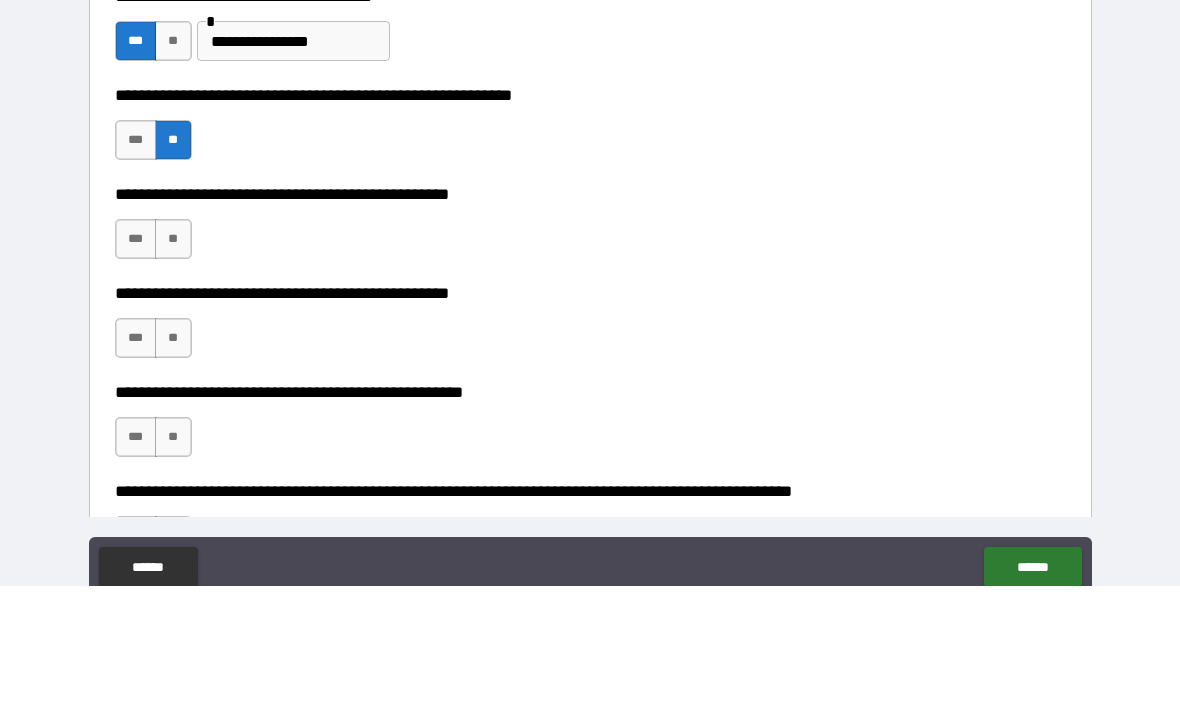 scroll, scrollTop: 64, scrollLeft: 0, axis: vertical 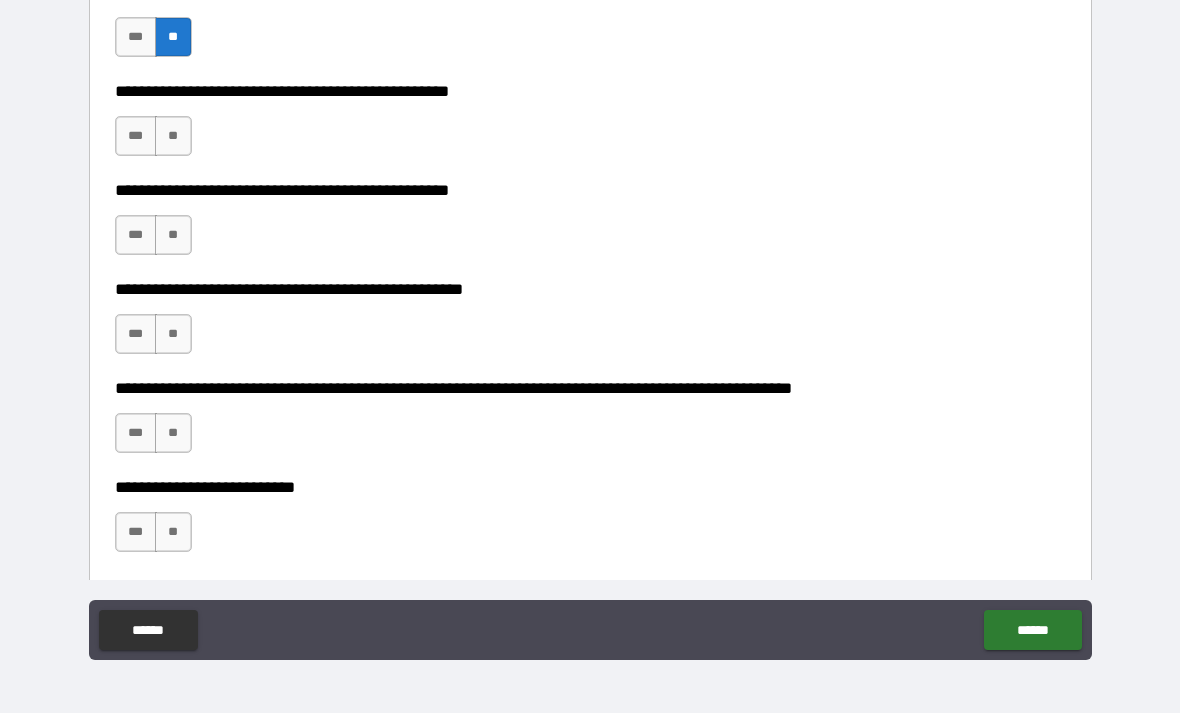 click on "**" at bounding box center [173, 136] 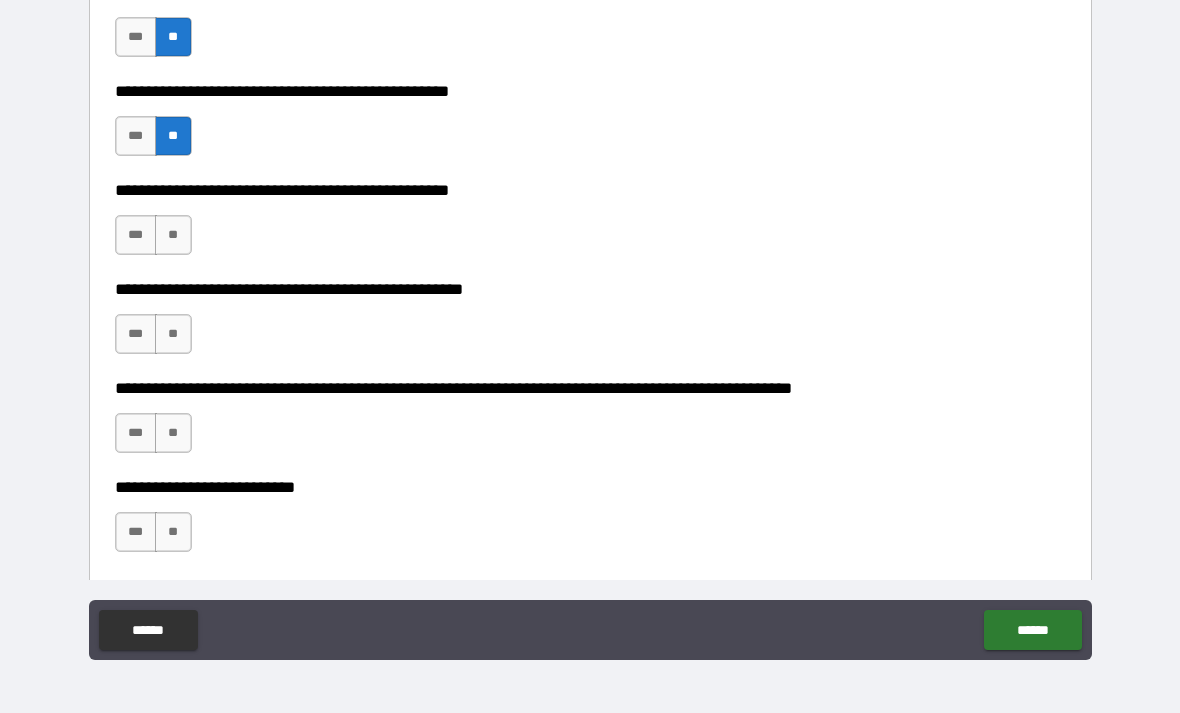 click on "***" at bounding box center [136, 235] 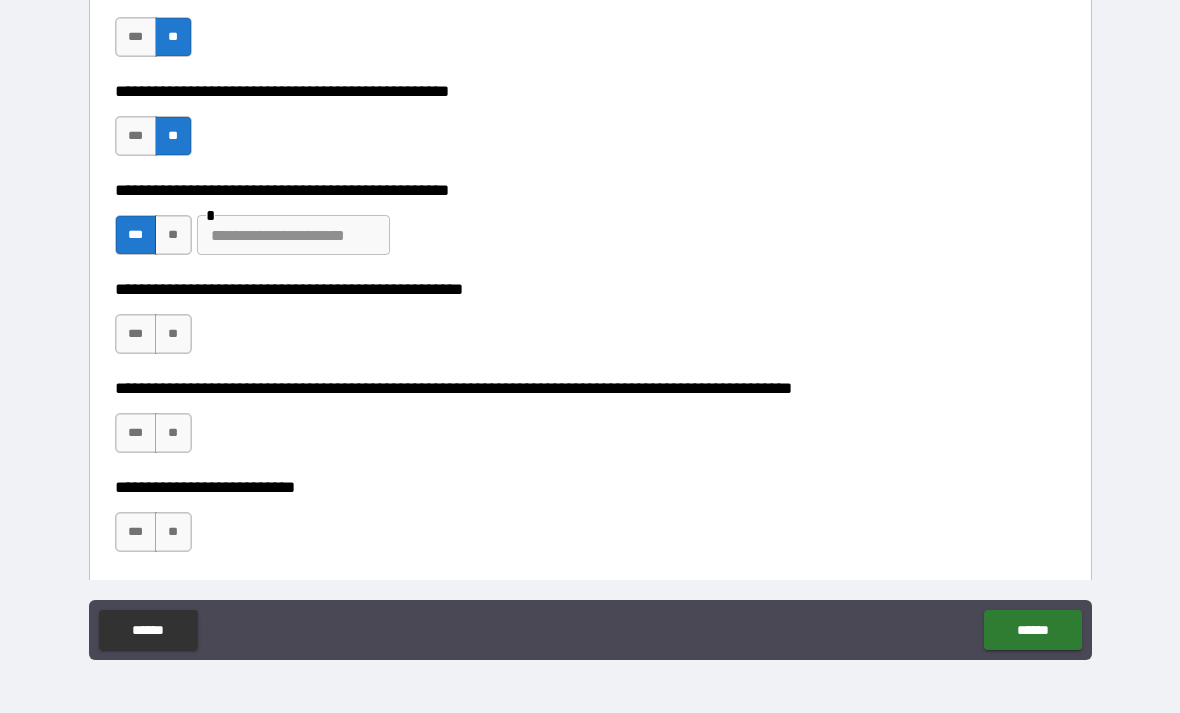 click at bounding box center (293, 235) 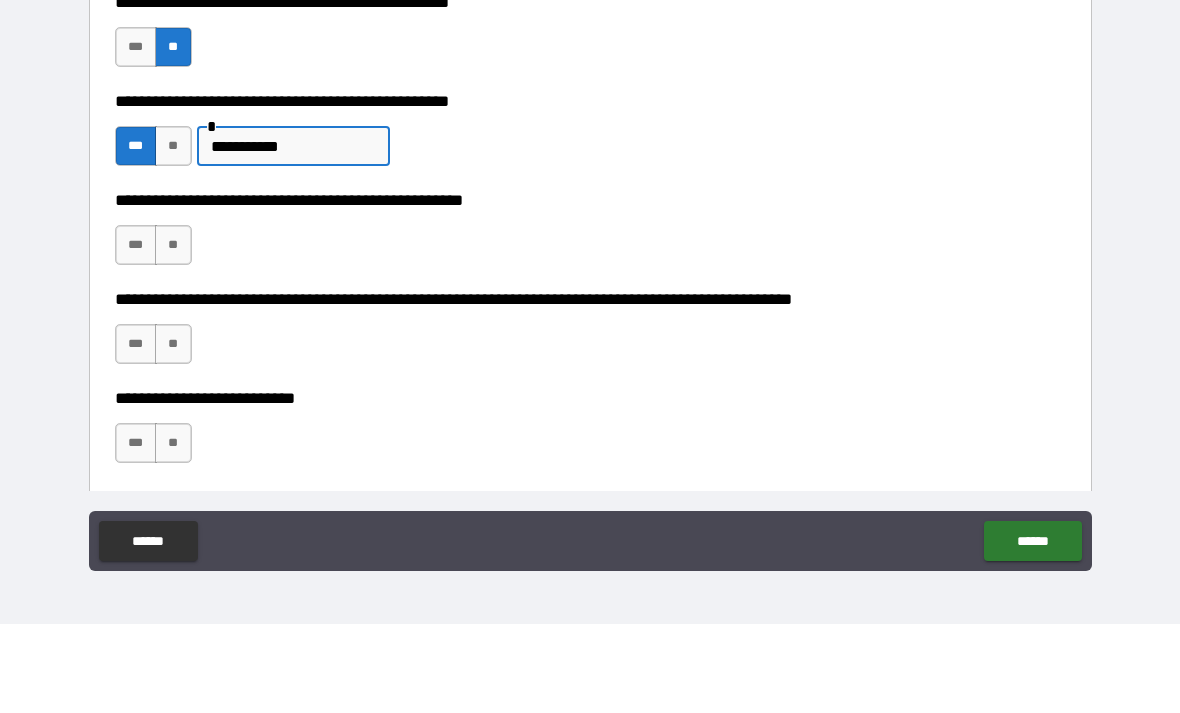type on "**********" 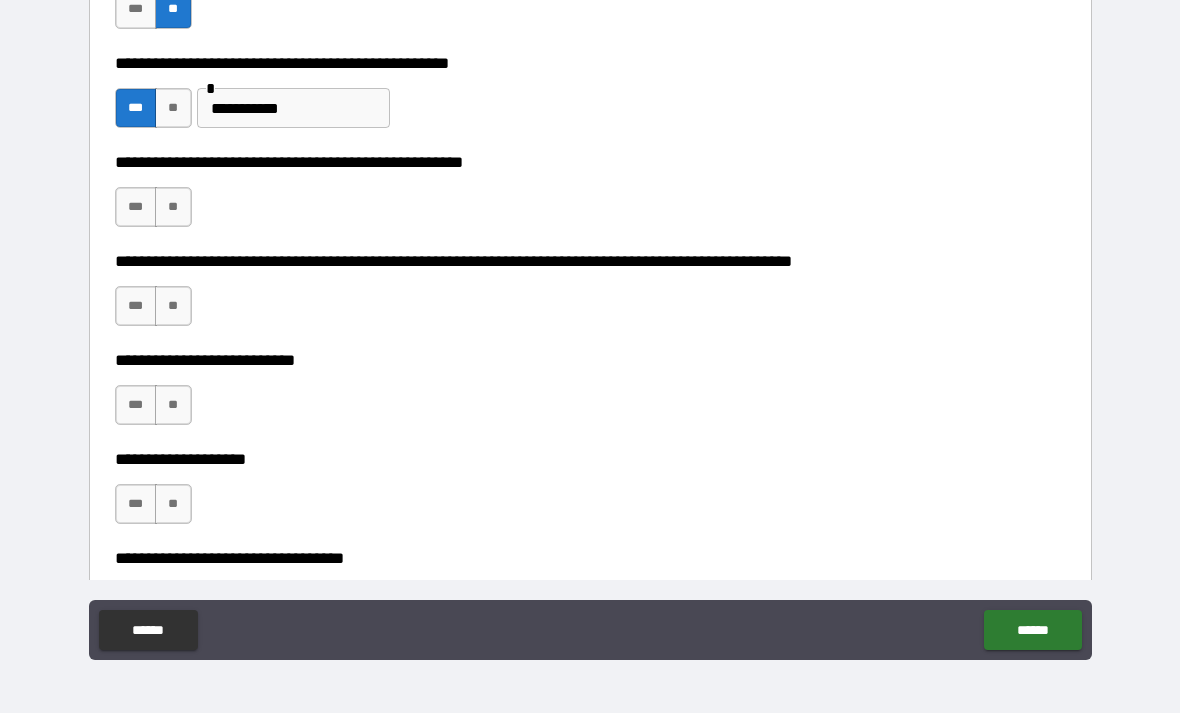 scroll, scrollTop: 713, scrollLeft: 0, axis: vertical 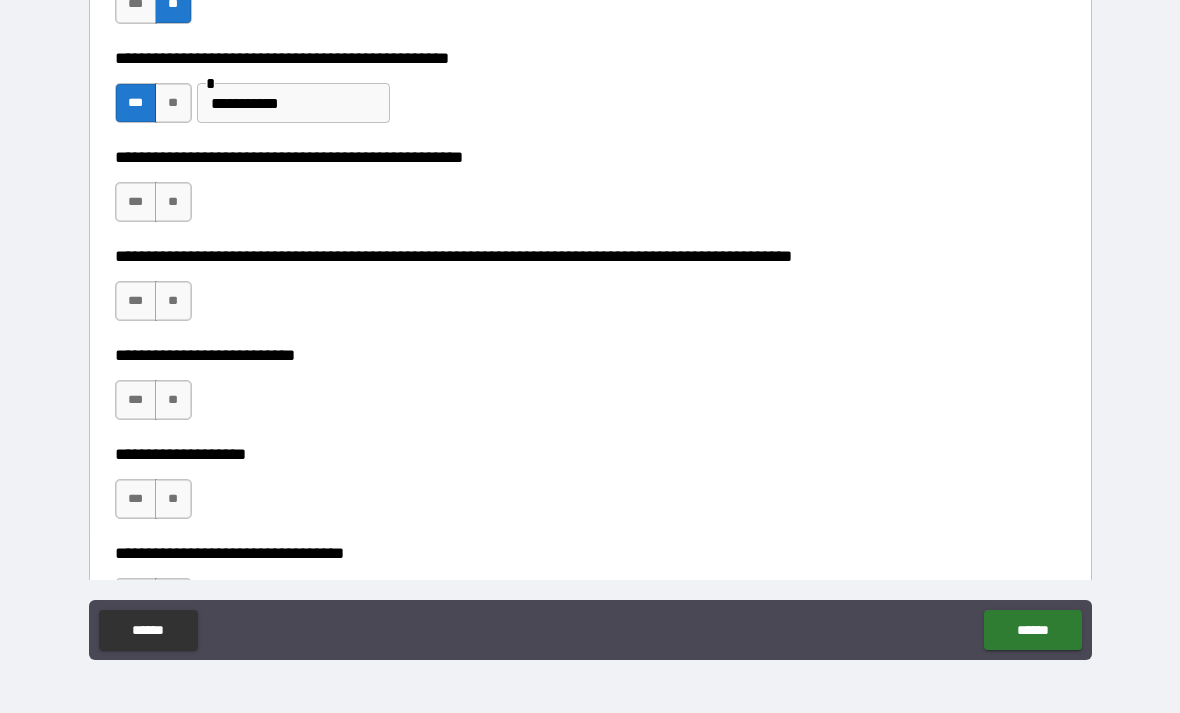 click on "**" at bounding box center [173, 202] 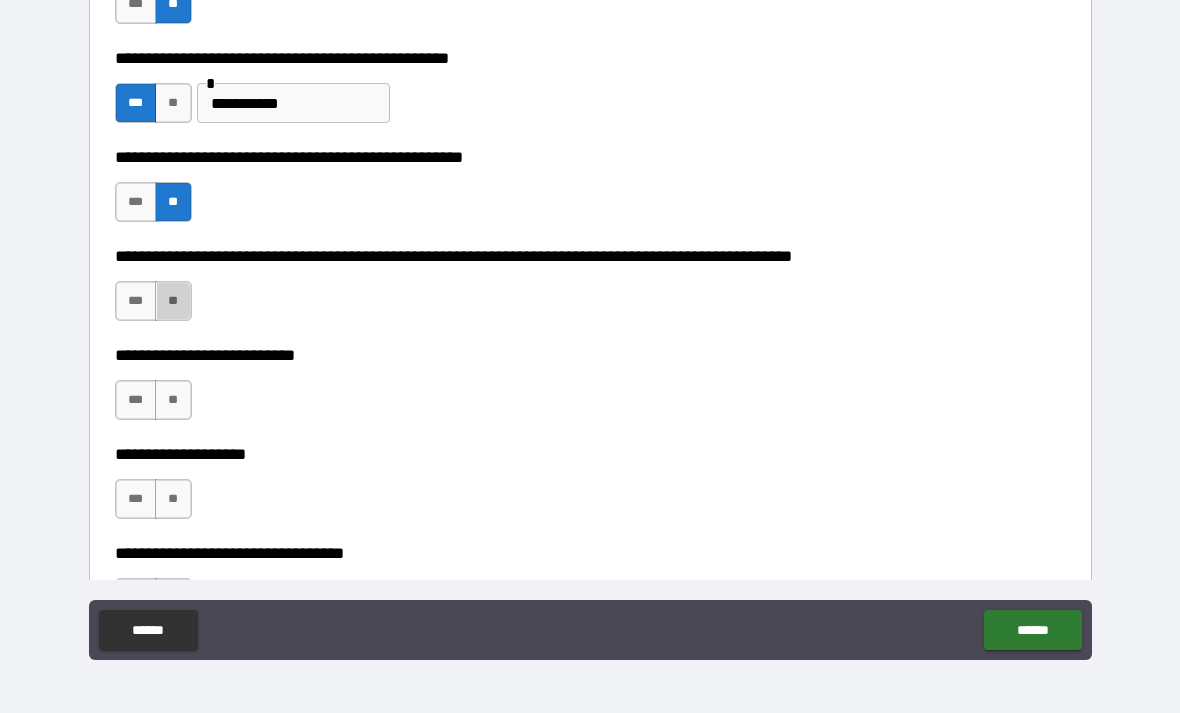 click on "**" at bounding box center (173, 301) 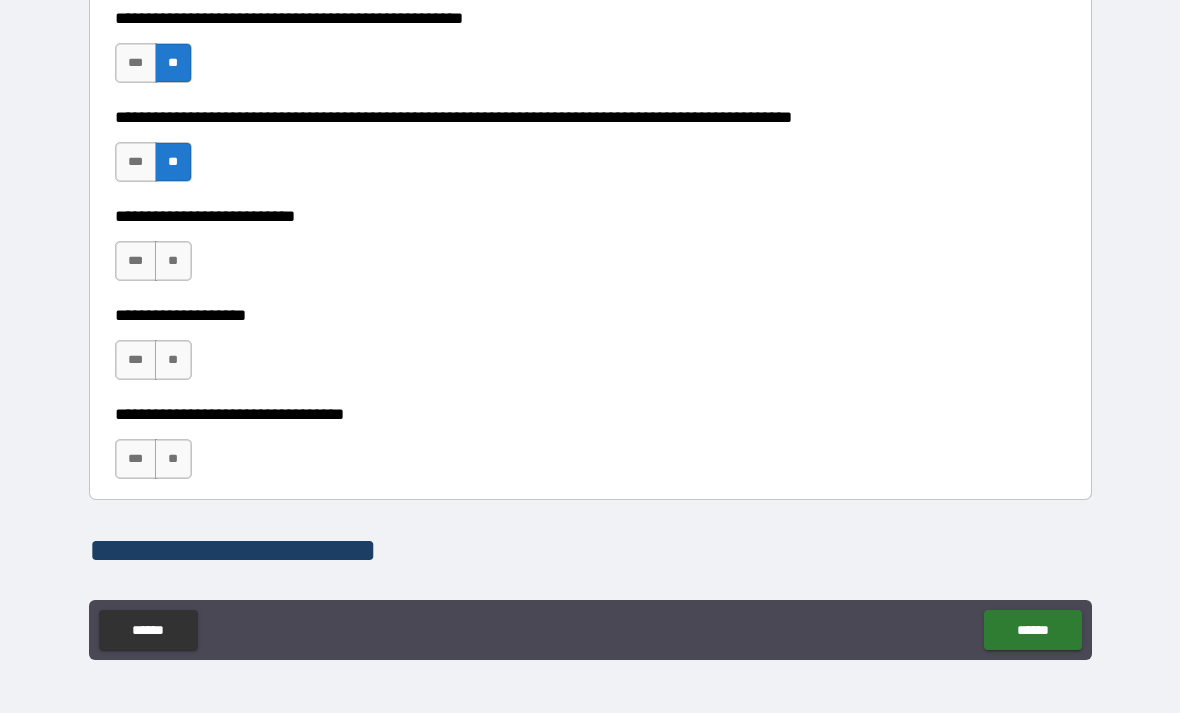 scroll, scrollTop: 878, scrollLeft: 0, axis: vertical 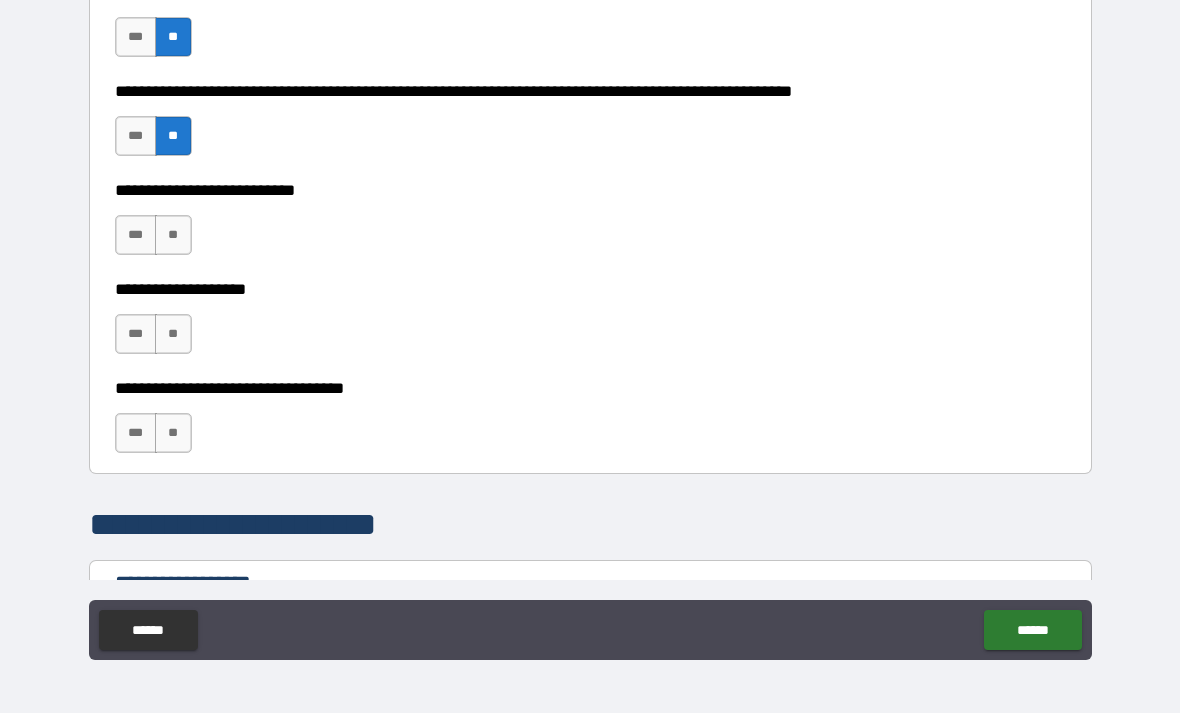 click on "**" at bounding box center (173, 235) 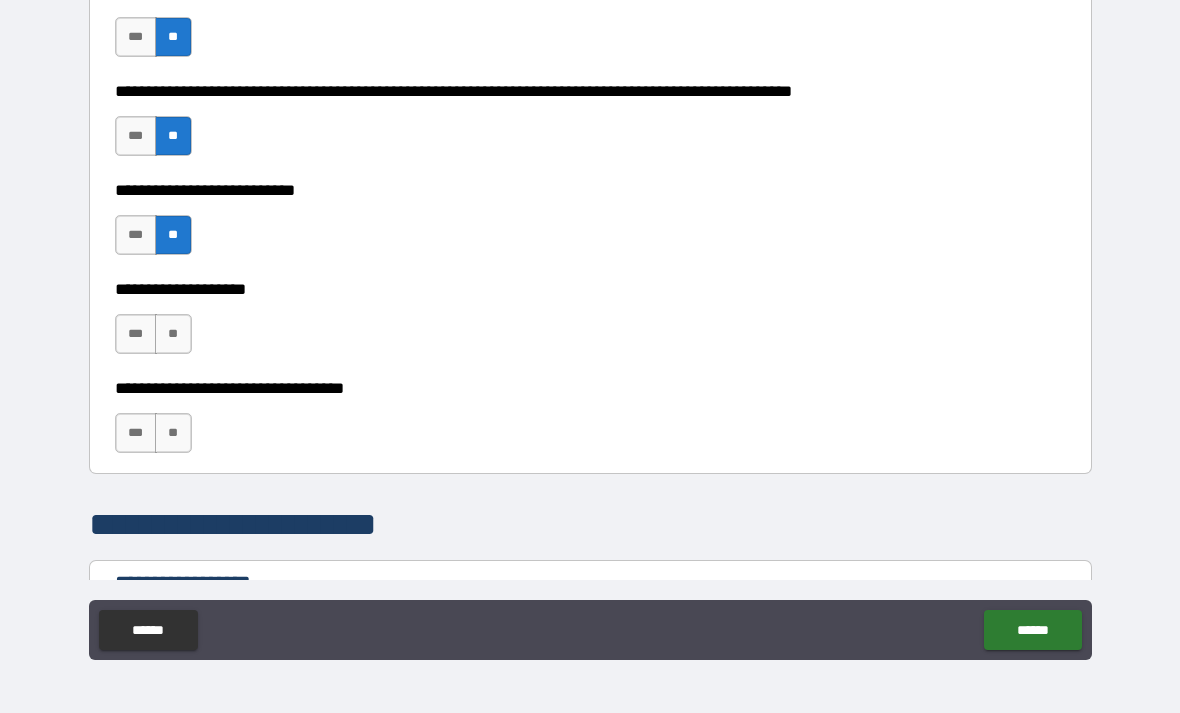 click on "**" at bounding box center [173, 334] 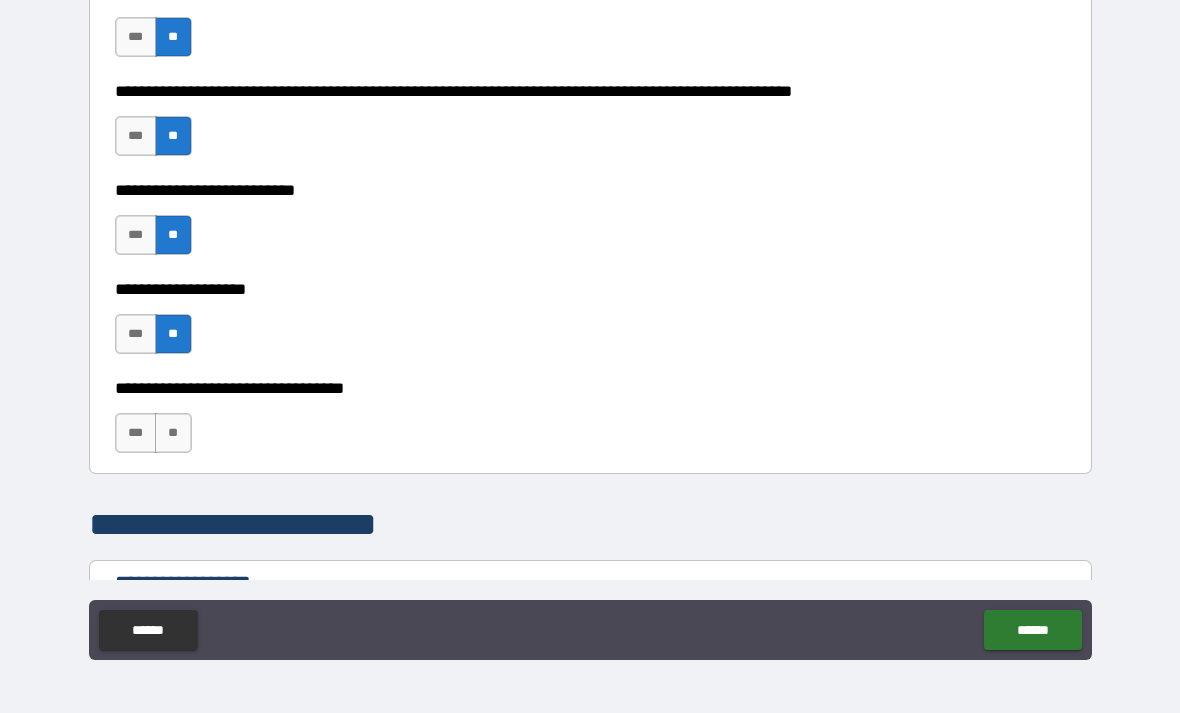 click on "**" at bounding box center (173, 433) 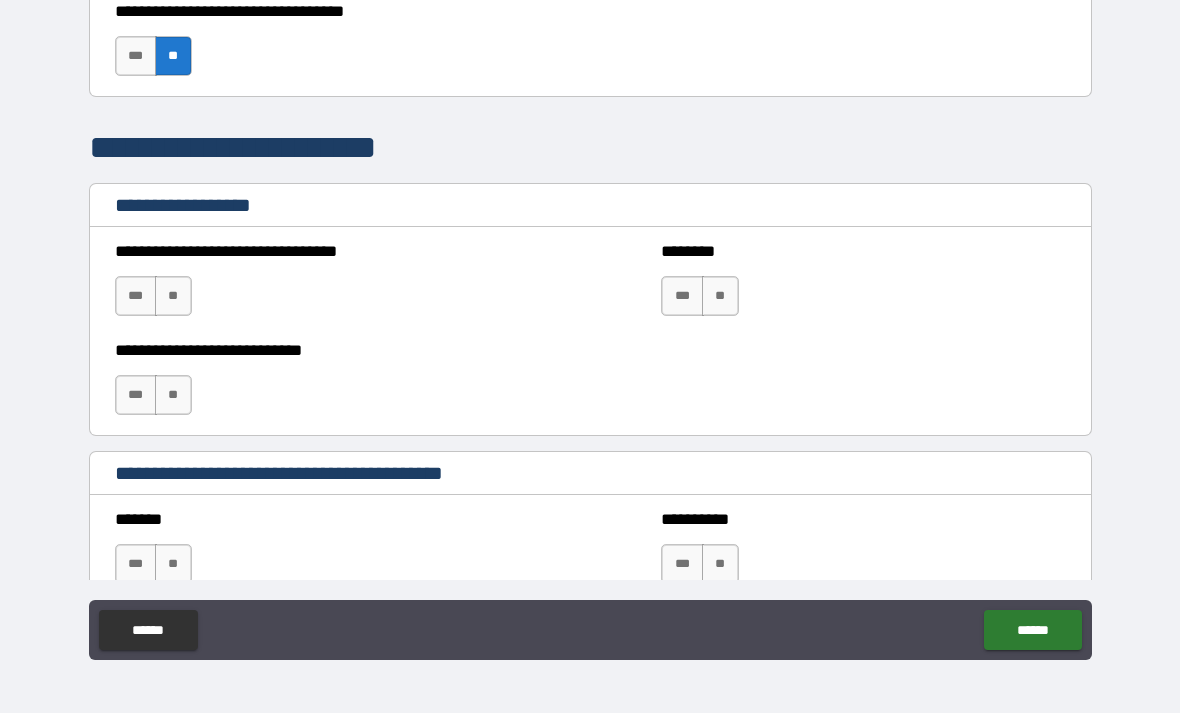 scroll, scrollTop: 1291, scrollLeft: 0, axis: vertical 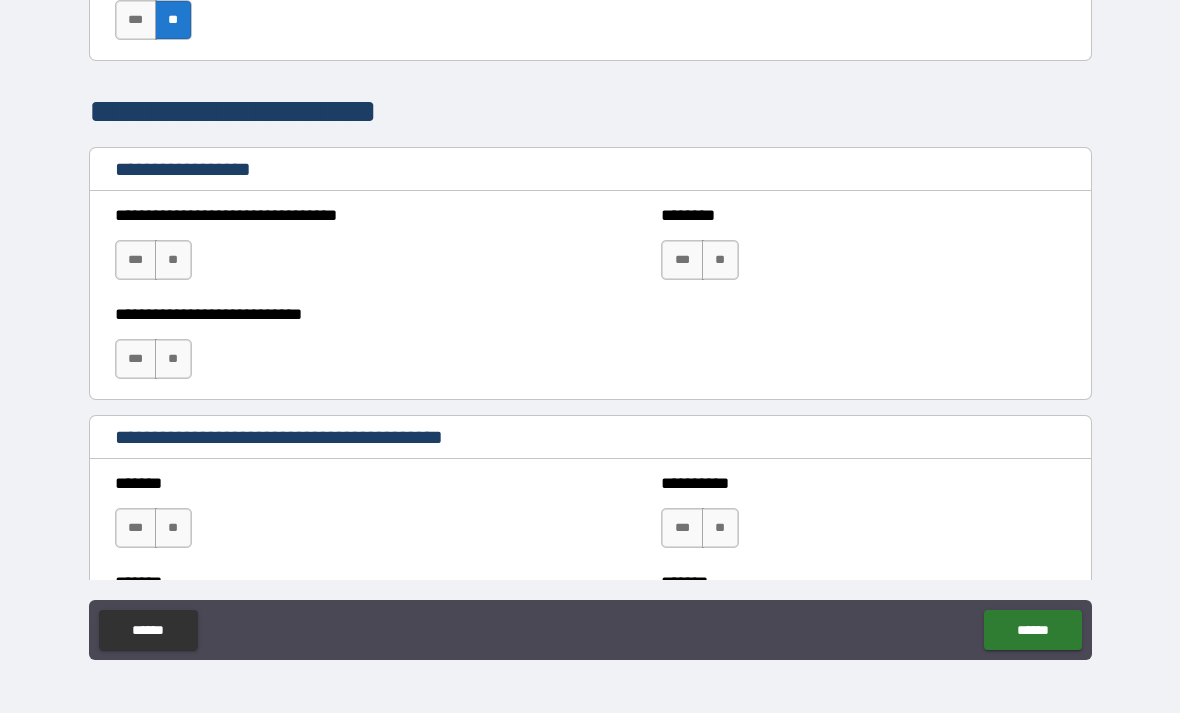 click on "**" at bounding box center [173, 260] 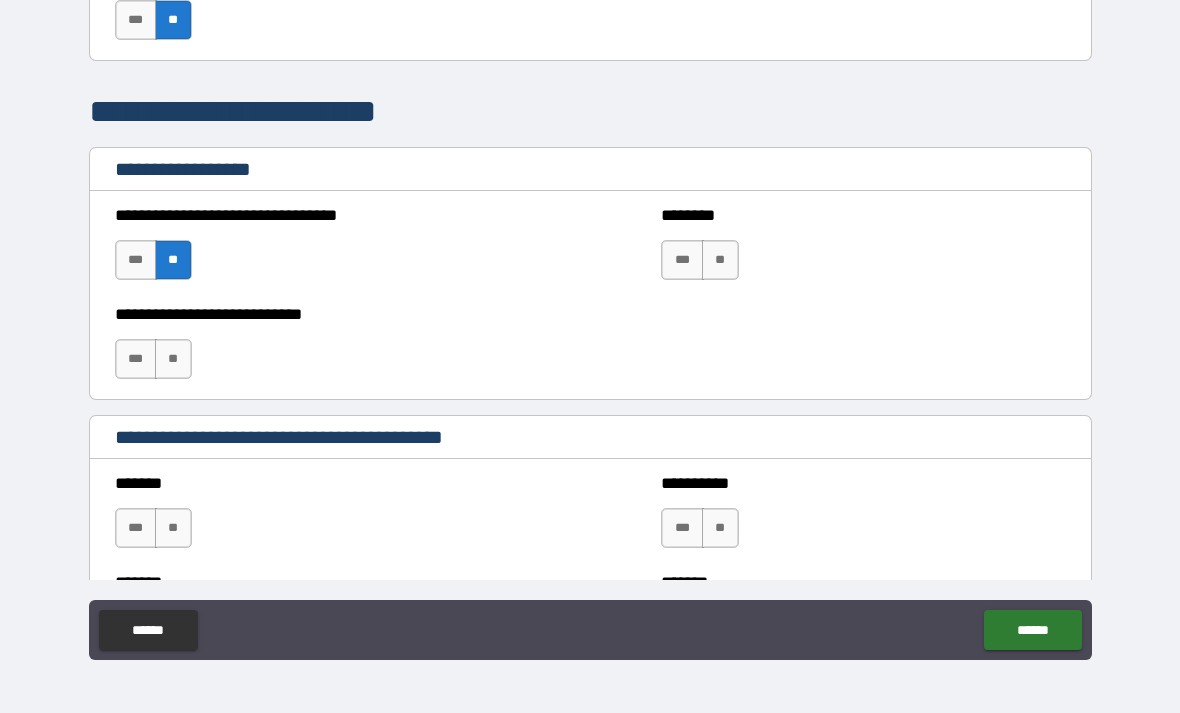 click on "**" at bounding box center (720, 260) 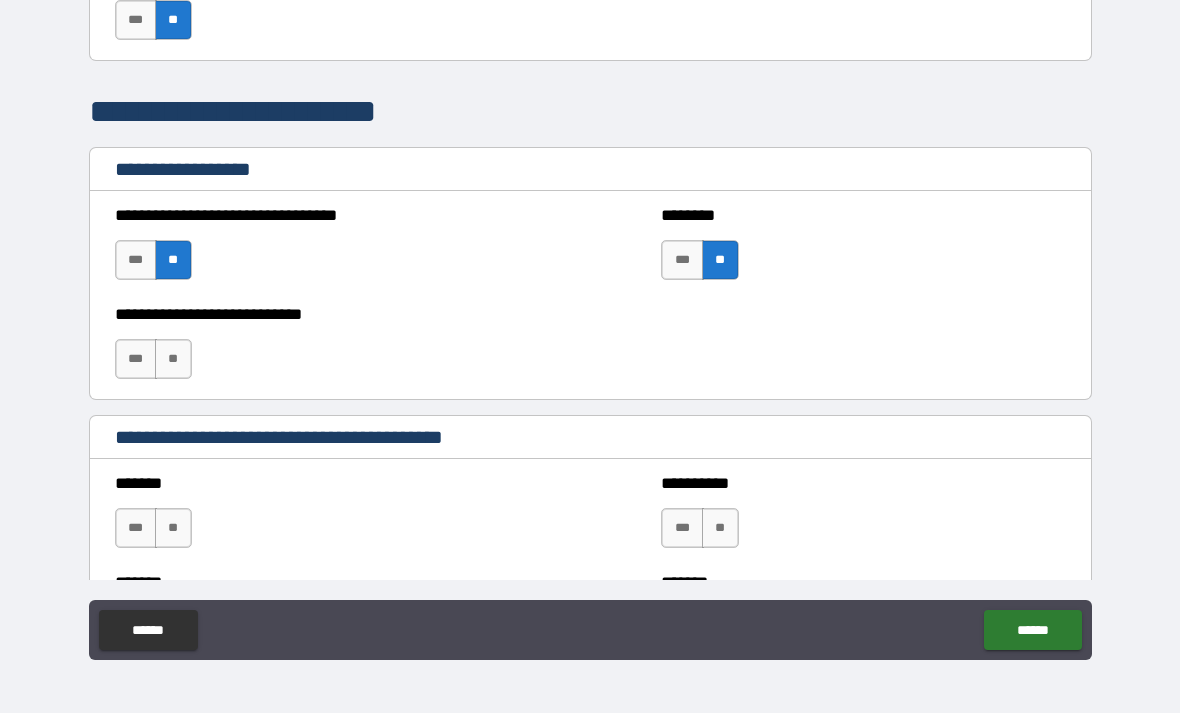 click on "**" at bounding box center (173, 359) 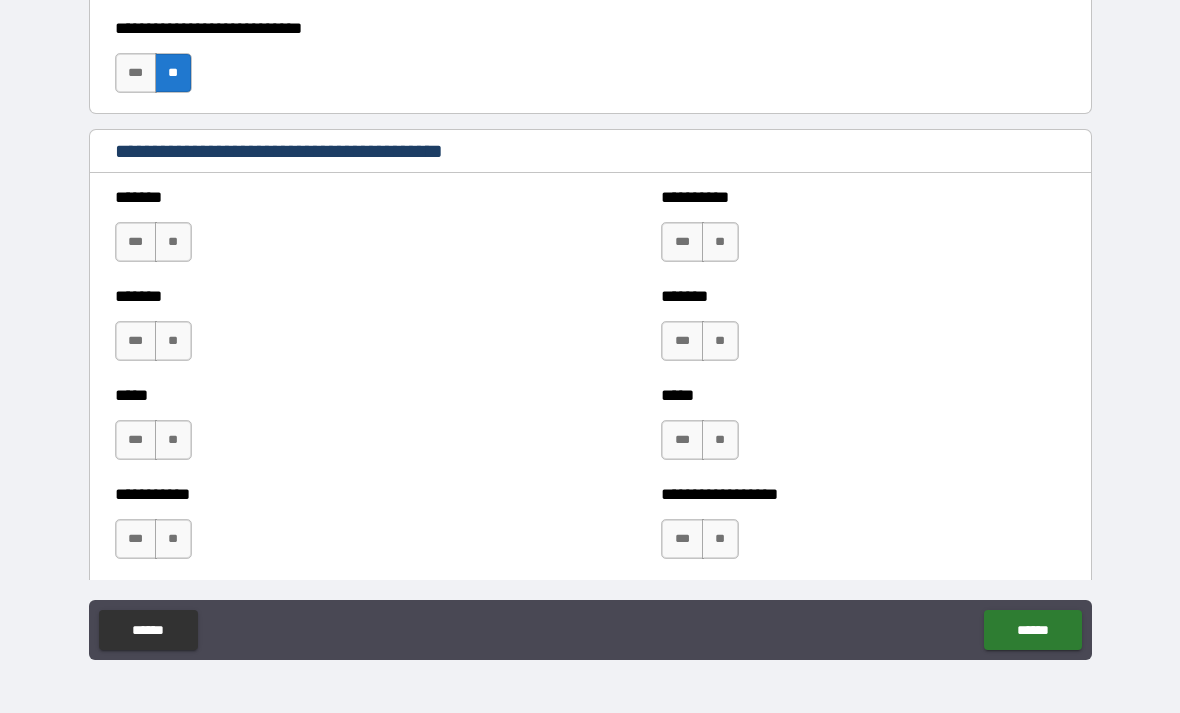 scroll, scrollTop: 1588, scrollLeft: 0, axis: vertical 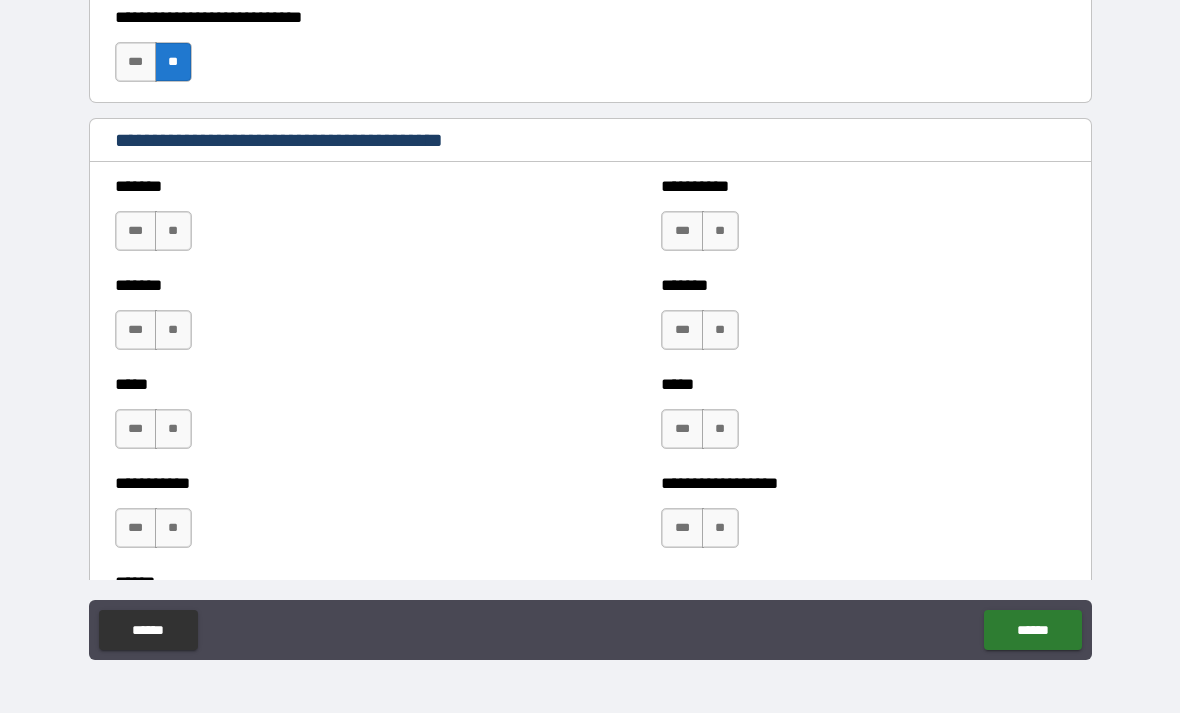 click on "**" at bounding box center [173, 231] 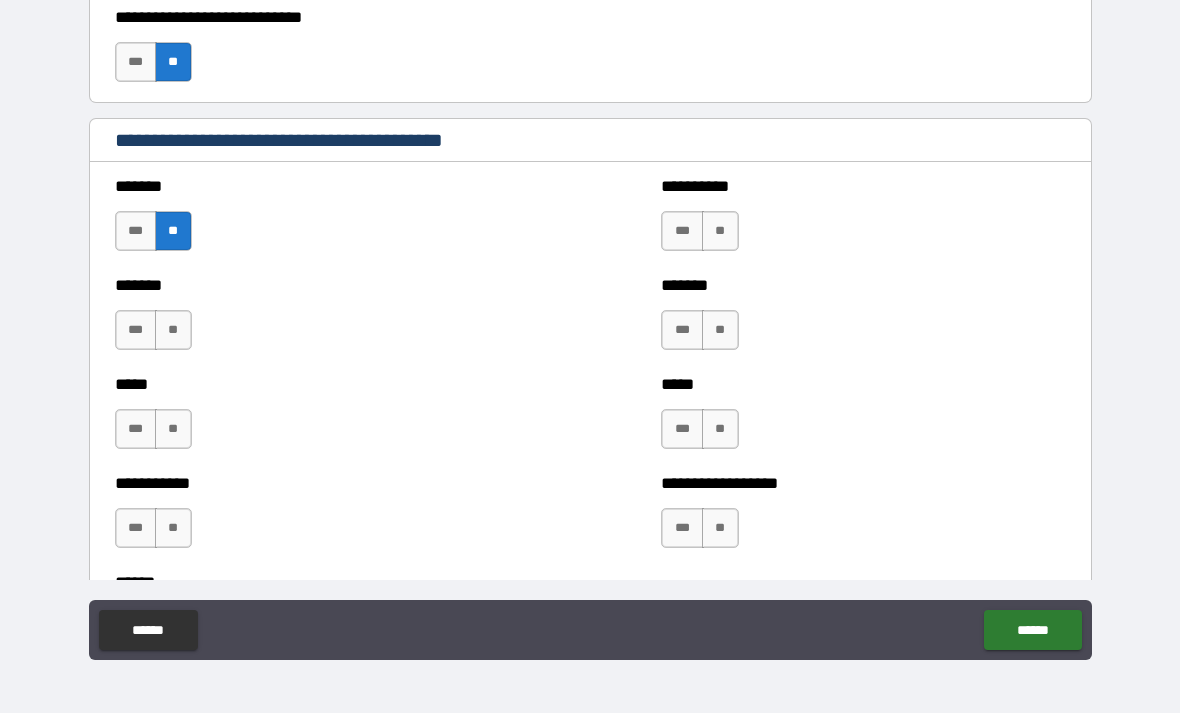 click on "**" at bounding box center (173, 330) 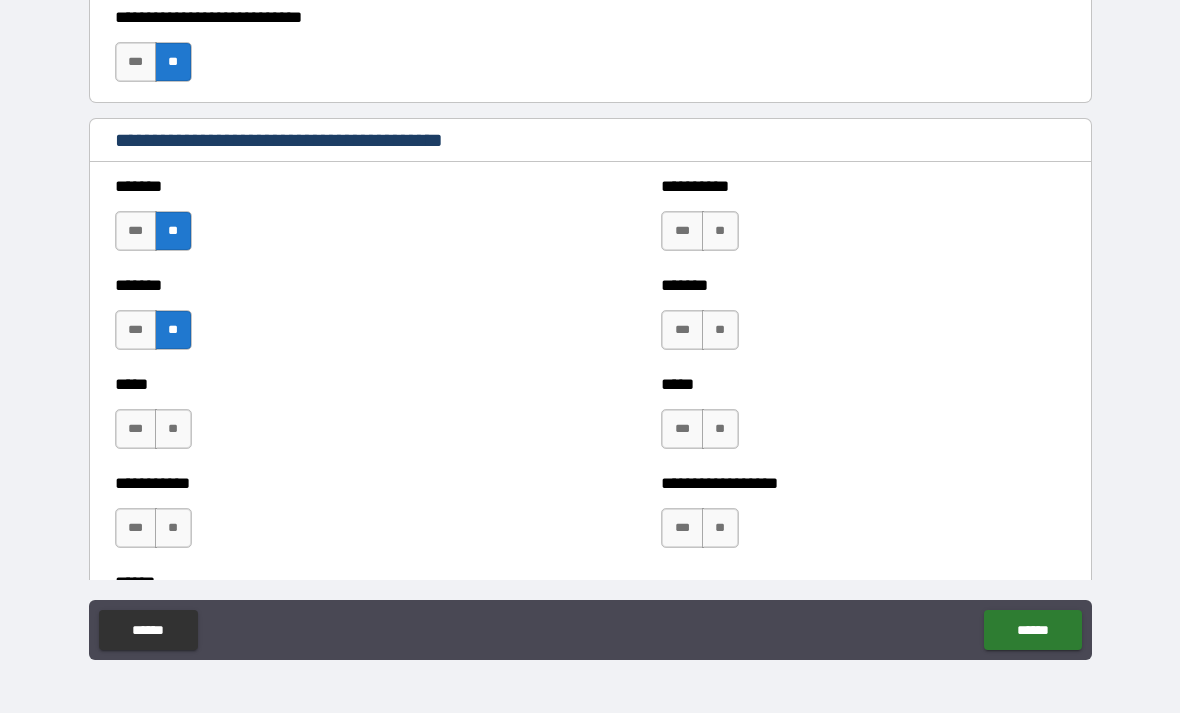 click on "**" at bounding box center (173, 429) 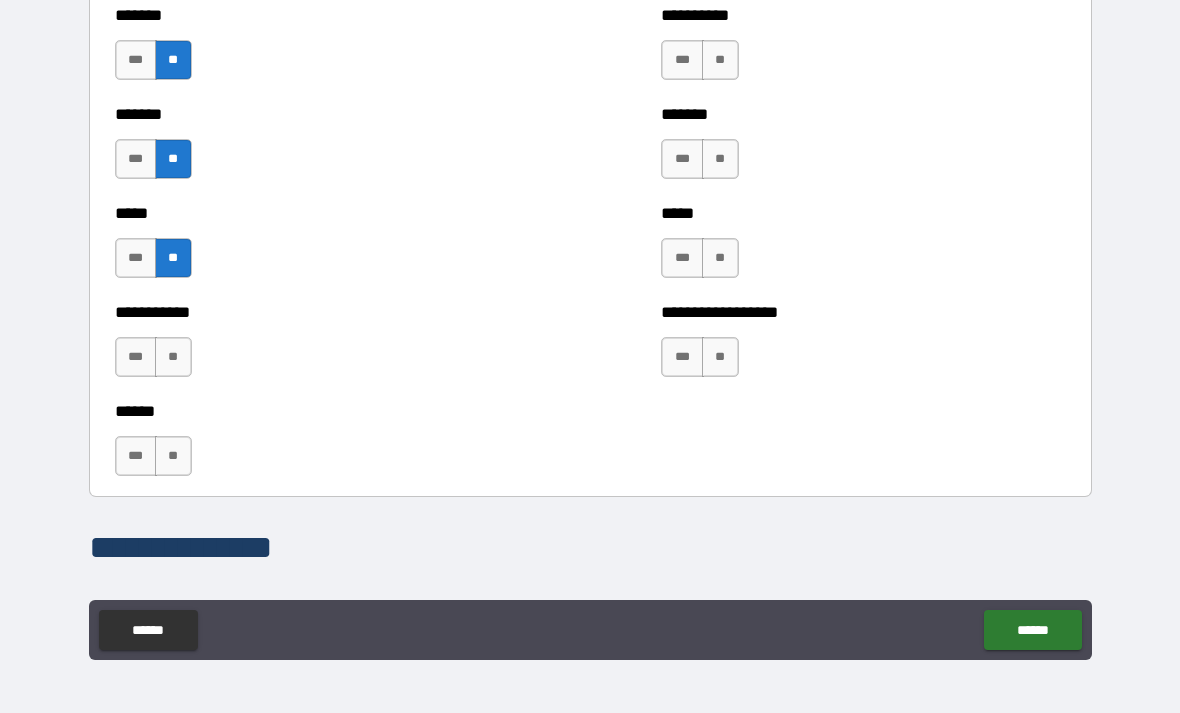 scroll, scrollTop: 1762, scrollLeft: 0, axis: vertical 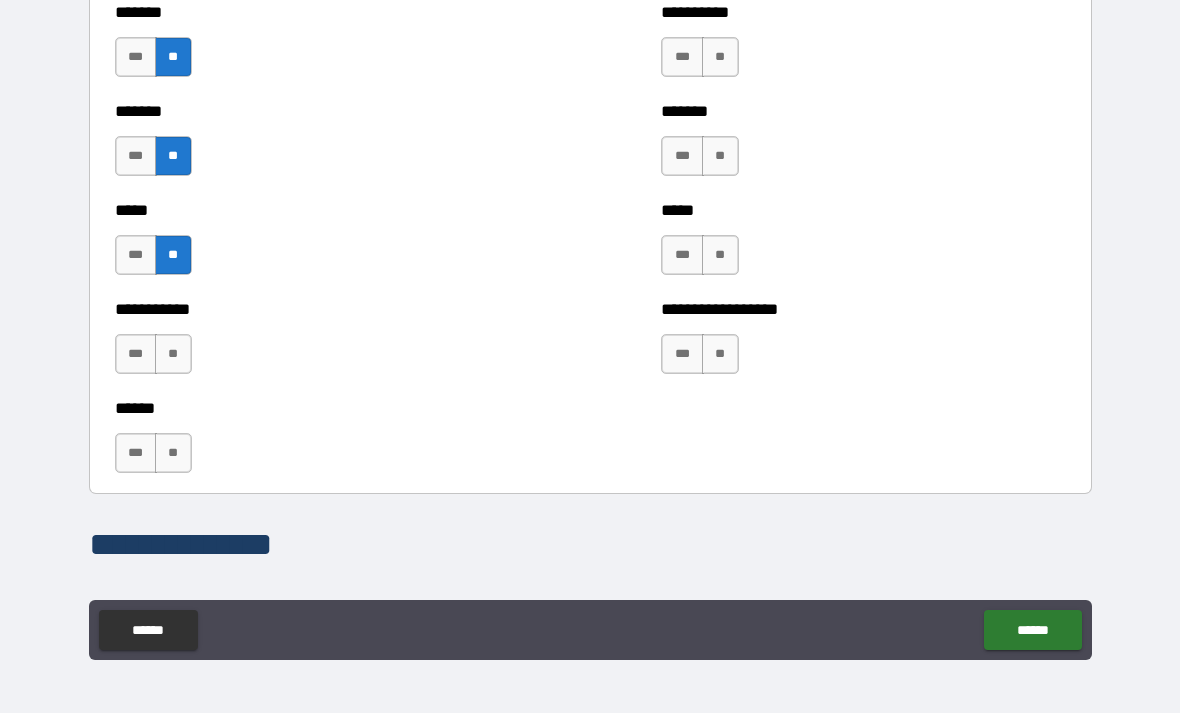 click on "**" at bounding box center [173, 354] 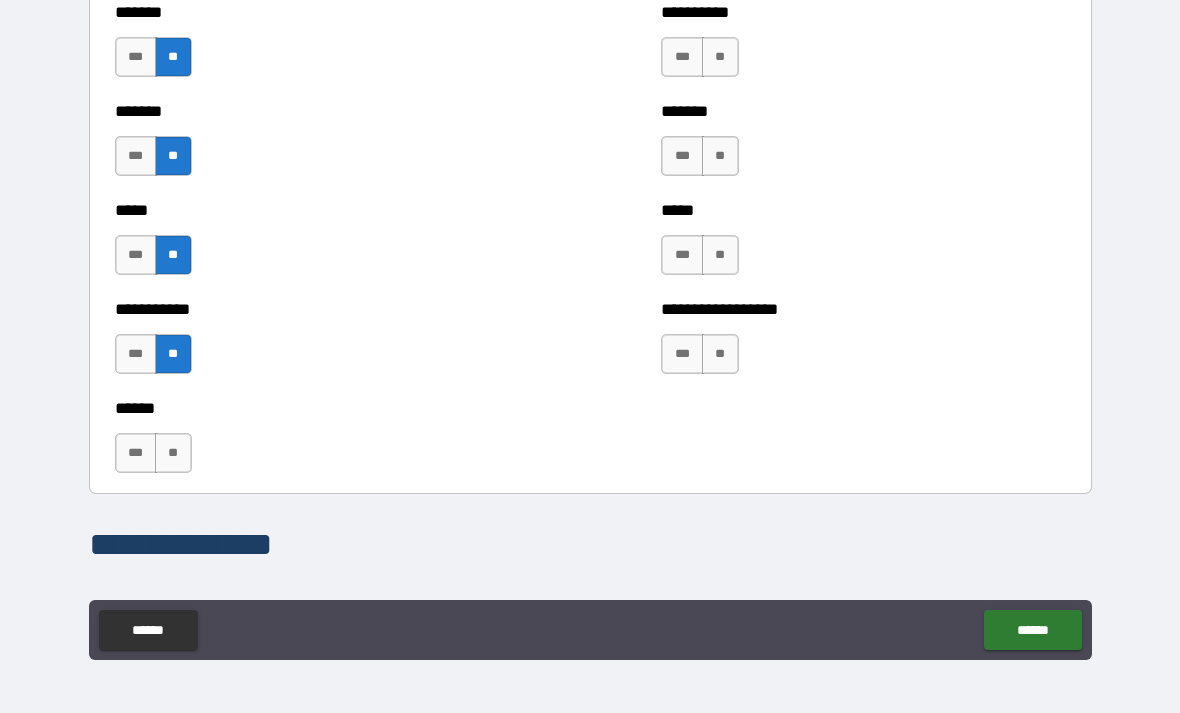 click on "**" at bounding box center (173, 453) 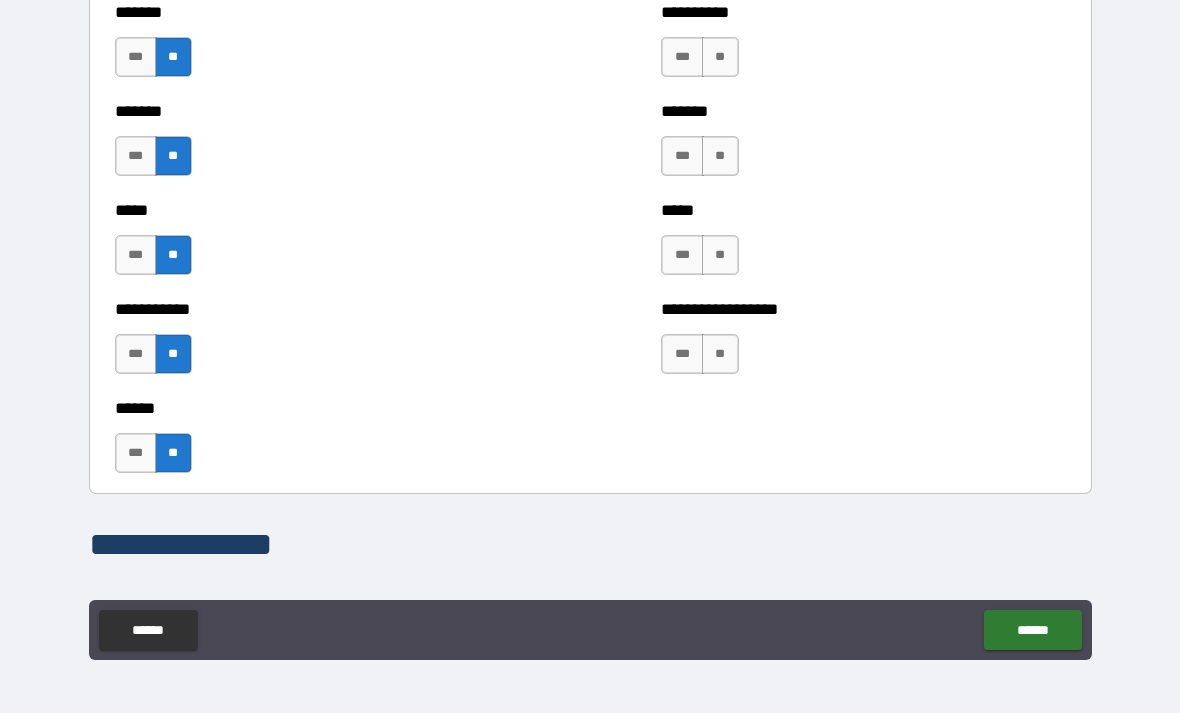 click on "**" at bounding box center (720, 57) 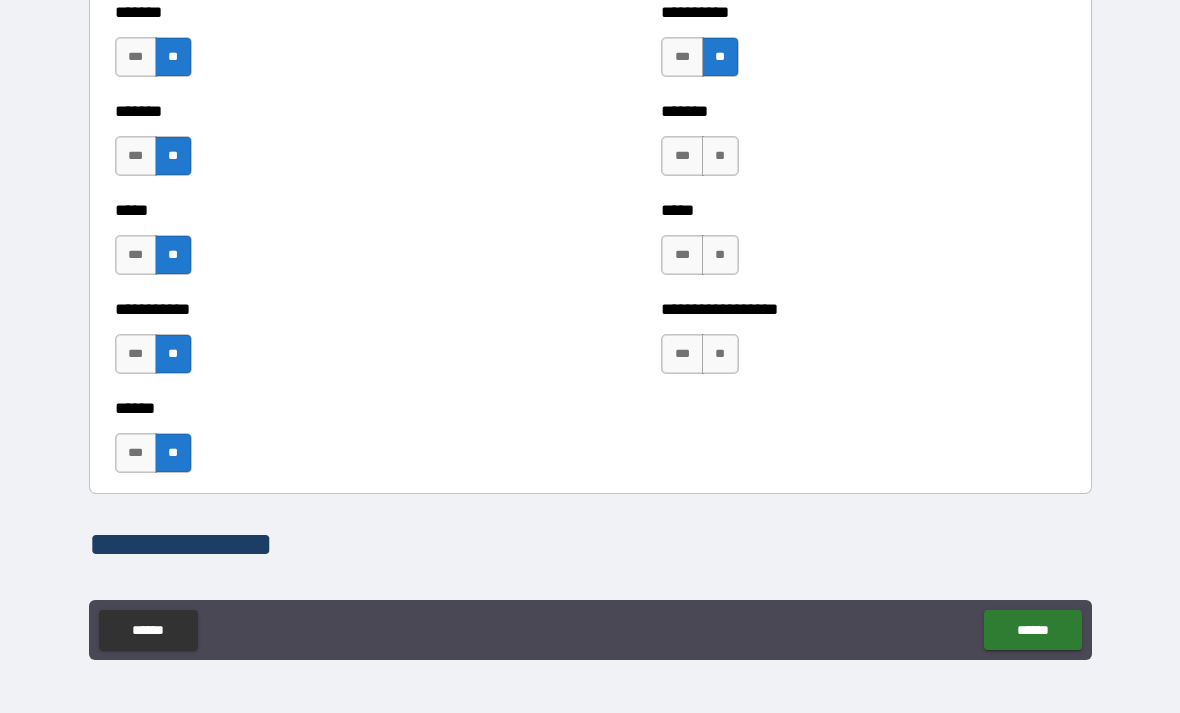 click on "**" at bounding box center (720, 156) 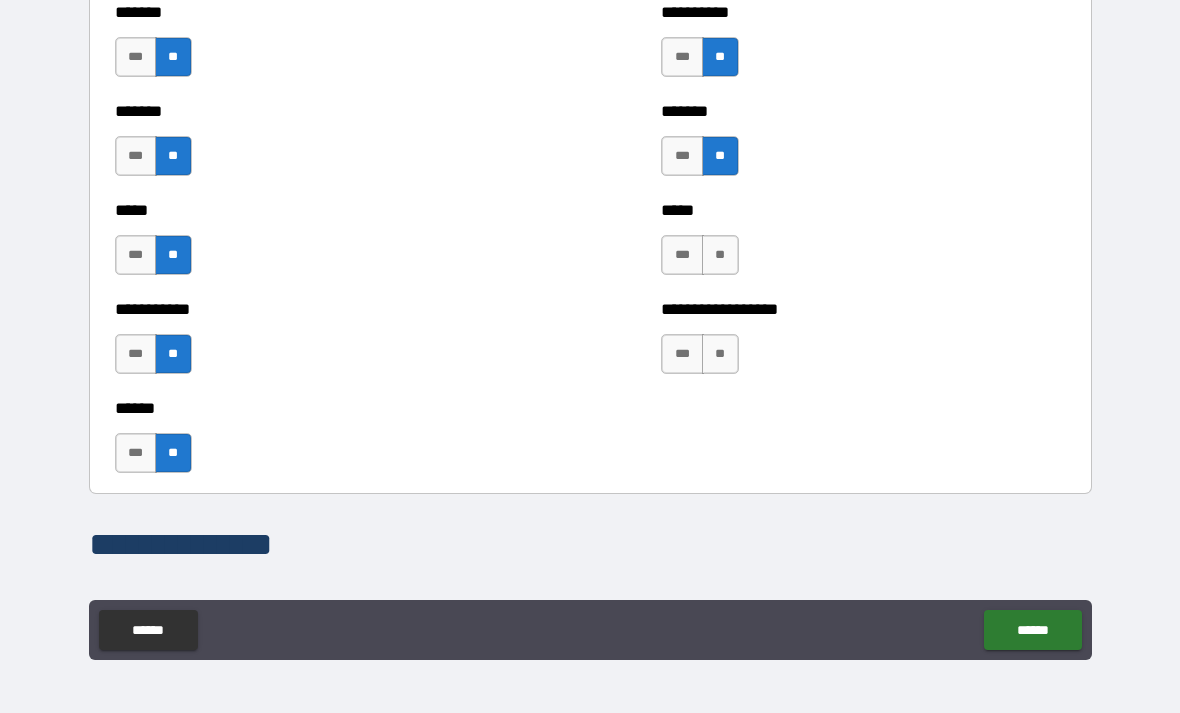 click on "**" at bounding box center (720, 255) 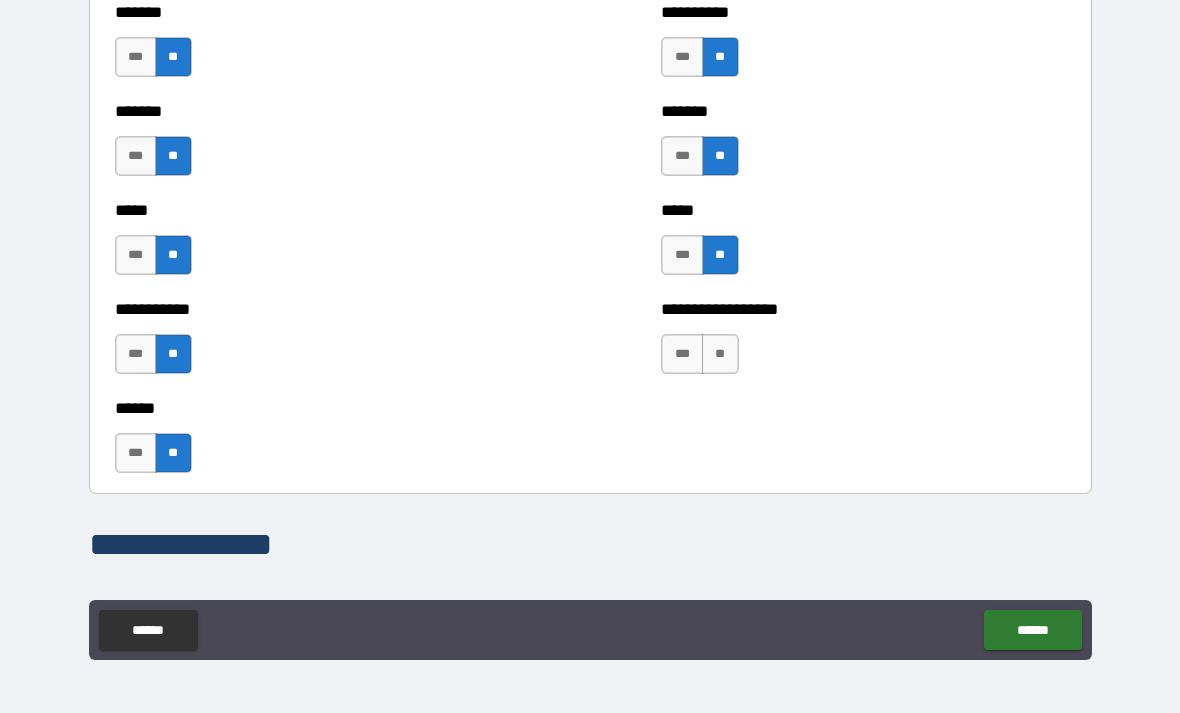 click on "**" at bounding box center [720, 354] 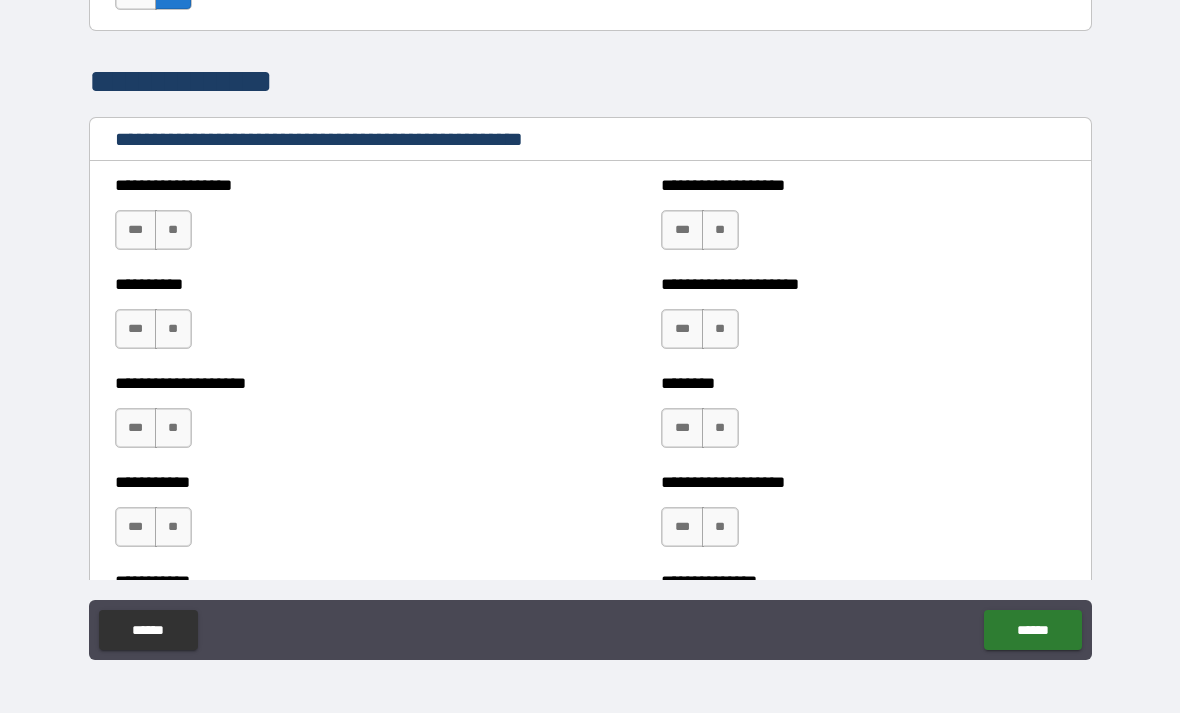 scroll, scrollTop: 2264, scrollLeft: 0, axis: vertical 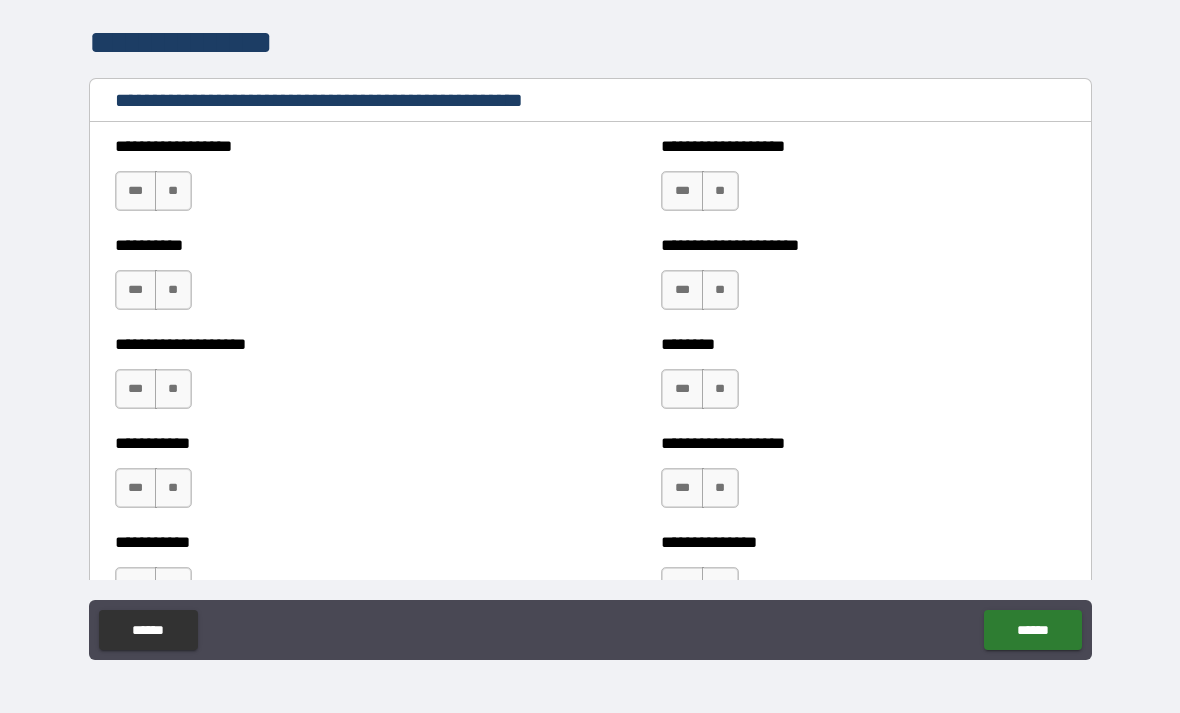 click on "**" at bounding box center [173, 191] 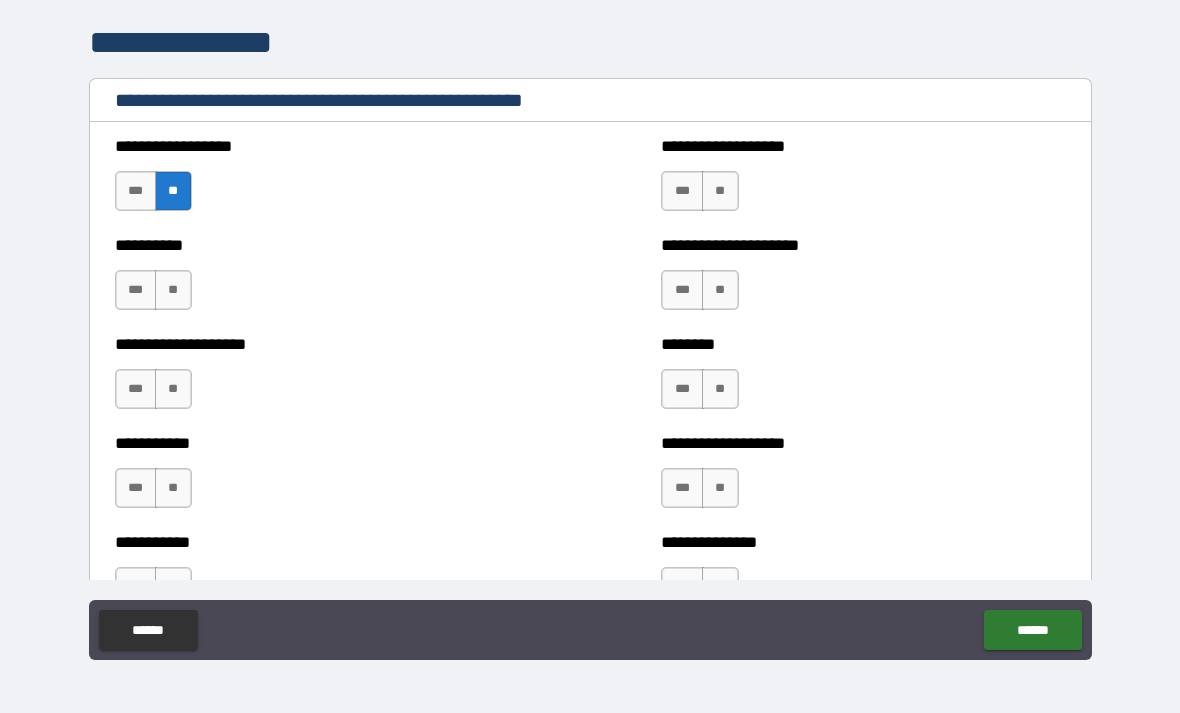 click on "**" at bounding box center (173, 290) 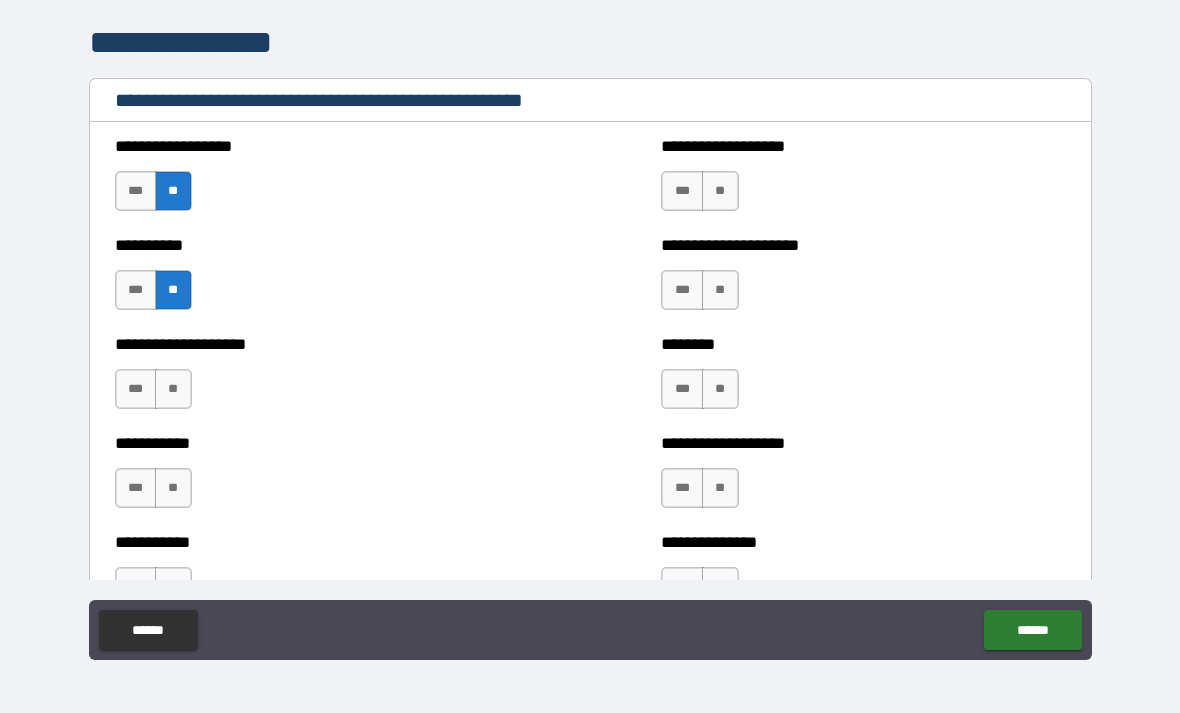 click on "**" at bounding box center (173, 389) 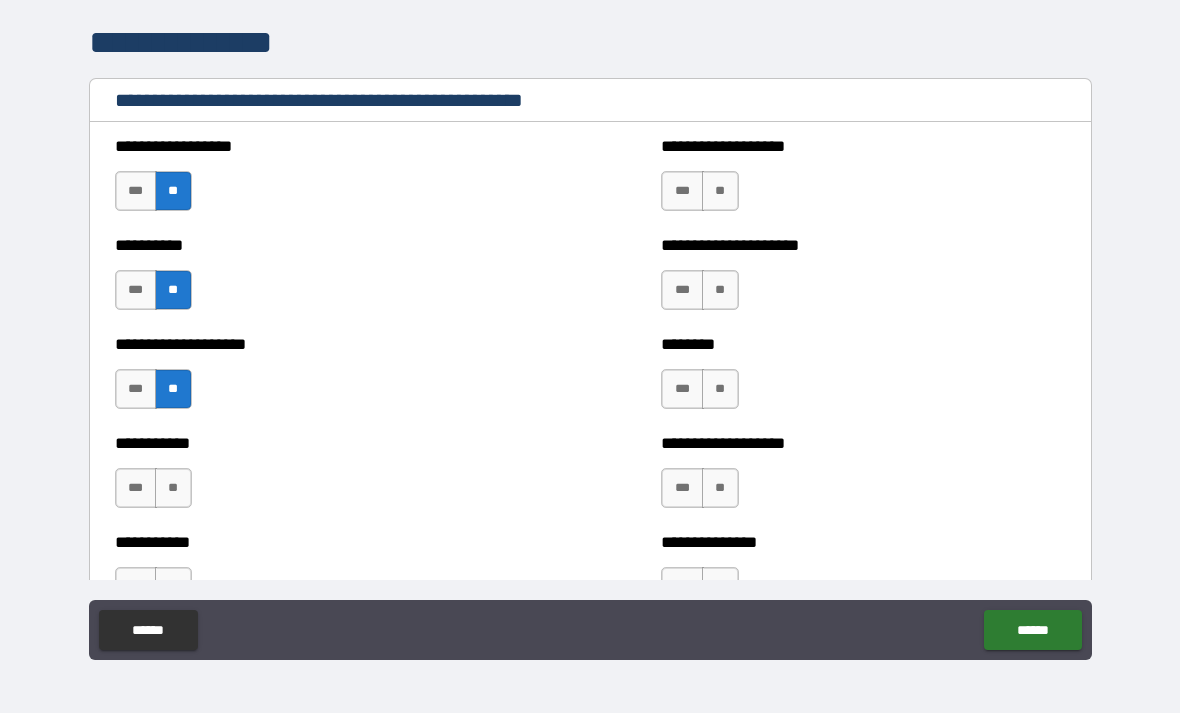click on "**" at bounding box center (173, 488) 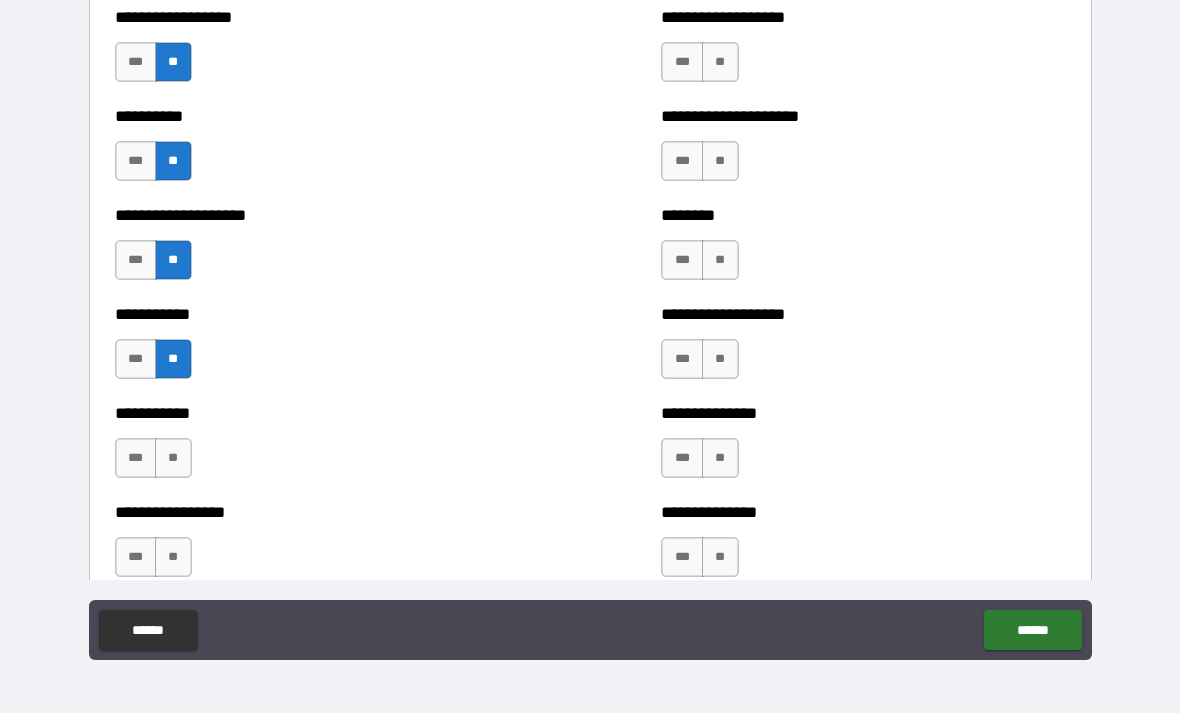 scroll, scrollTop: 2425, scrollLeft: 0, axis: vertical 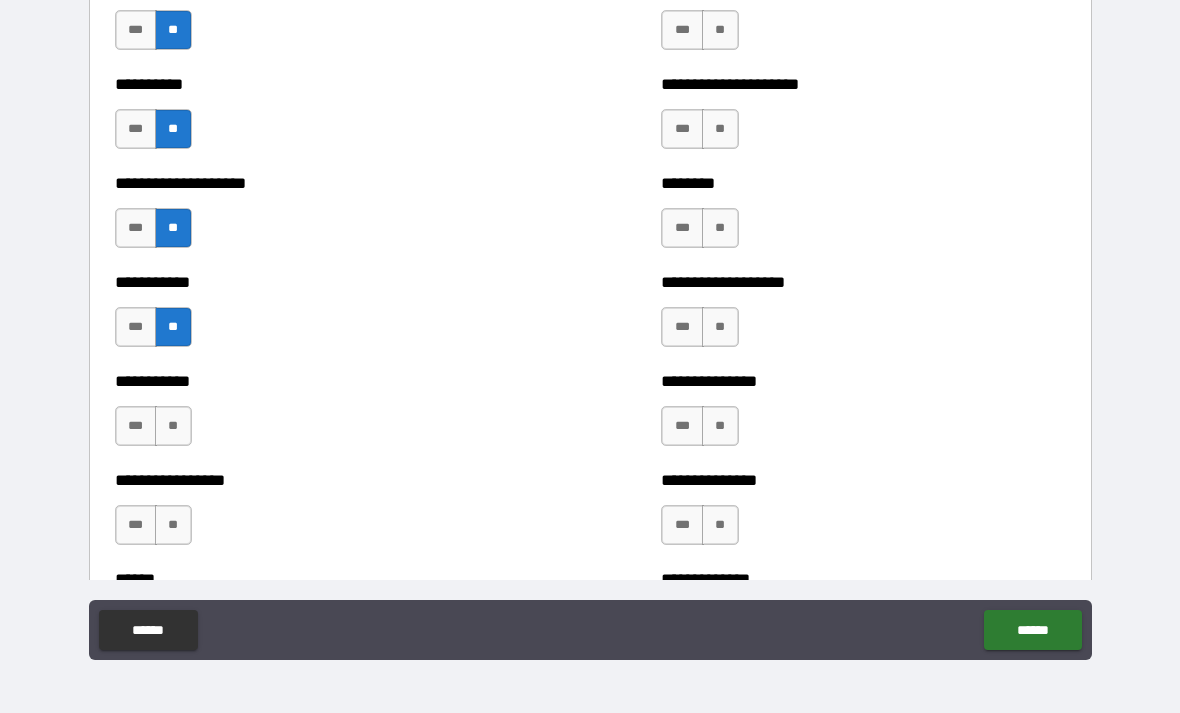 click on "**" at bounding box center (173, 426) 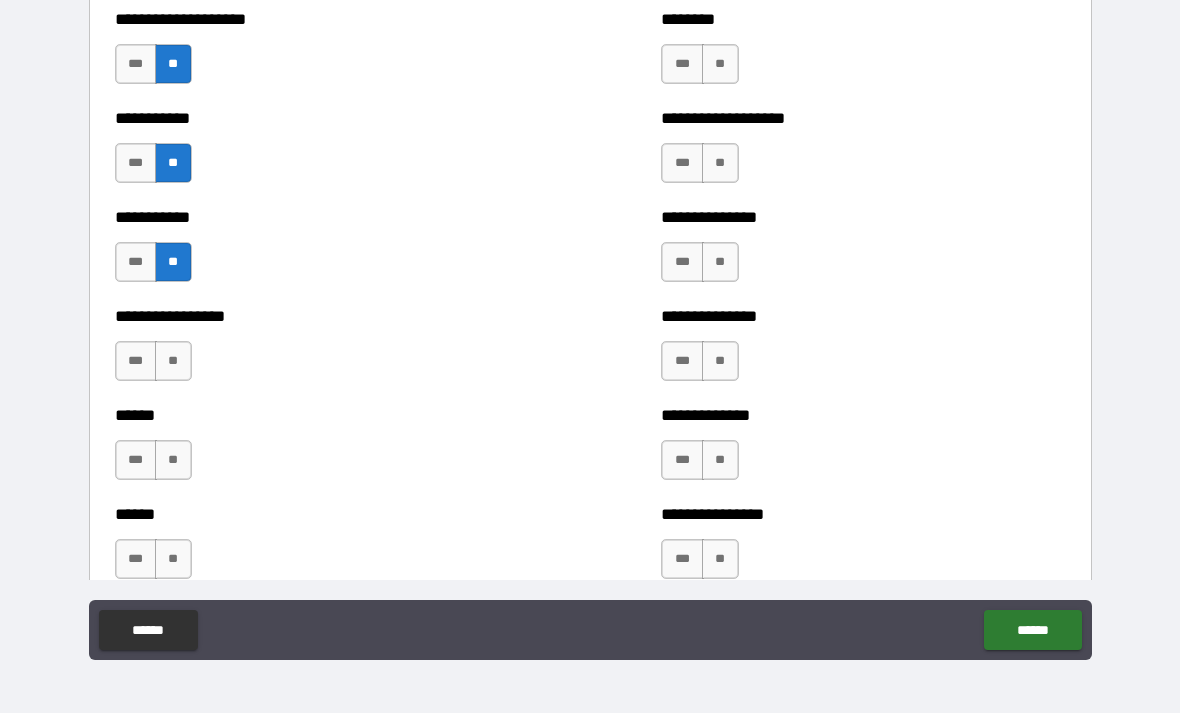 scroll, scrollTop: 2589, scrollLeft: 0, axis: vertical 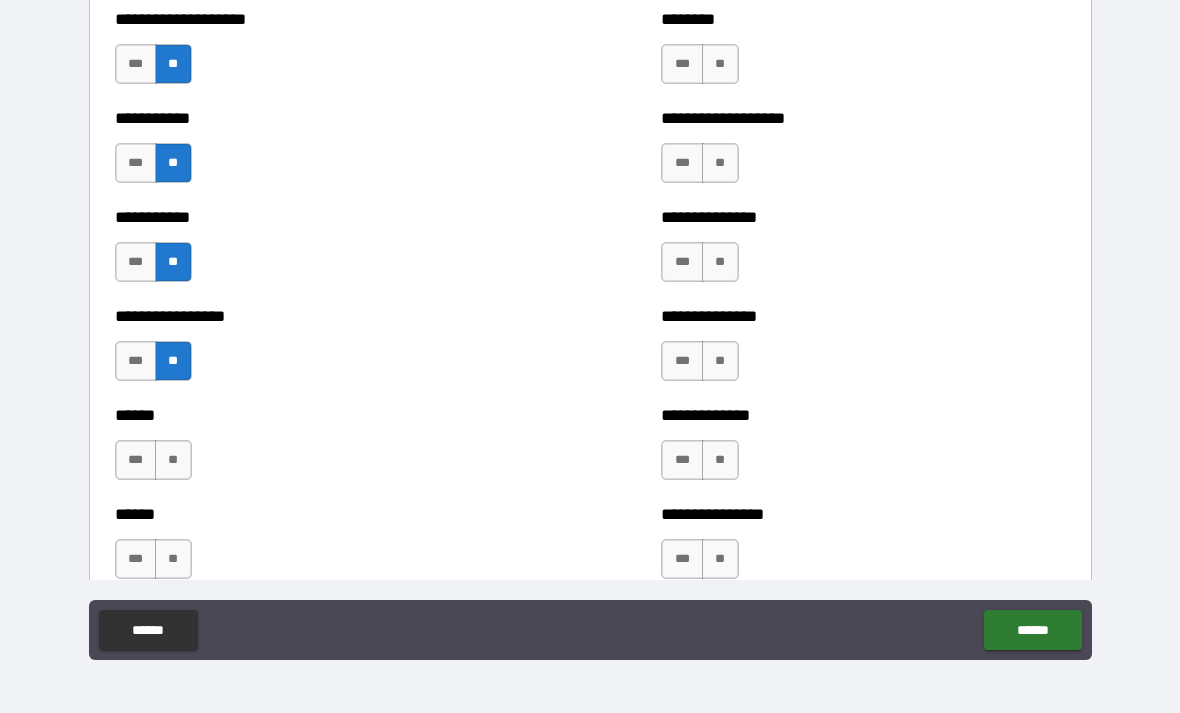 click on "**" at bounding box center (173, 460) 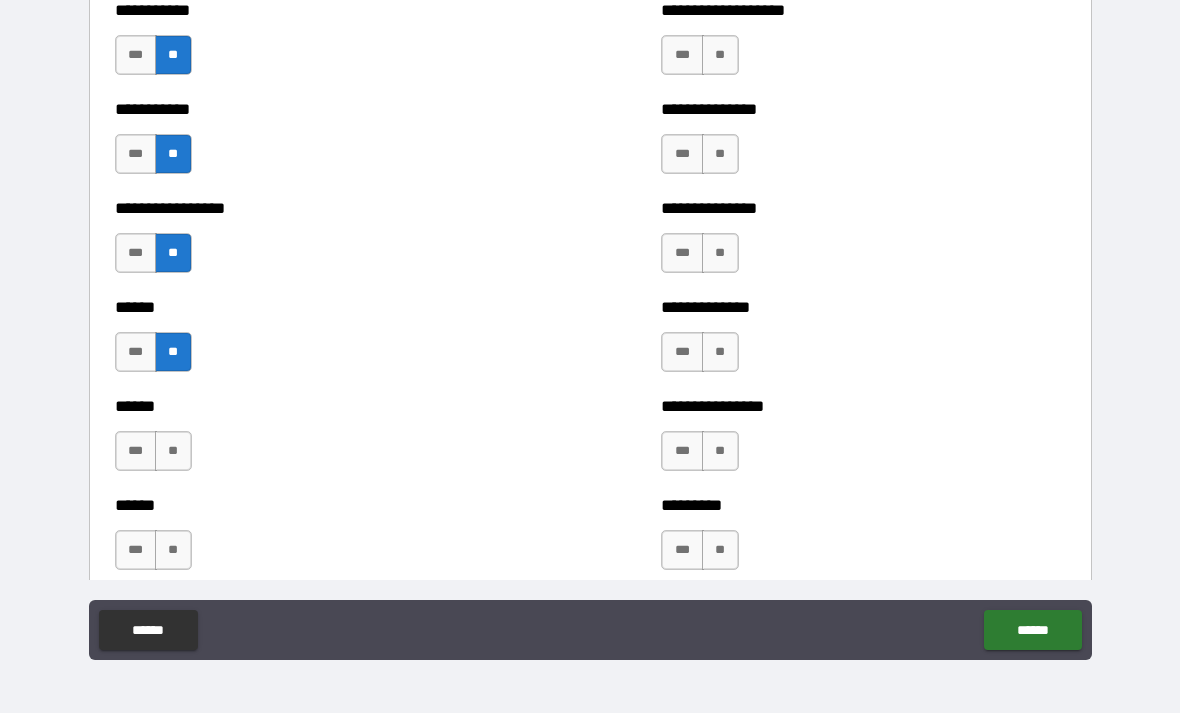 scroll, scrollTop: 2700, scrollLeft: 0, axis: vertical 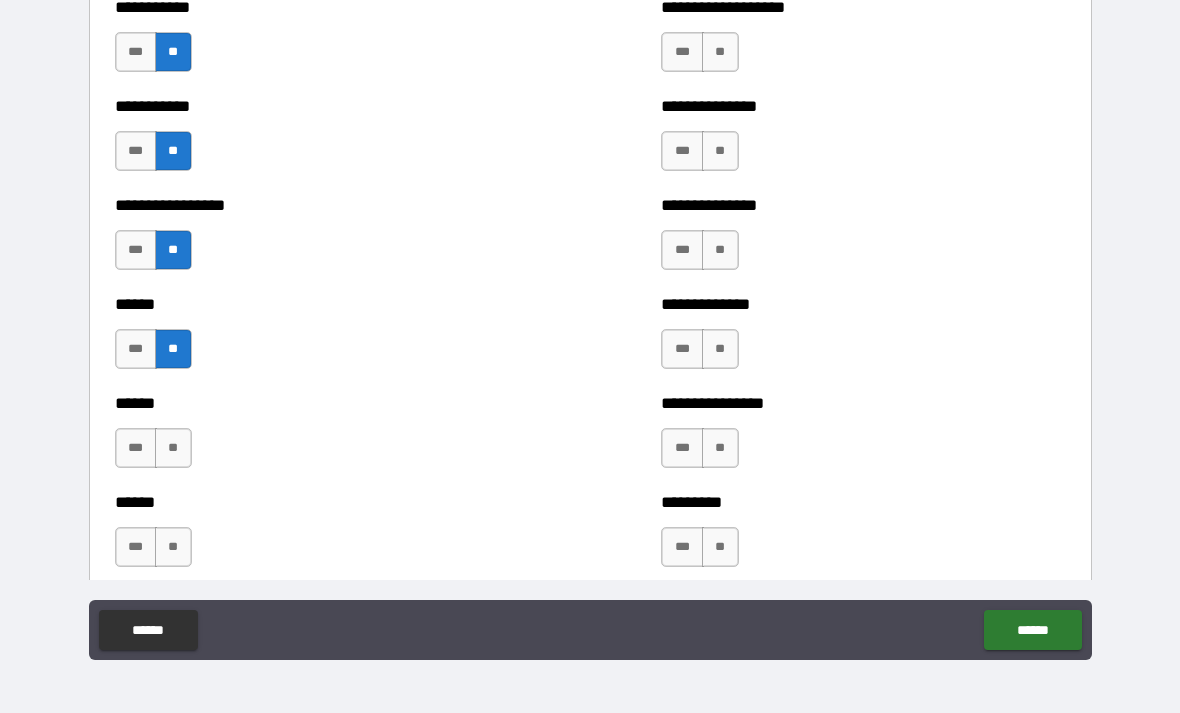 click on "**" at bounding box center [173, 448] 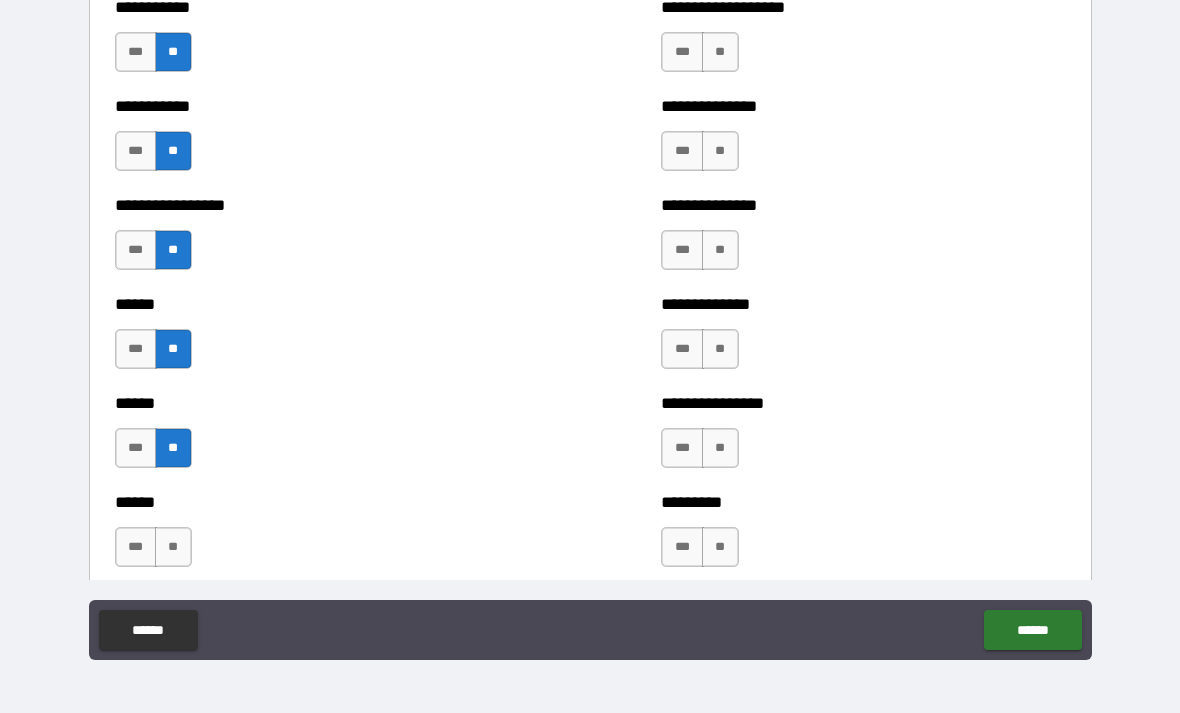 click on "**" at bounding box center (173, 547) 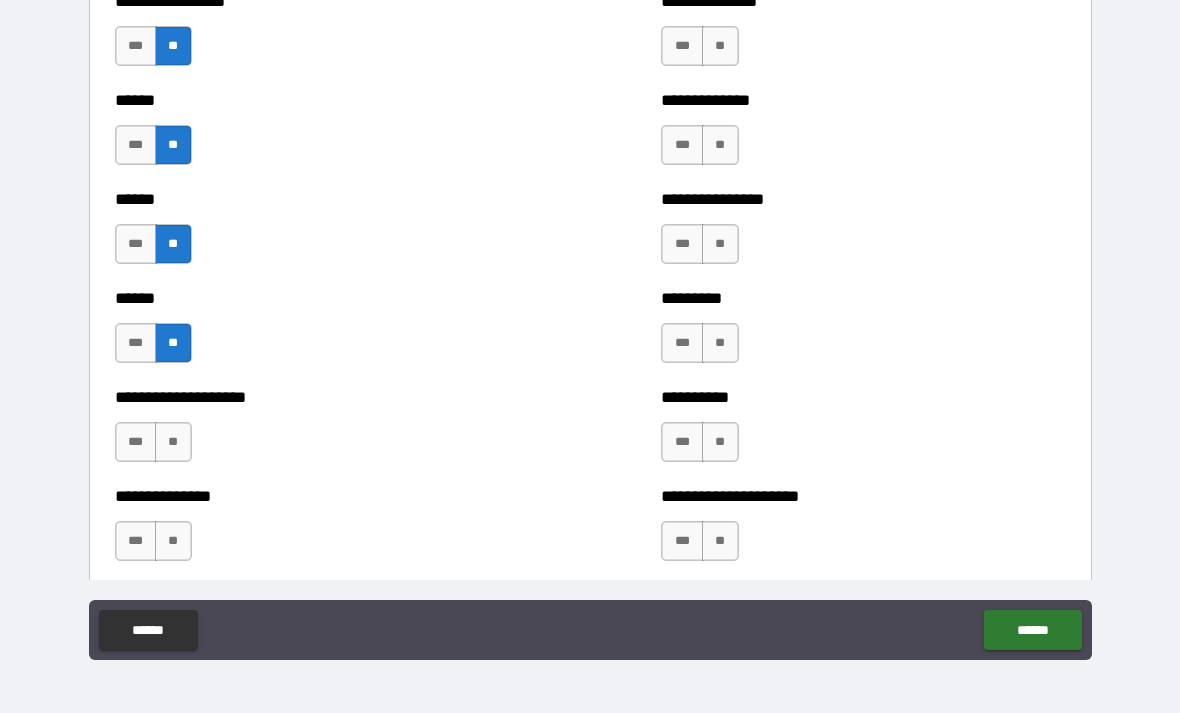 scroll, scrollTop: 2912, scrollLeft: 0, axis: vertical 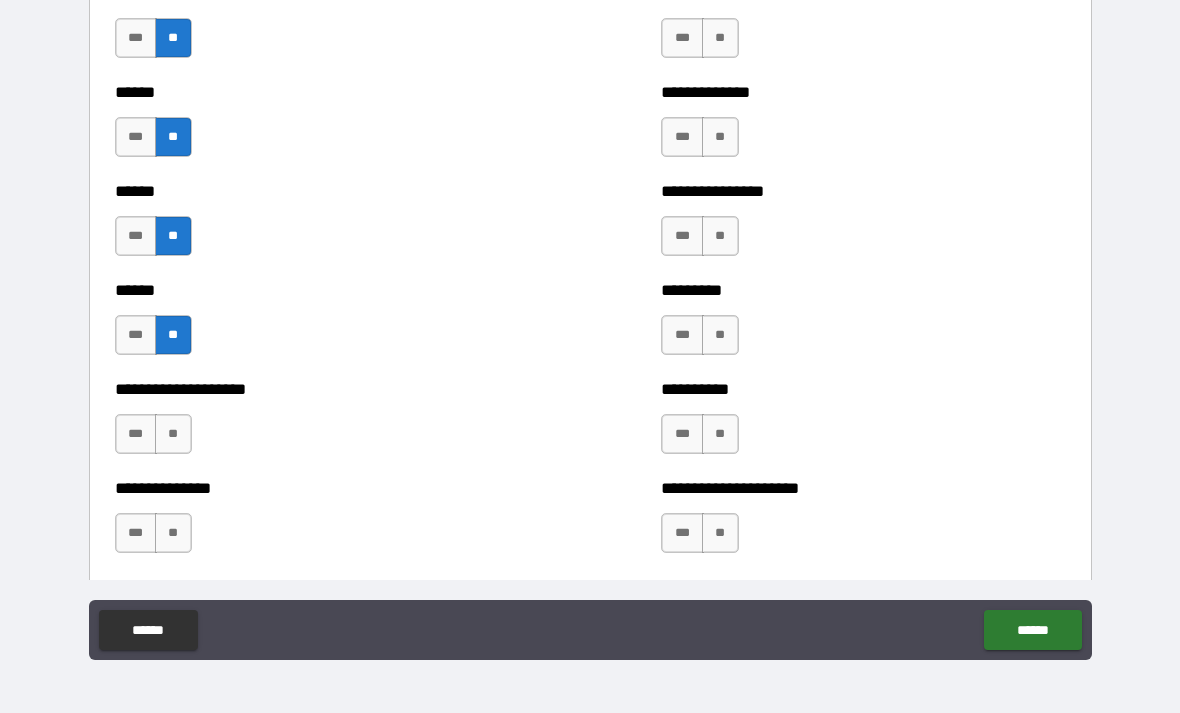 click on "***" at bounding box center [136, 434] 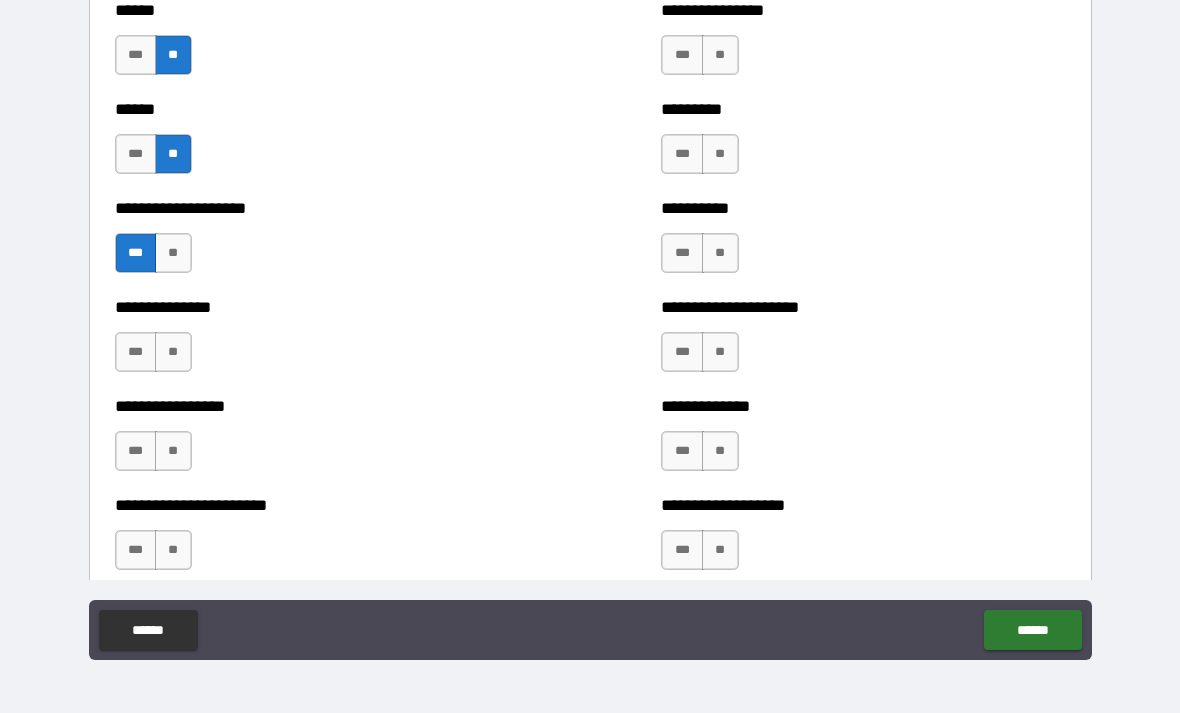 scroll, scrollTop: 3104, scrollLeft: 0, axis: vertical 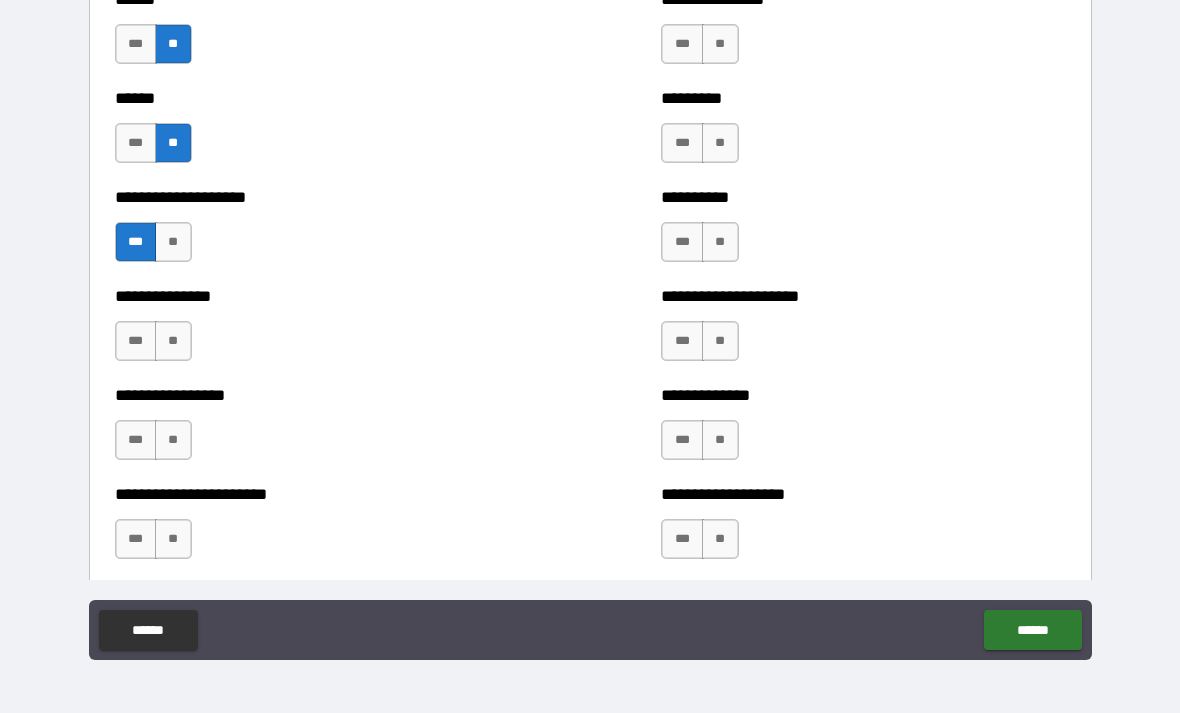 click on "**" at bounding box center (173, 341) 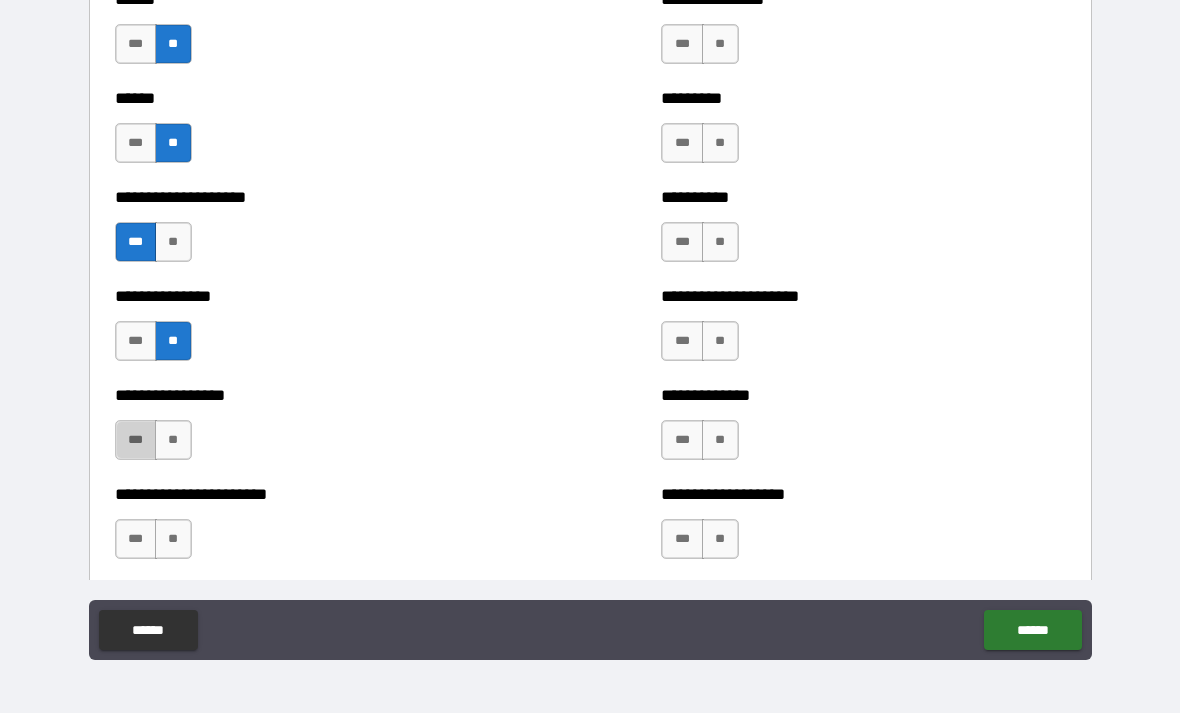 click on "***" at bounding box center (136, 440) 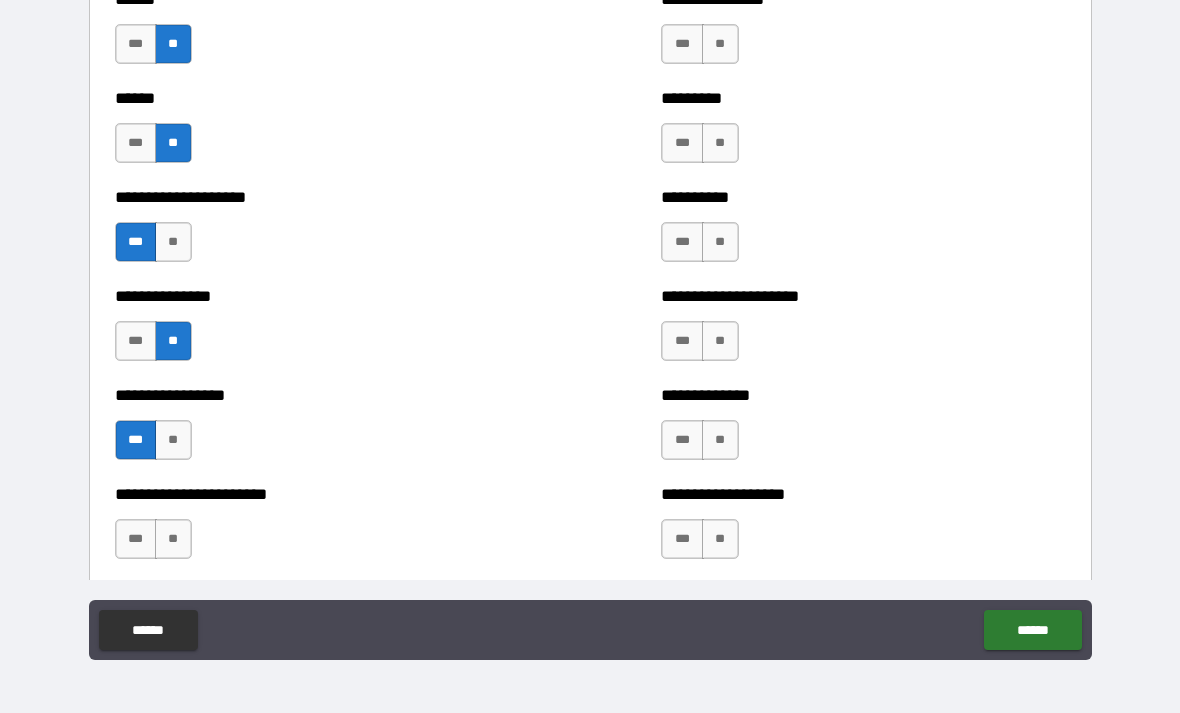 click on "**" at bounding box center [173, 539] 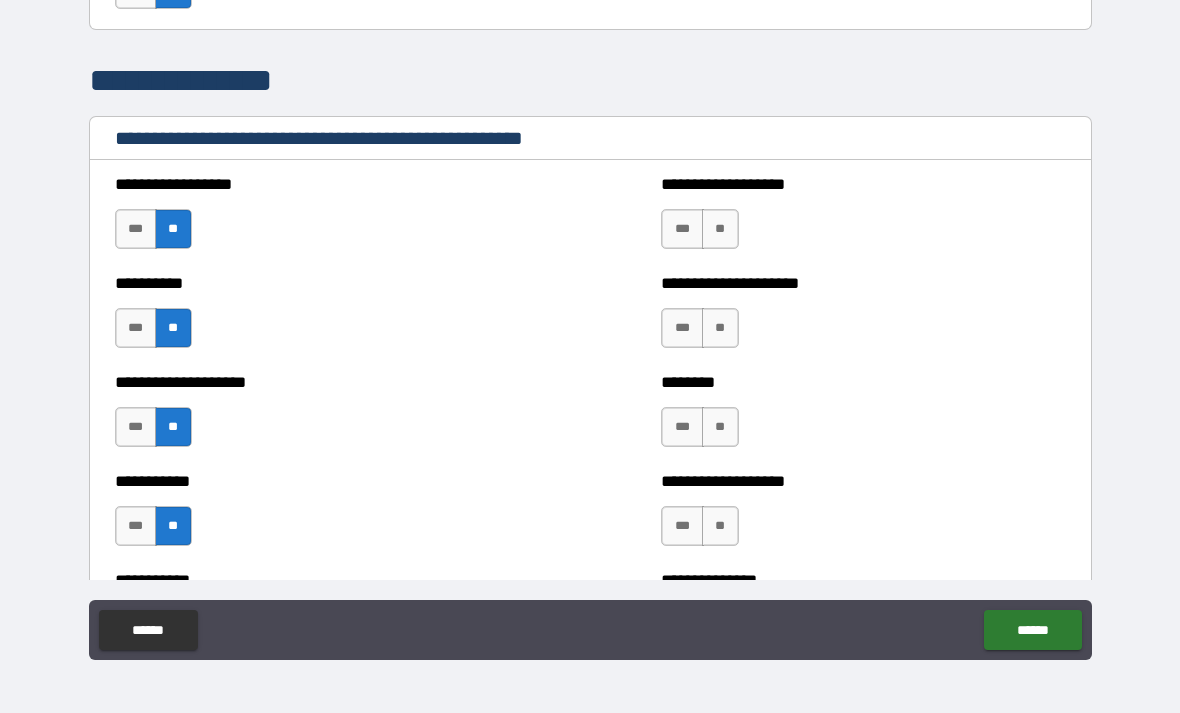scroll, scrollTop: 2227, scrollLeft: 0, axis: vertical 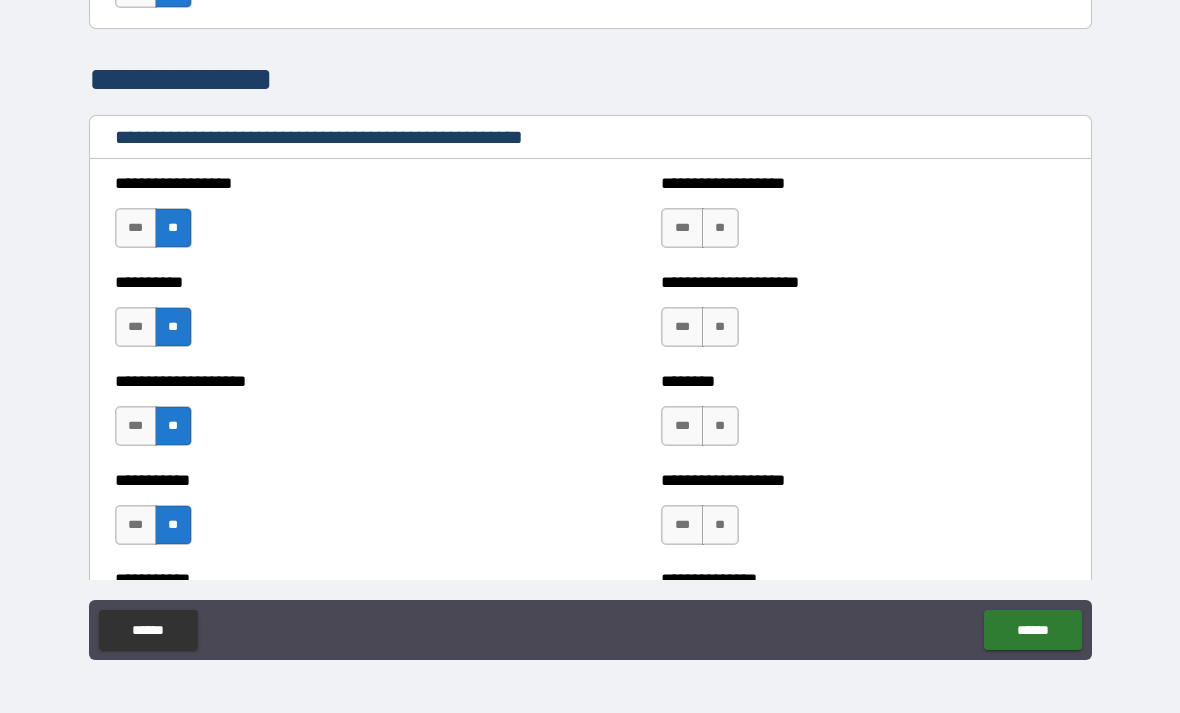 click on "**" at bounding box center [720, 228] 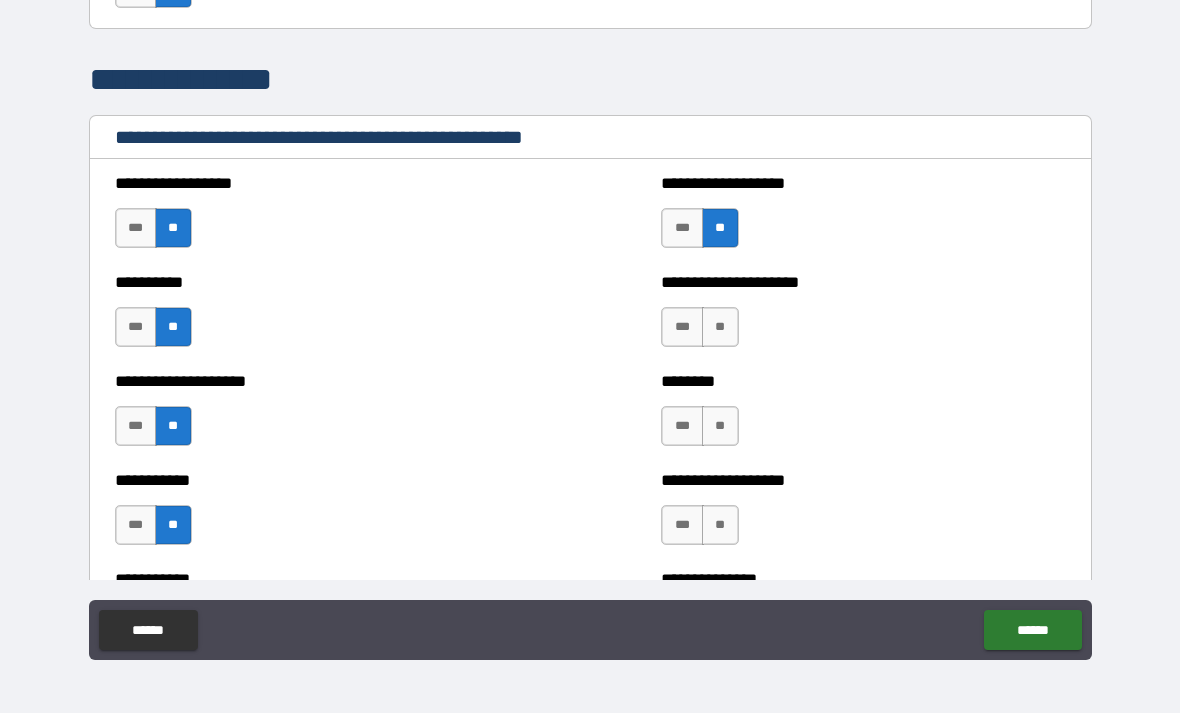 click on "**" at bounding box center [720, 327] 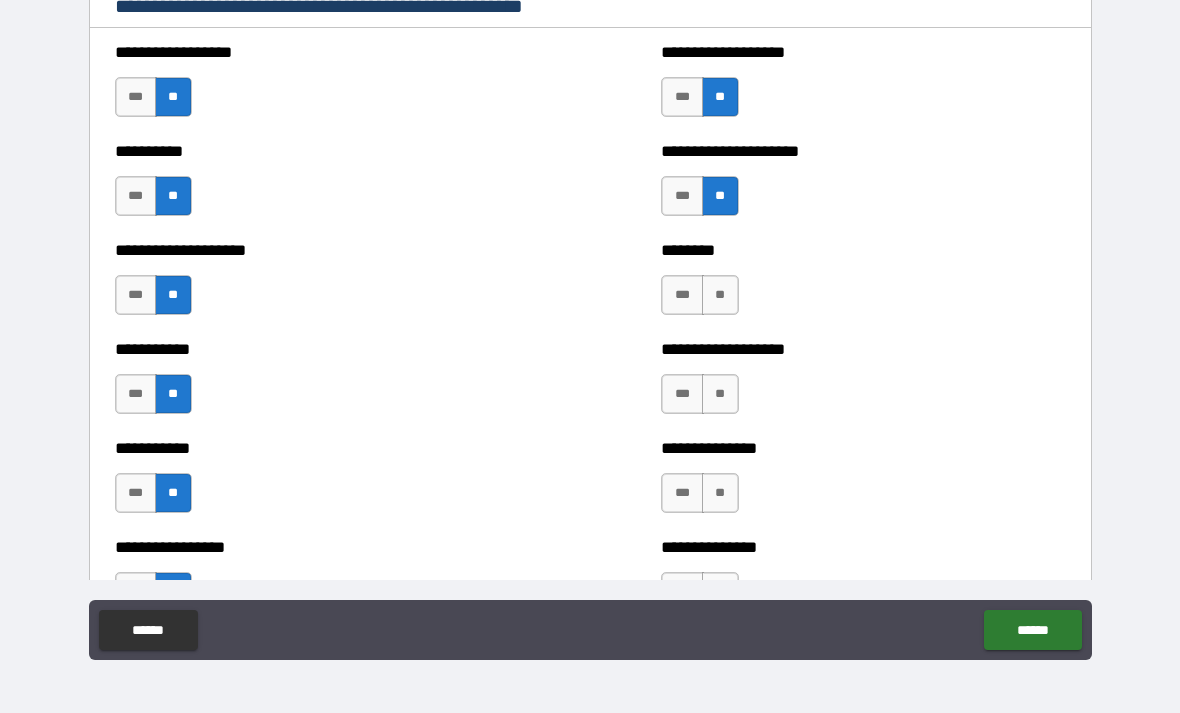 scroll, scrollTop: 2362, scrollLeft: 0, axis: vertical 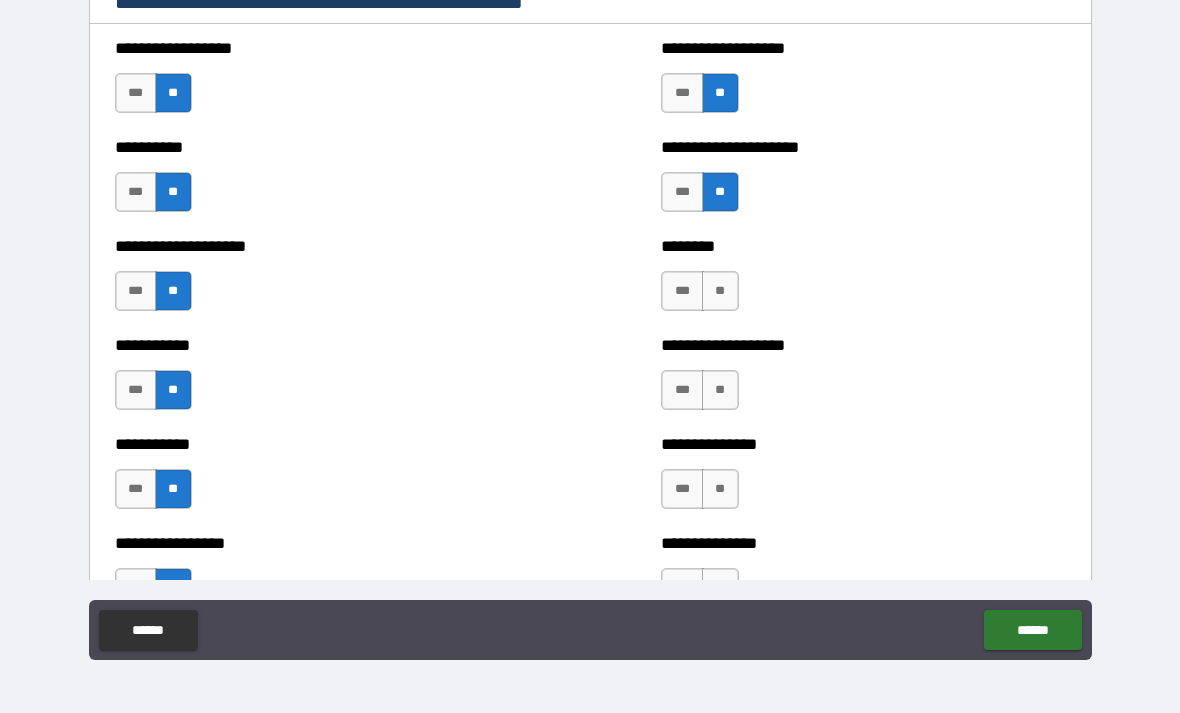 click on "***" at bounding box center (682, 291) 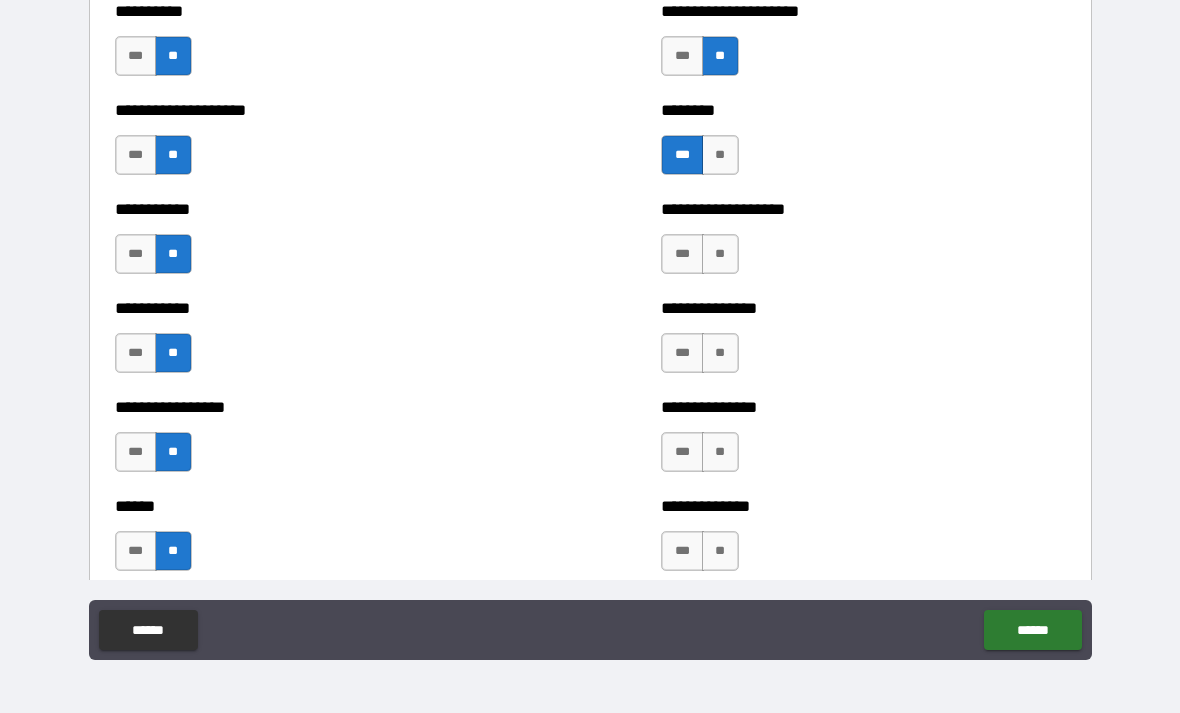 scroll, scrollTop: 2558, scrollLeft: 0, axis: vertical 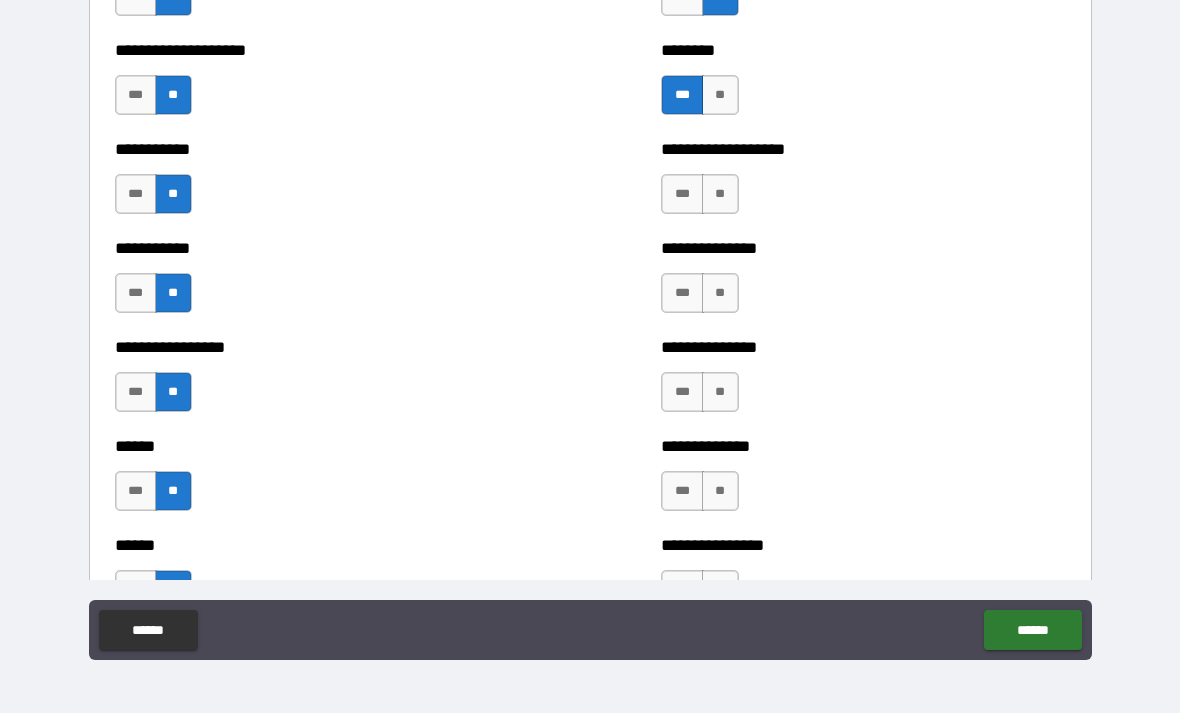 click on "**" at bounding box center [720, 194] 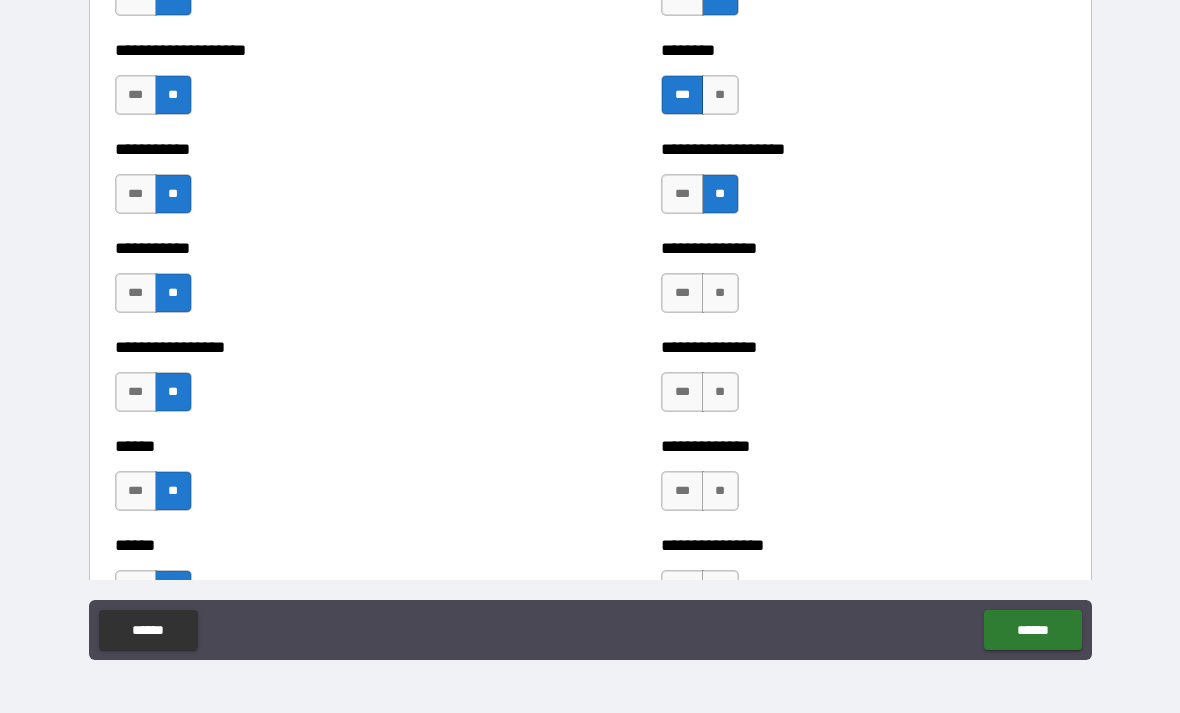 click on "**" at bounding box center (720, 293) 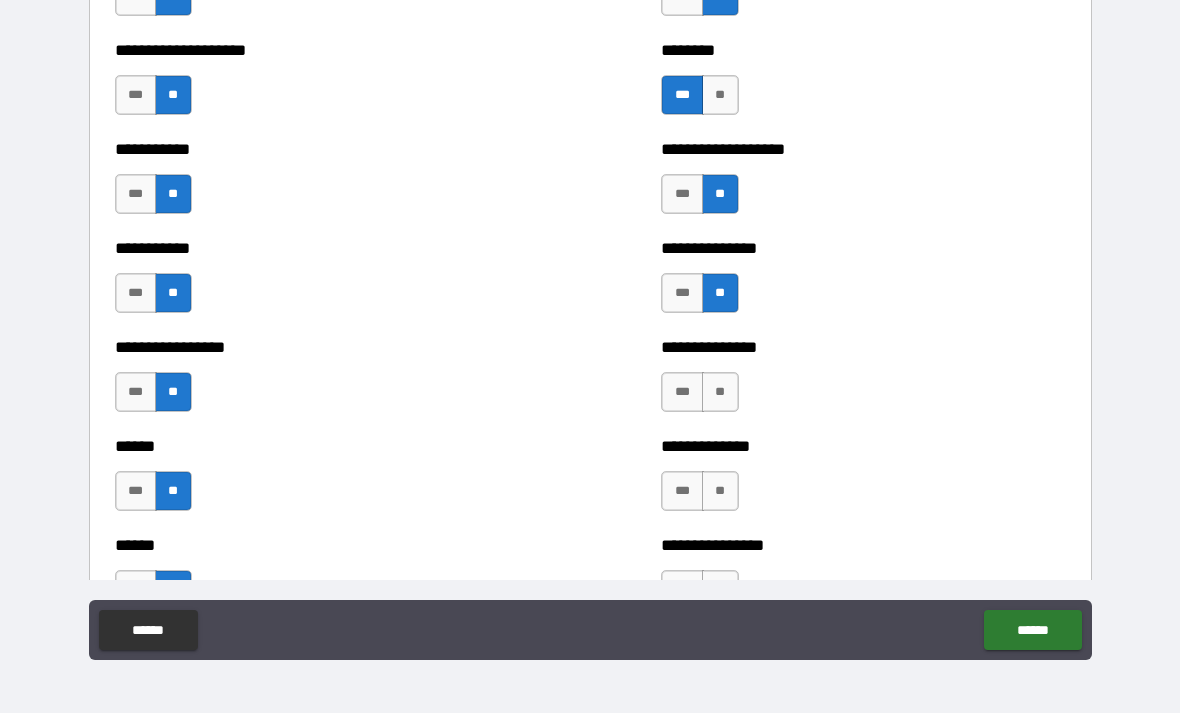 click on "**" at bounding box center [720, 392] 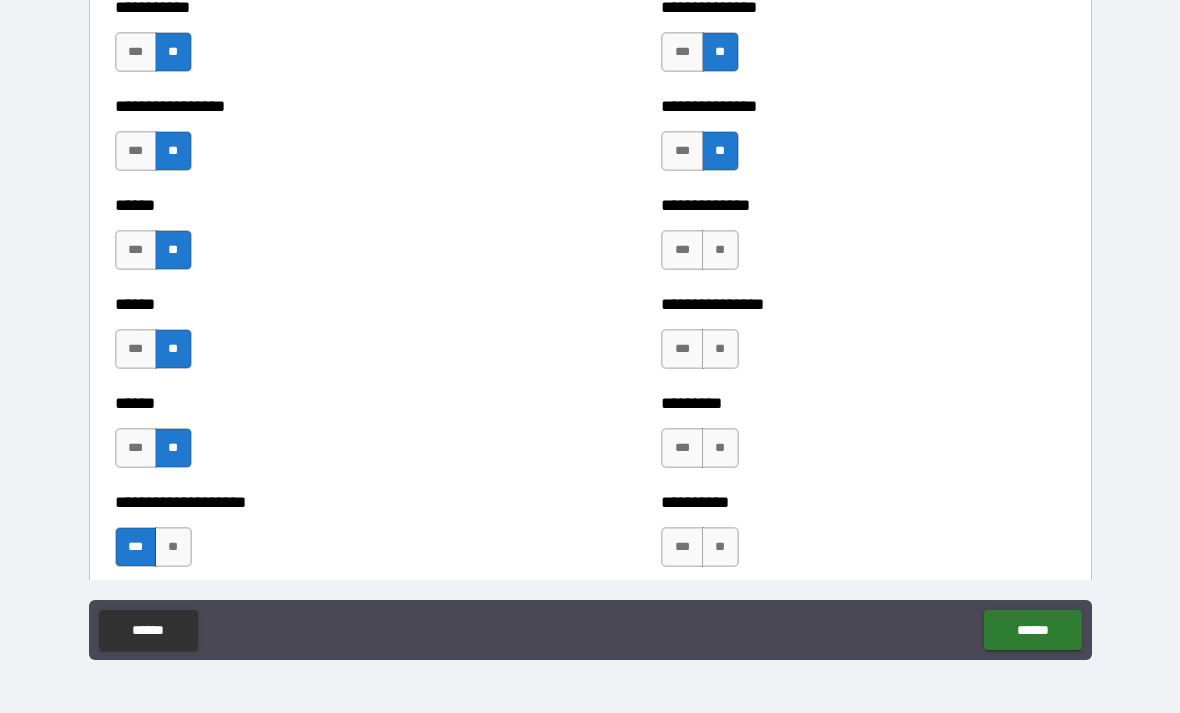 scroll, scrollTop: 2822, scrollLeft: 0, axis: vertical 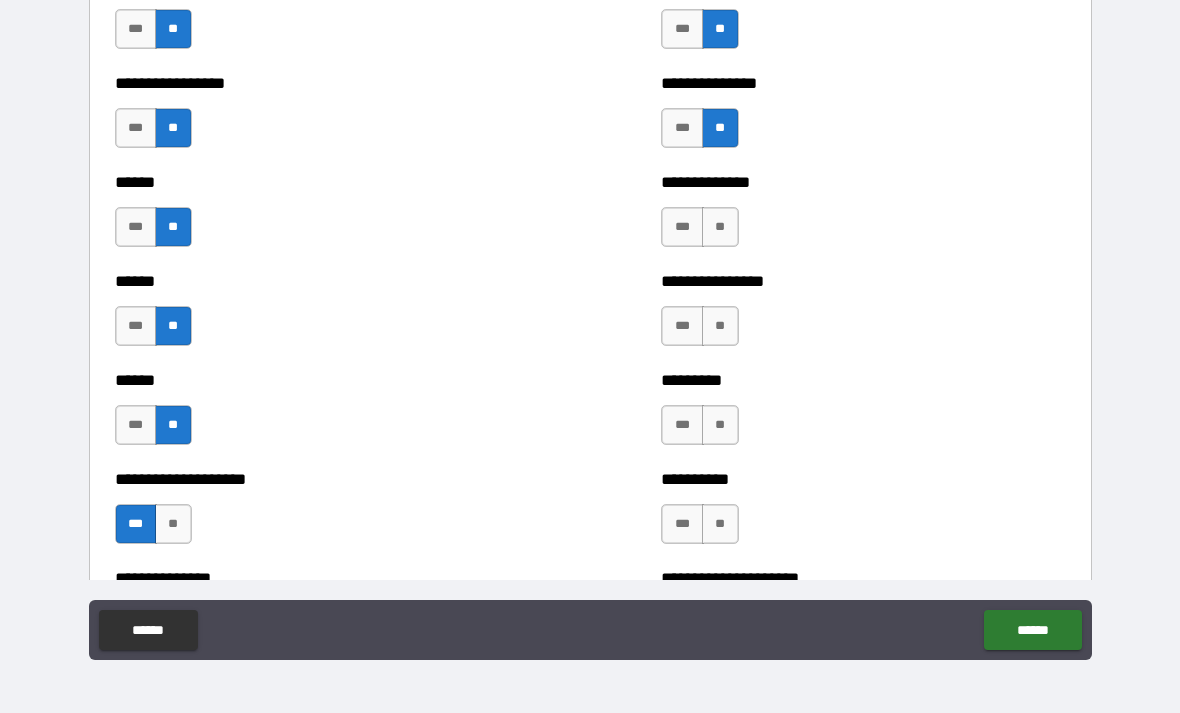 click on "**" at bounding box center (720, 227) 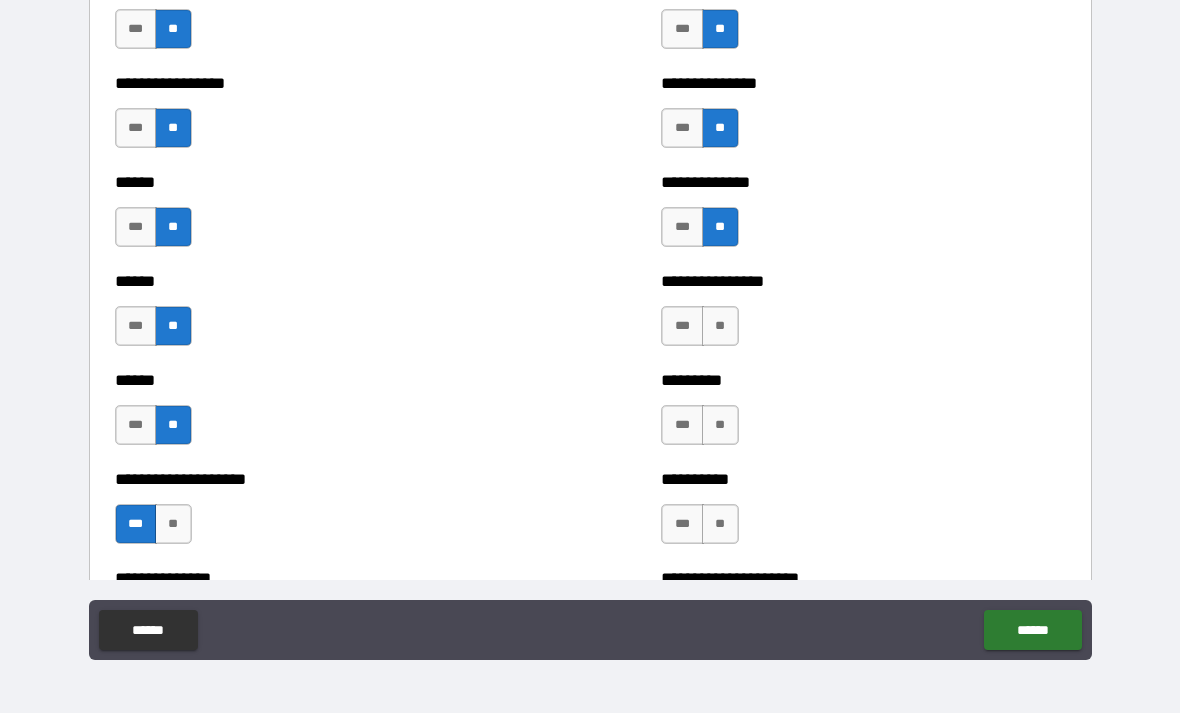 click on "**" at bounding box center [720, 326] 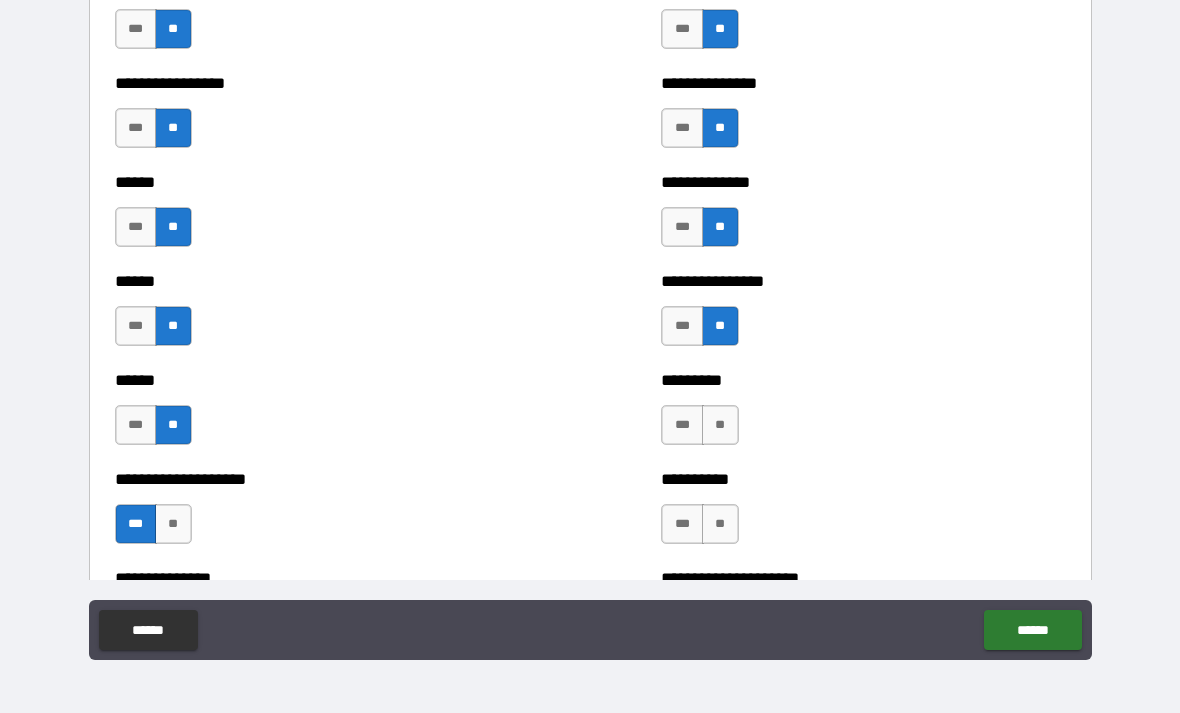 click on "**" at bounding box center [720, 425] 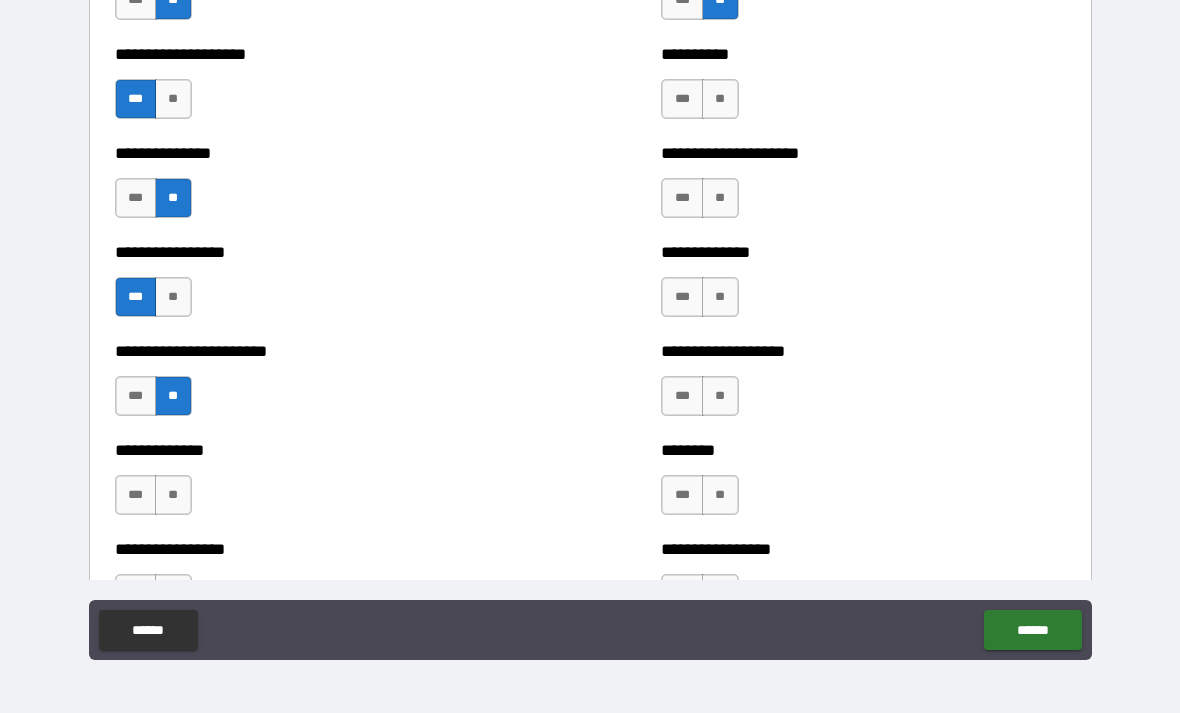scroll, scrollTop: 3248, scrollLeft: 0, axis: vertical 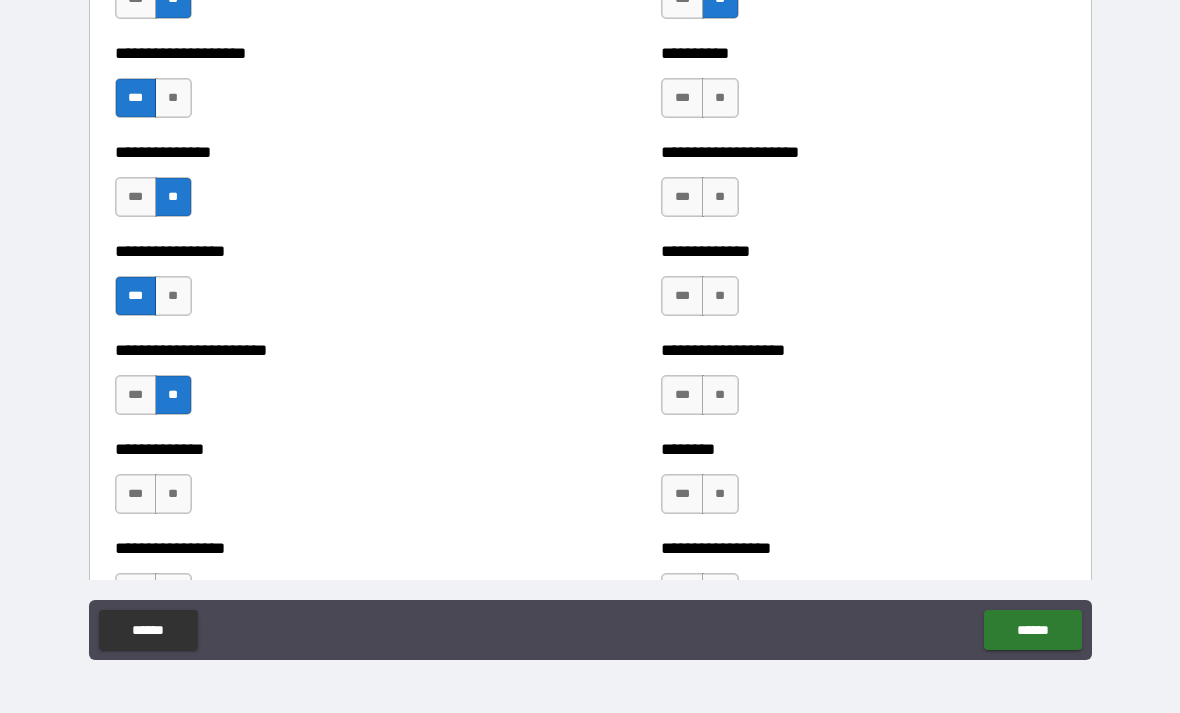 click on "**" at bounding box center (720, 98) 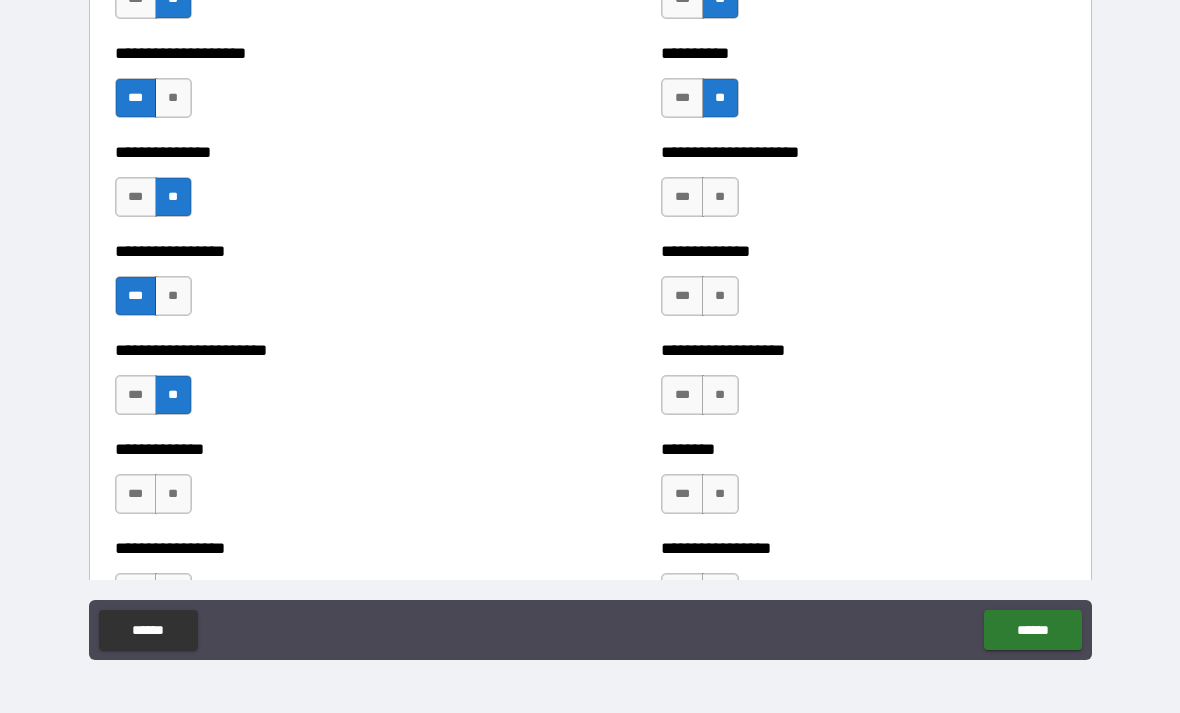 click on "**" at bounding box center (720, 197) 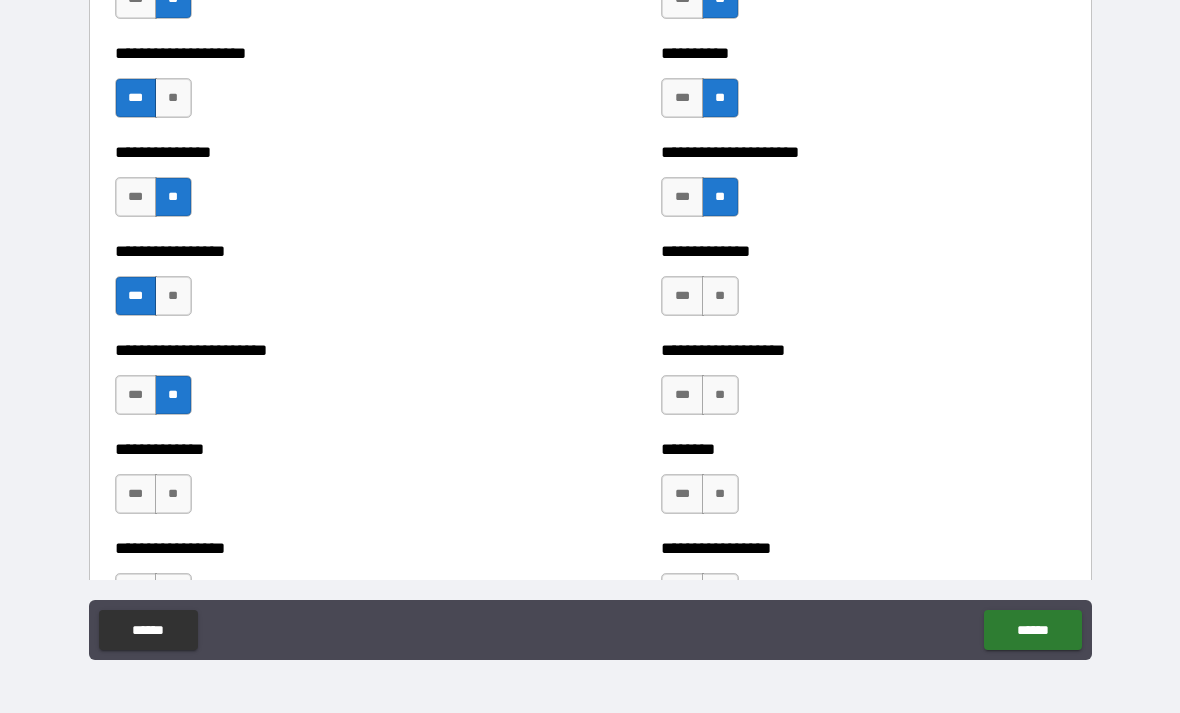 click on "**" at bounding box center (720, 296) 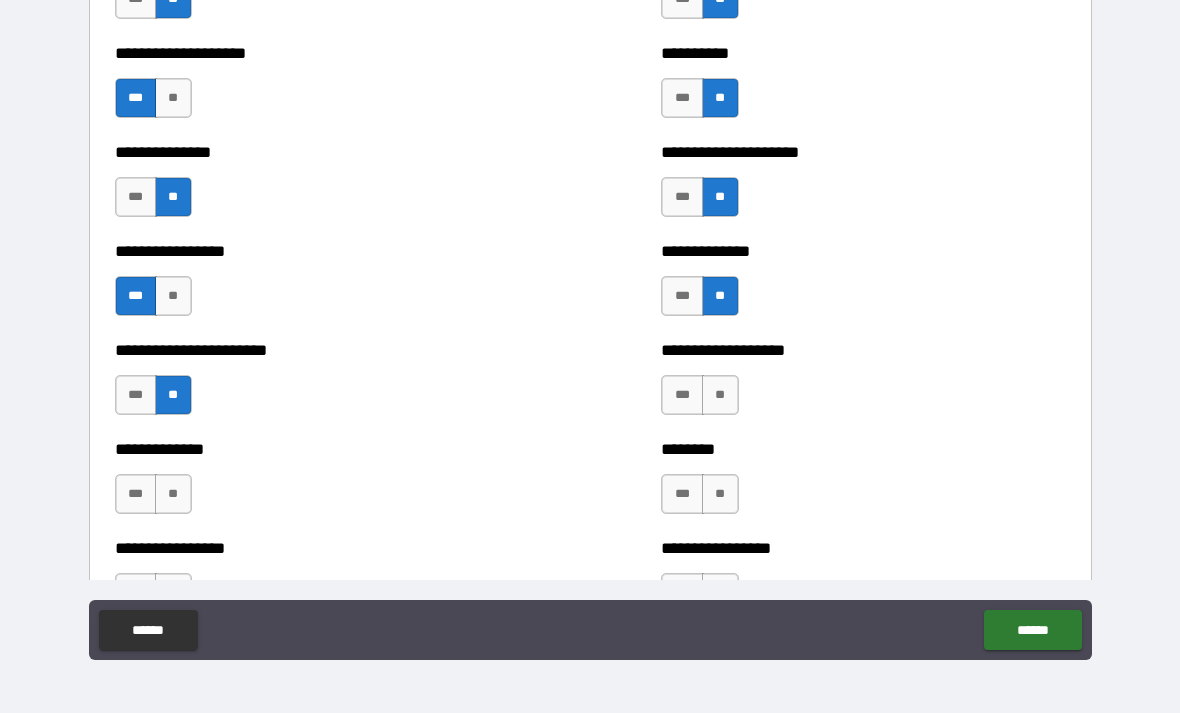 click on "**" at bounding box center [720, 395] 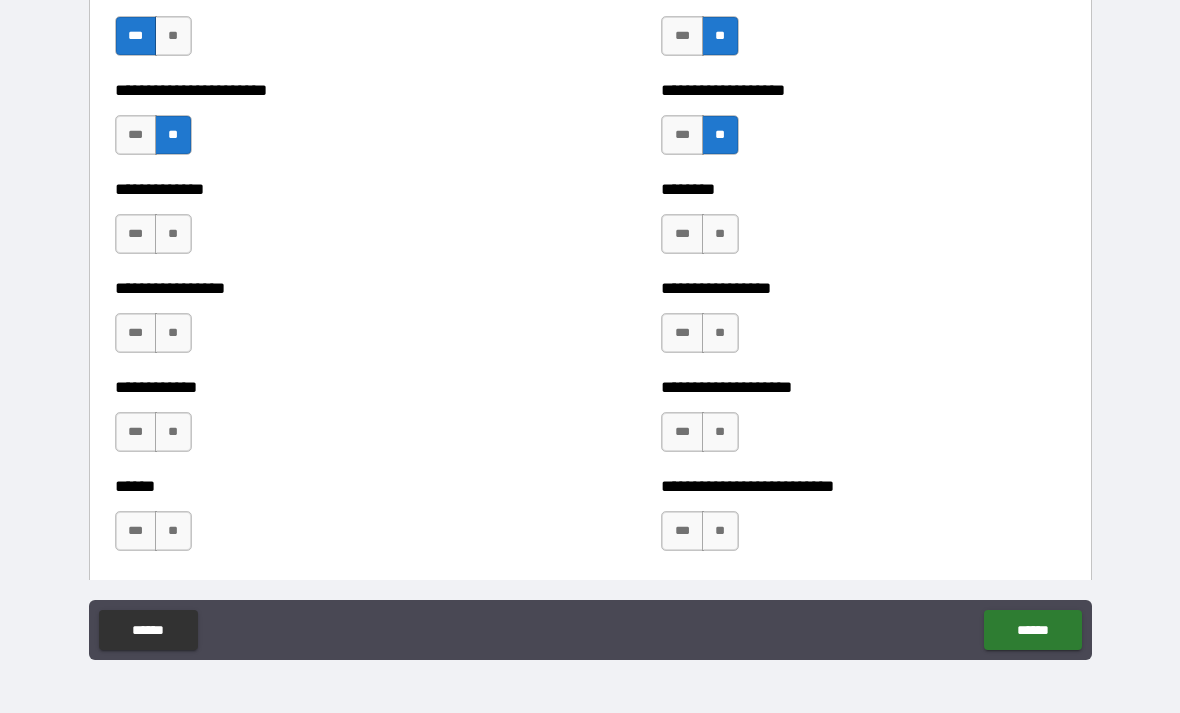 scroll, scrollTop: 3511, scrollLeft: 0, axis: vertical 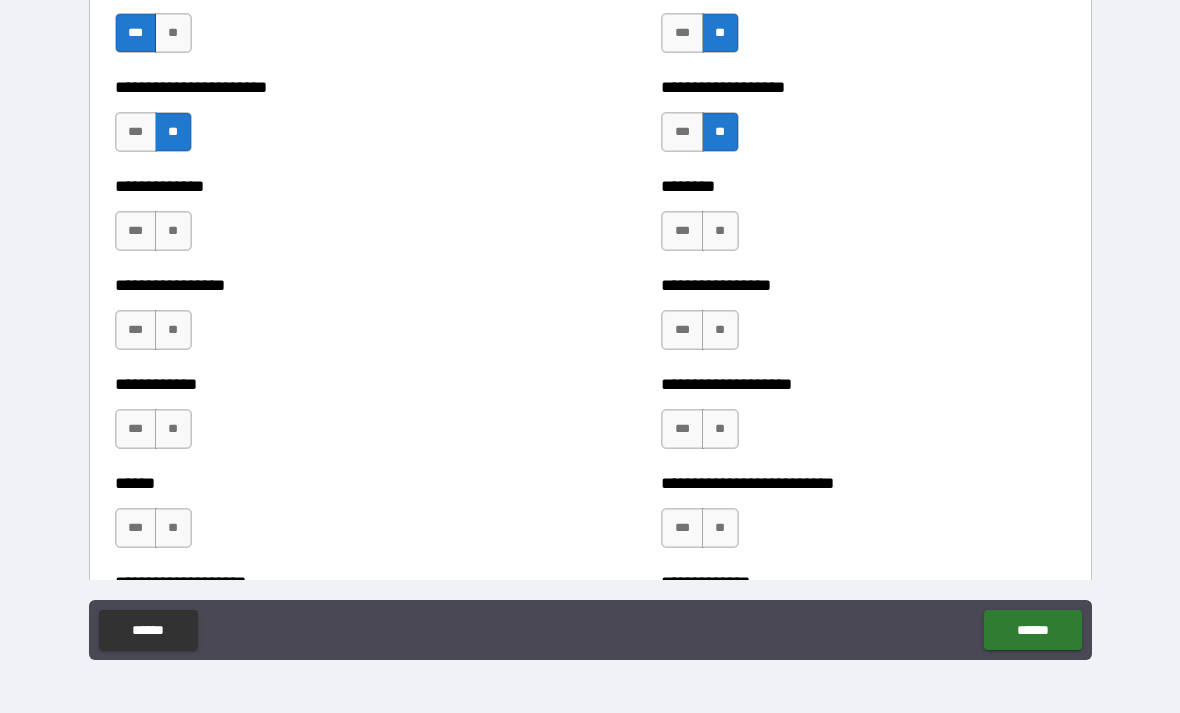 click on "**" at bounding box center [720, 231] 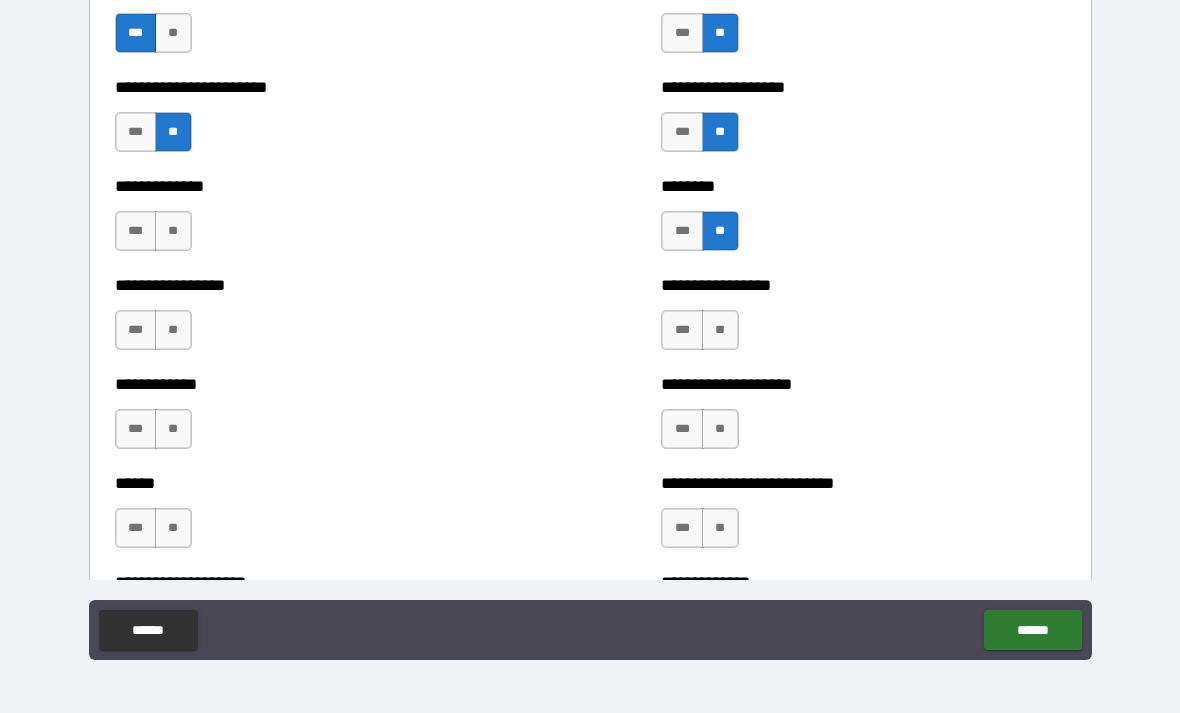 click on "**" at bounding box center [720, 330] 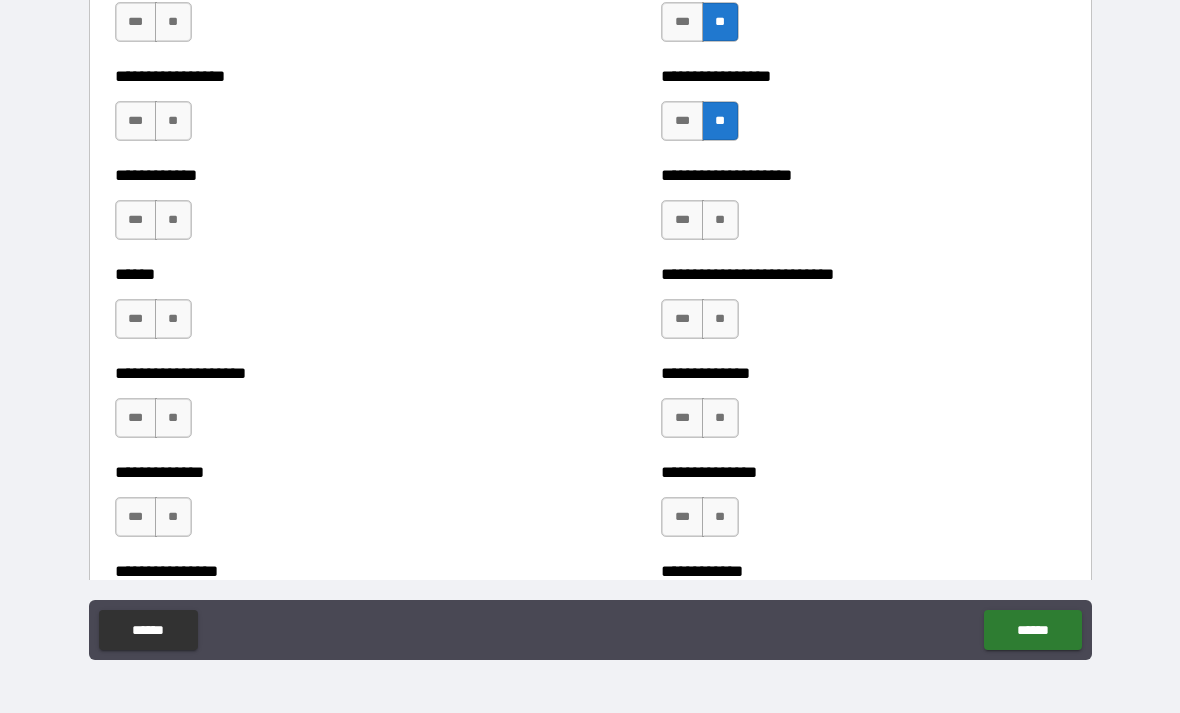 scroll, scrollTop: 3728, scrollLeft: 0, axis: vertical 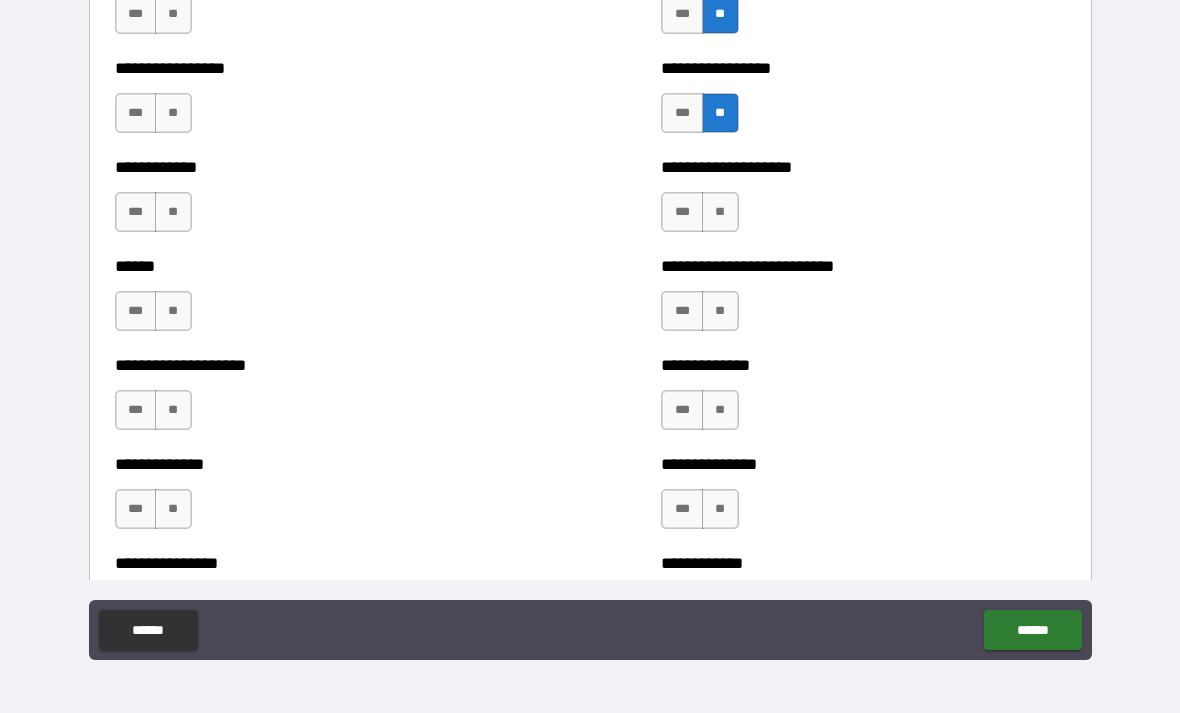 click on "**" at bounding box center [720, 212] 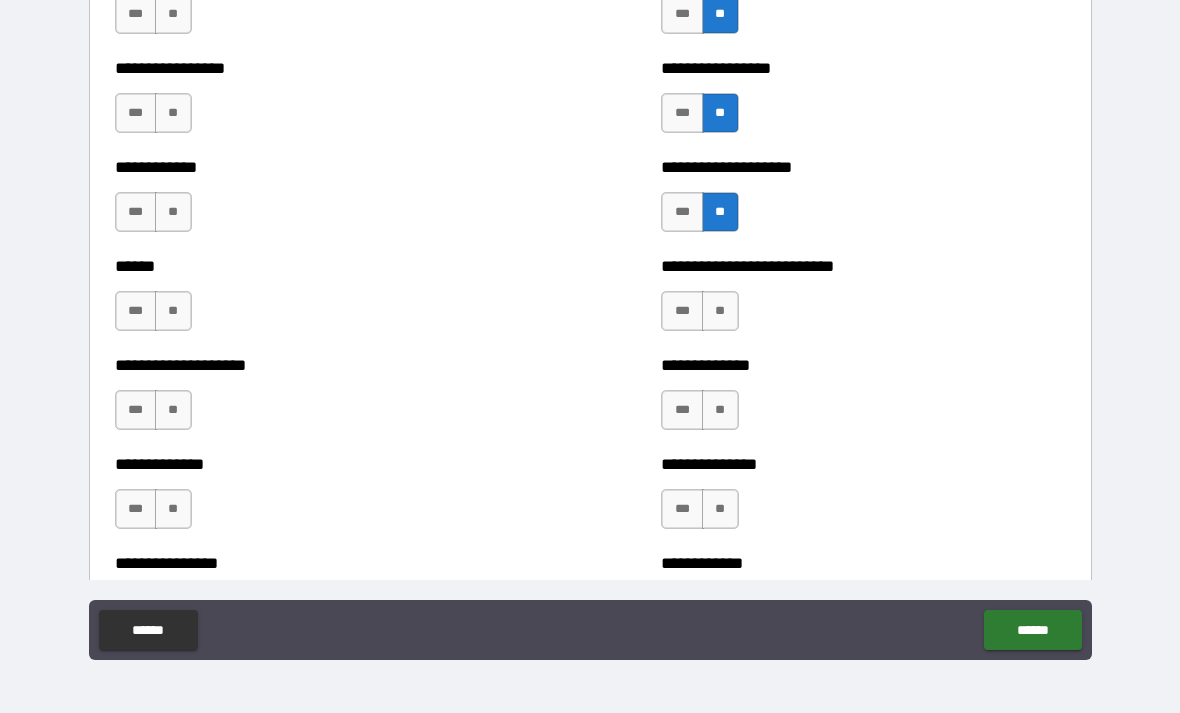click on "**" at bounding box center (720, 311) 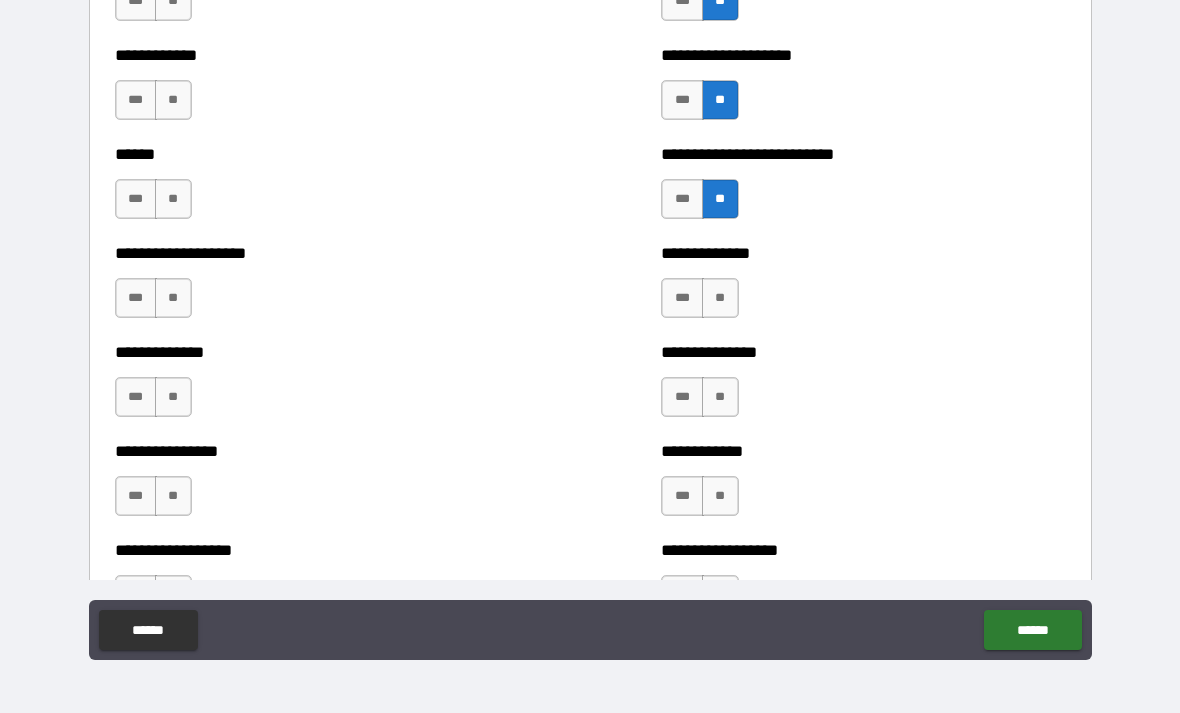 scroll, scrollTop: 3847, scrollLeft: 0, axis: vertical 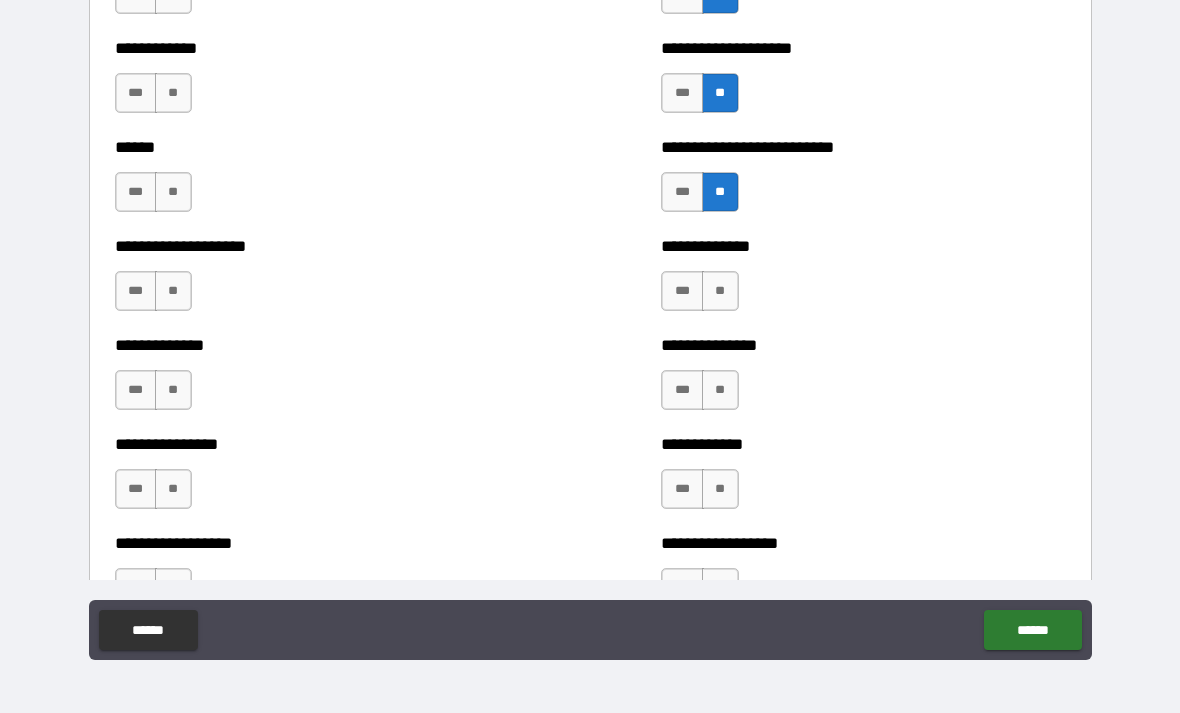 click on "**" at bounding box center [720, 291] 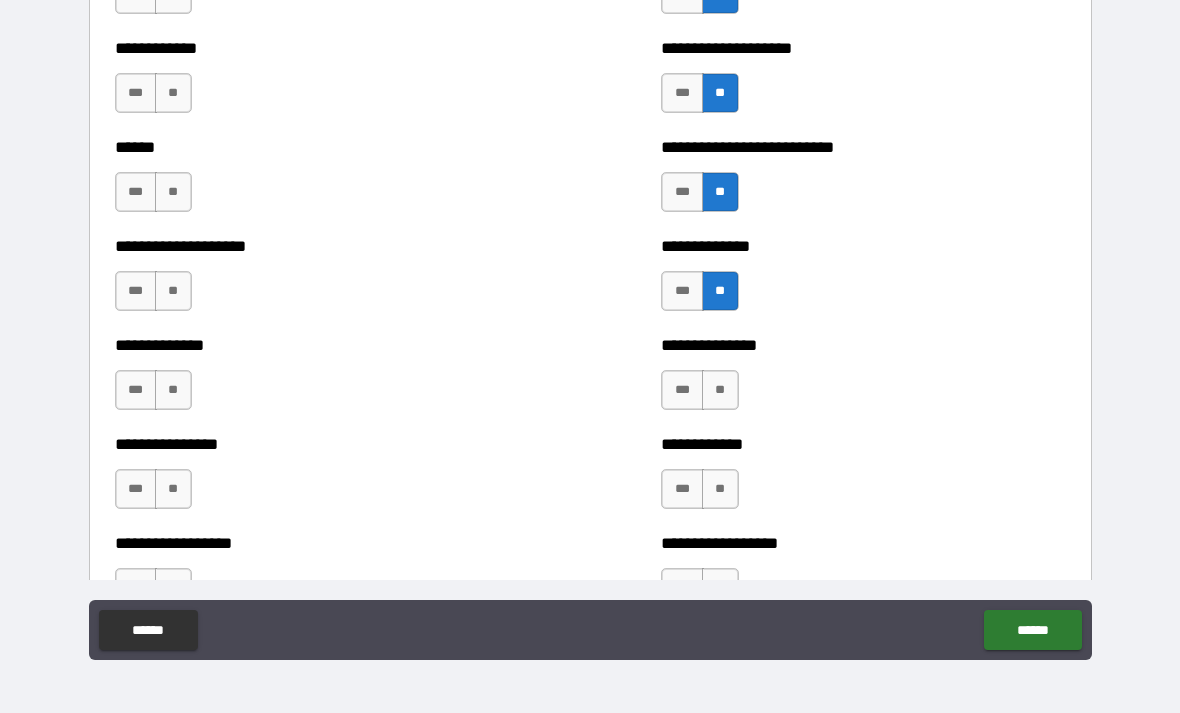 click on "**" at bounding box center [720, 390] 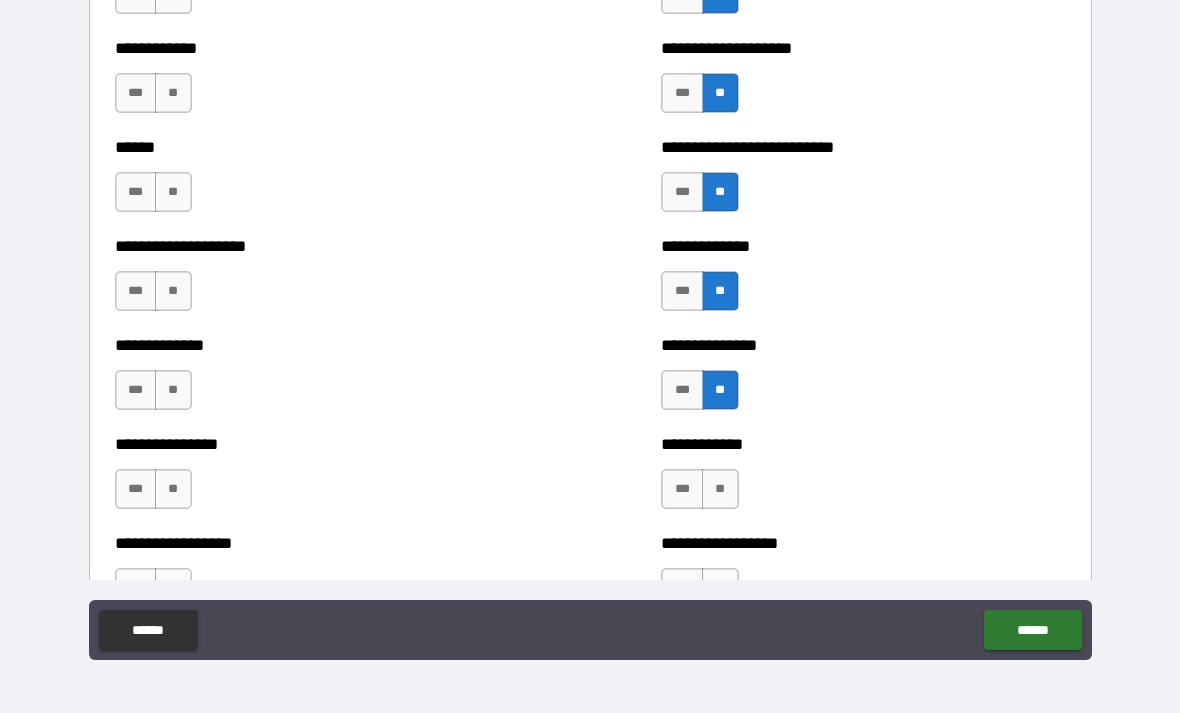 click on "**" at bounding box center [720, 489] 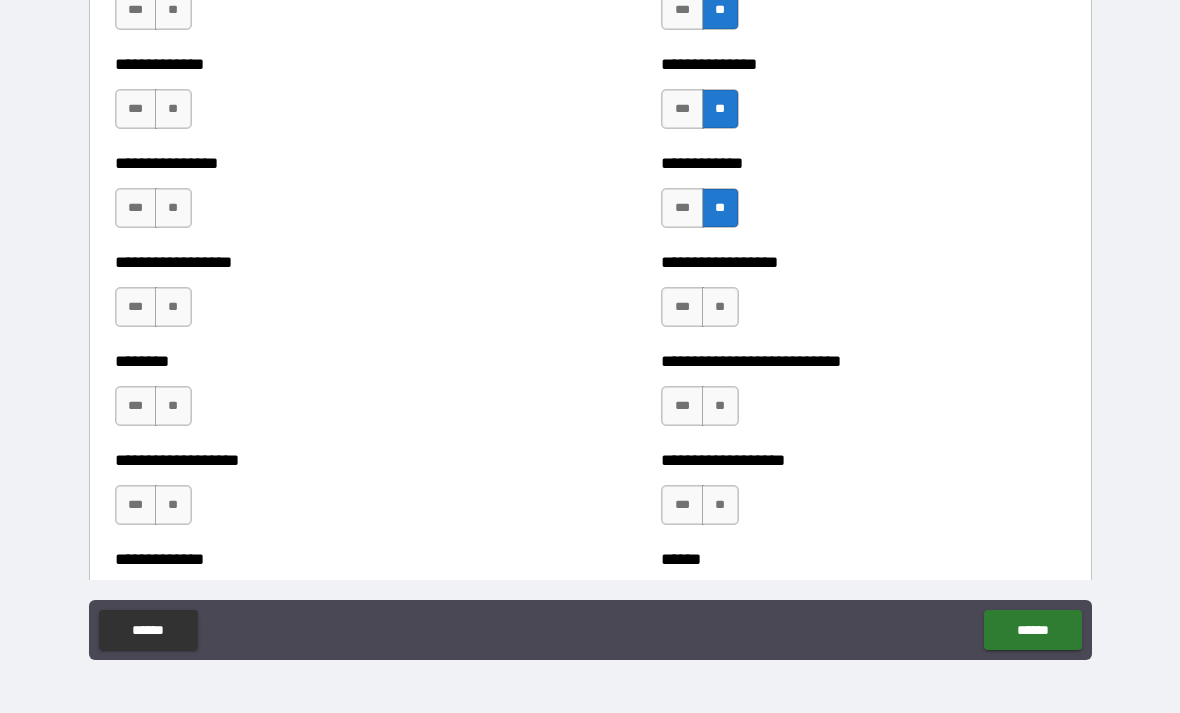 scroll, scrollTop: 4132, scrollLeft: 0, axis: vertical 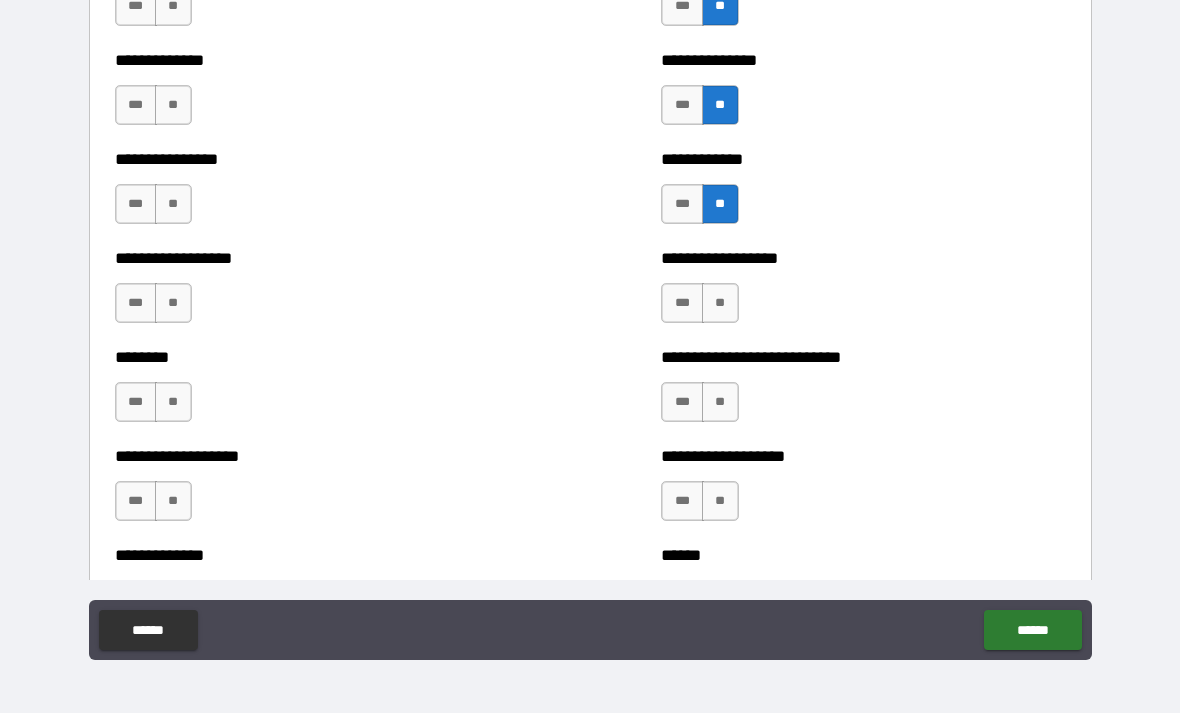 click on "**" at bounding box center [720, 303] 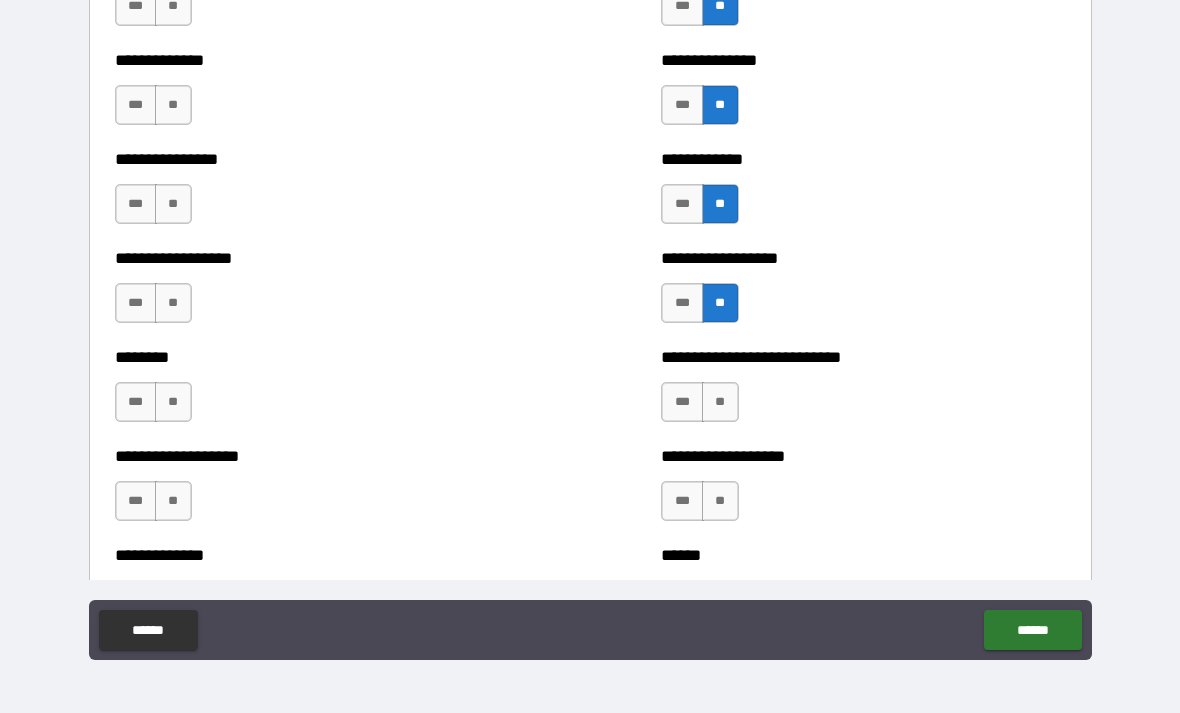 click on "**" at bounding box center [720, 402] 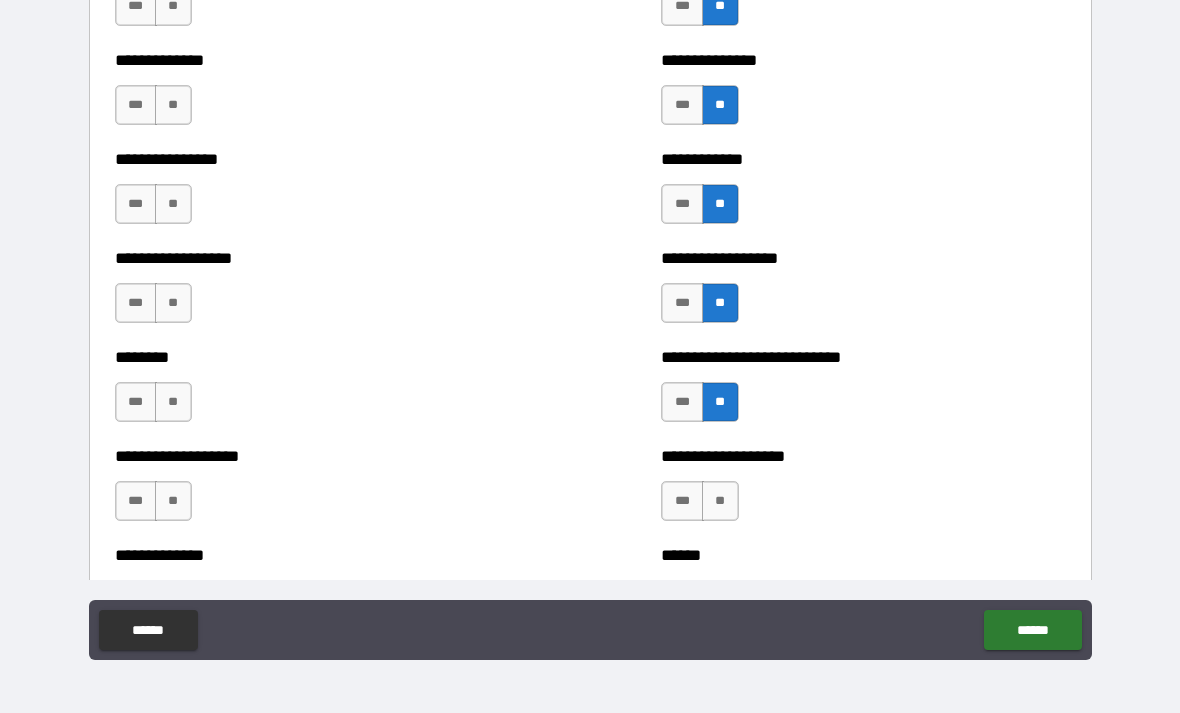 click on "**" at bounding box center [720, 501] 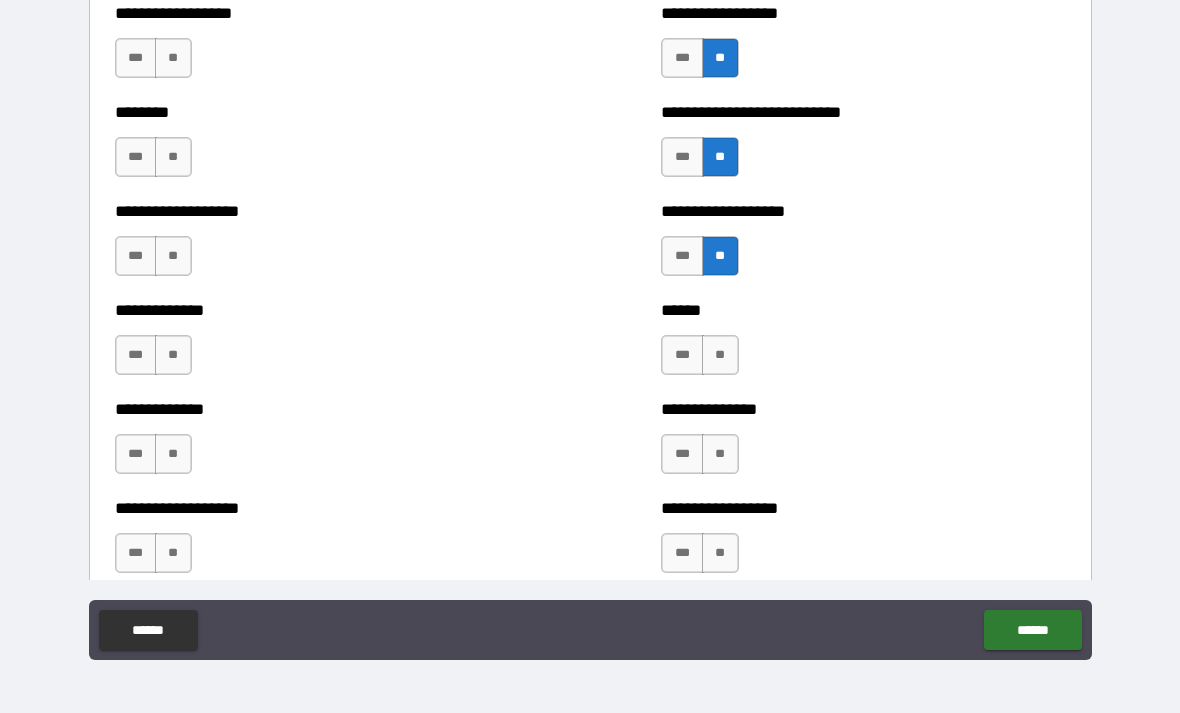 scroll, scrollTop: 4412, scrollLeft: 0, axis: vertical 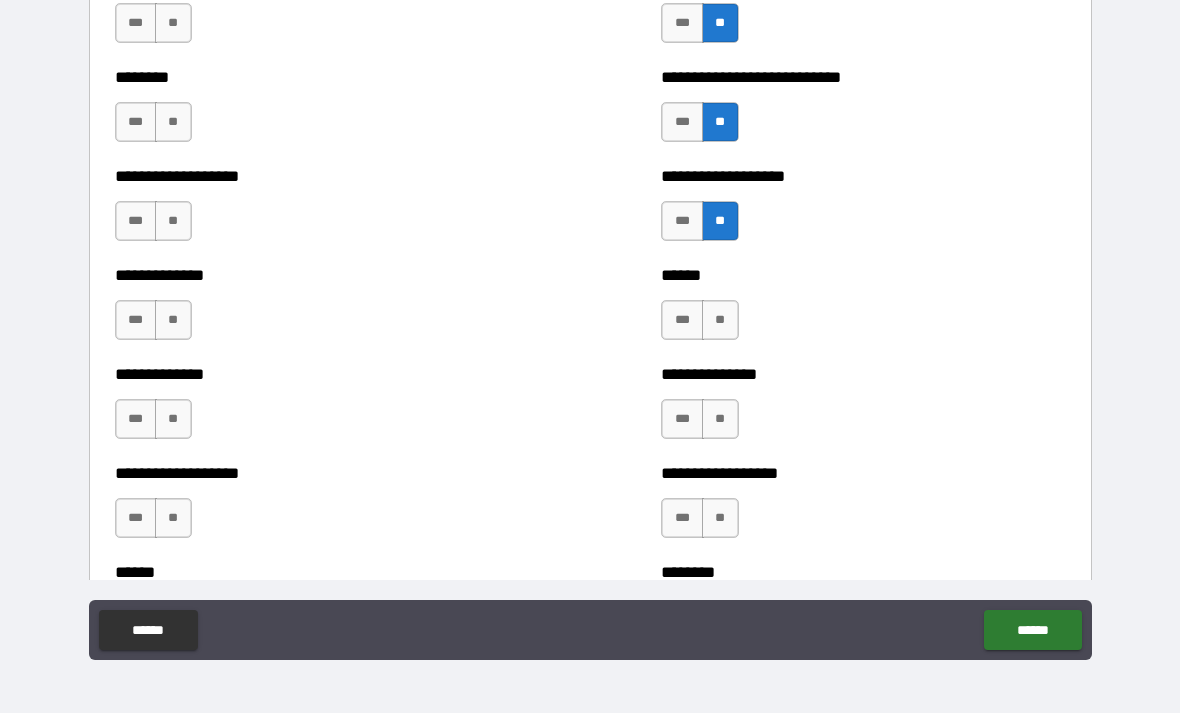 click on "**" at bounding box center [720, 320] 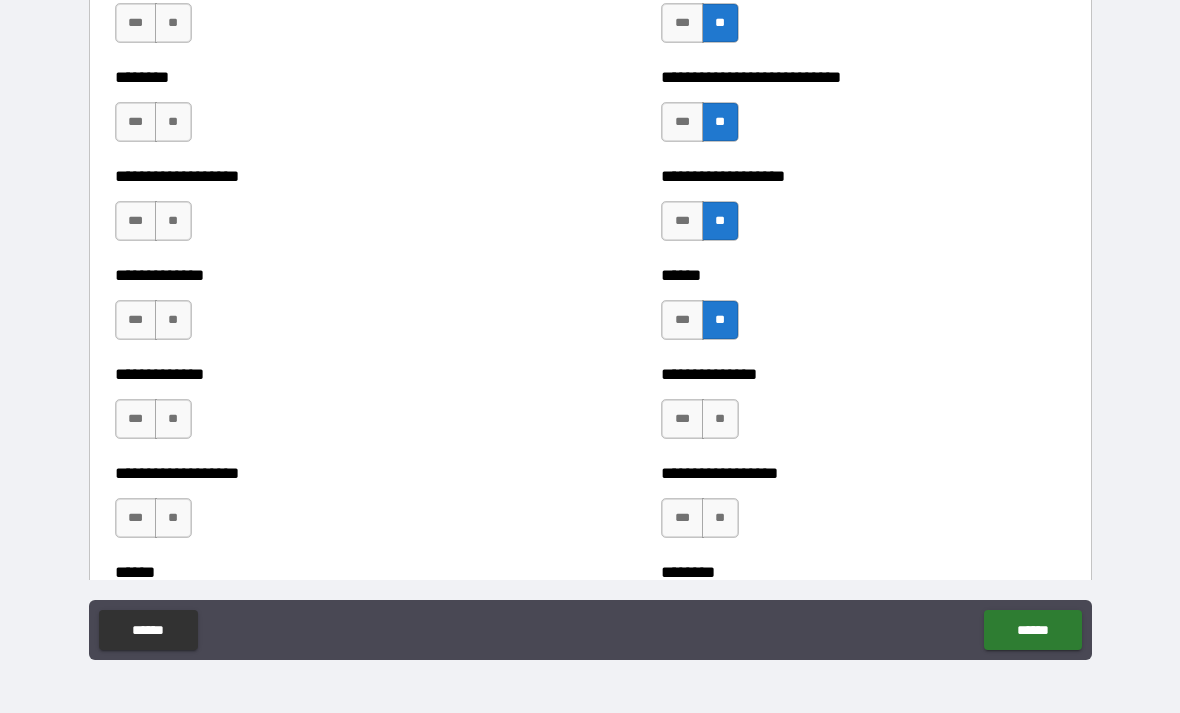 click on "**" at bounding box center (720, 419) 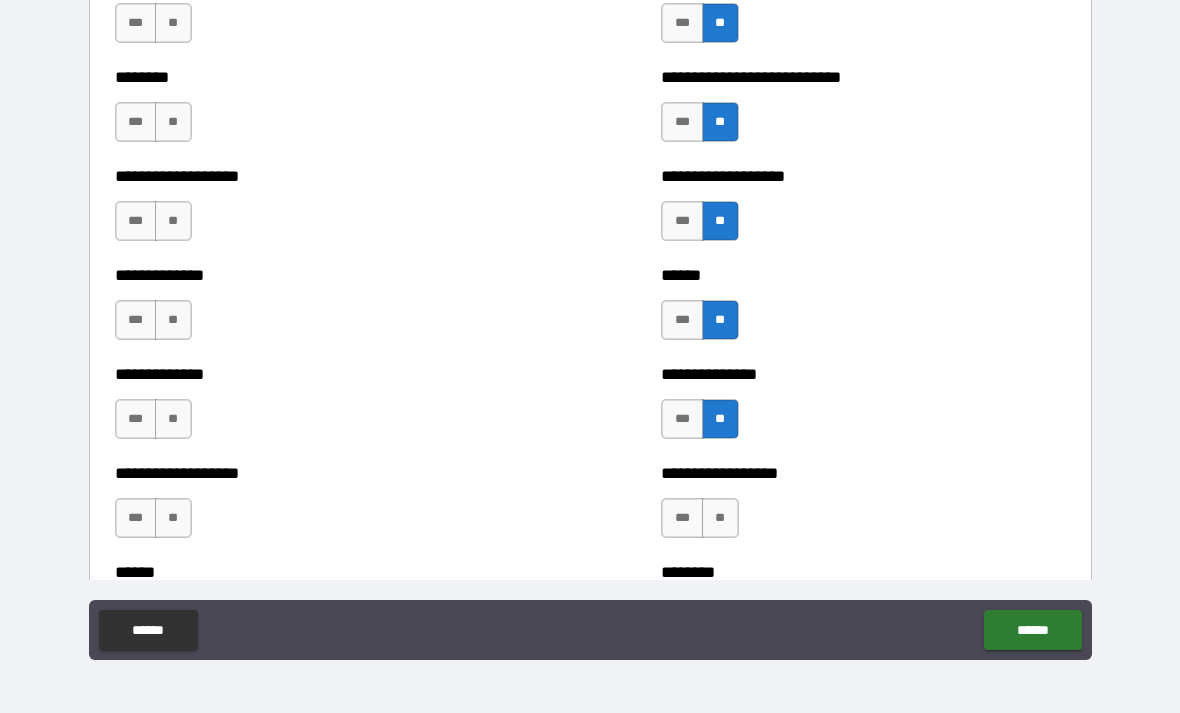 click on "**" at bounding box center (720, 518) 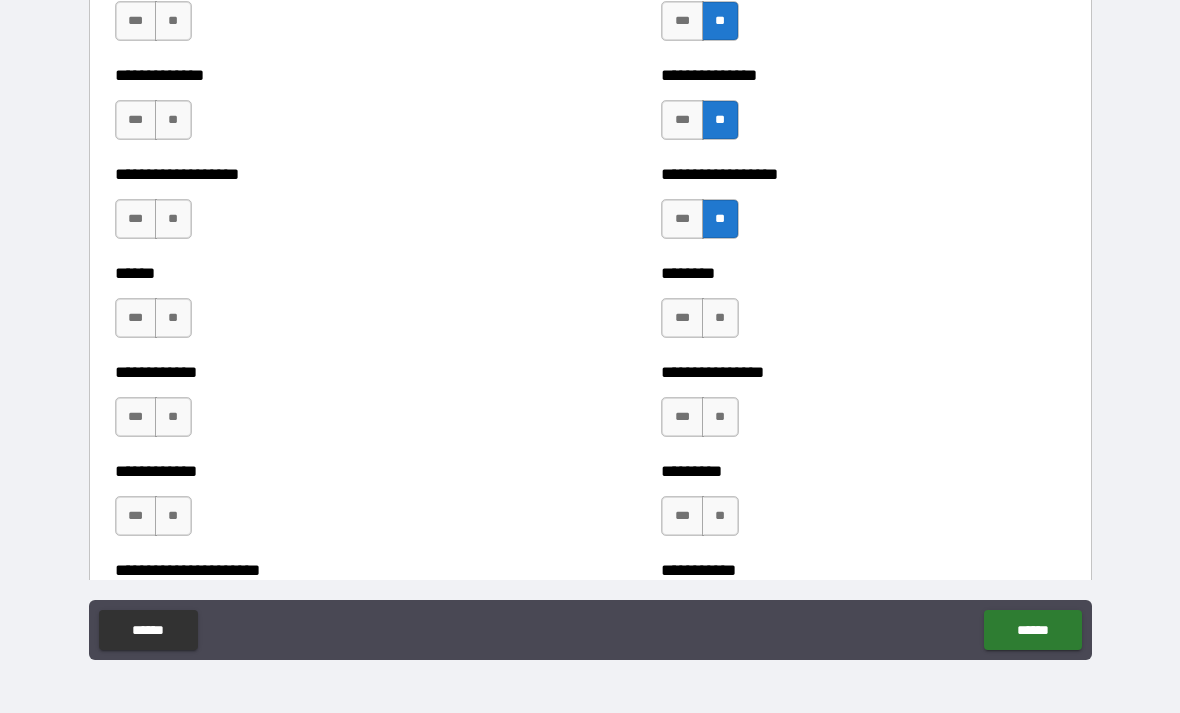 scroll, scrollTop: 4715, scrollLeft: 0, axis: vertical 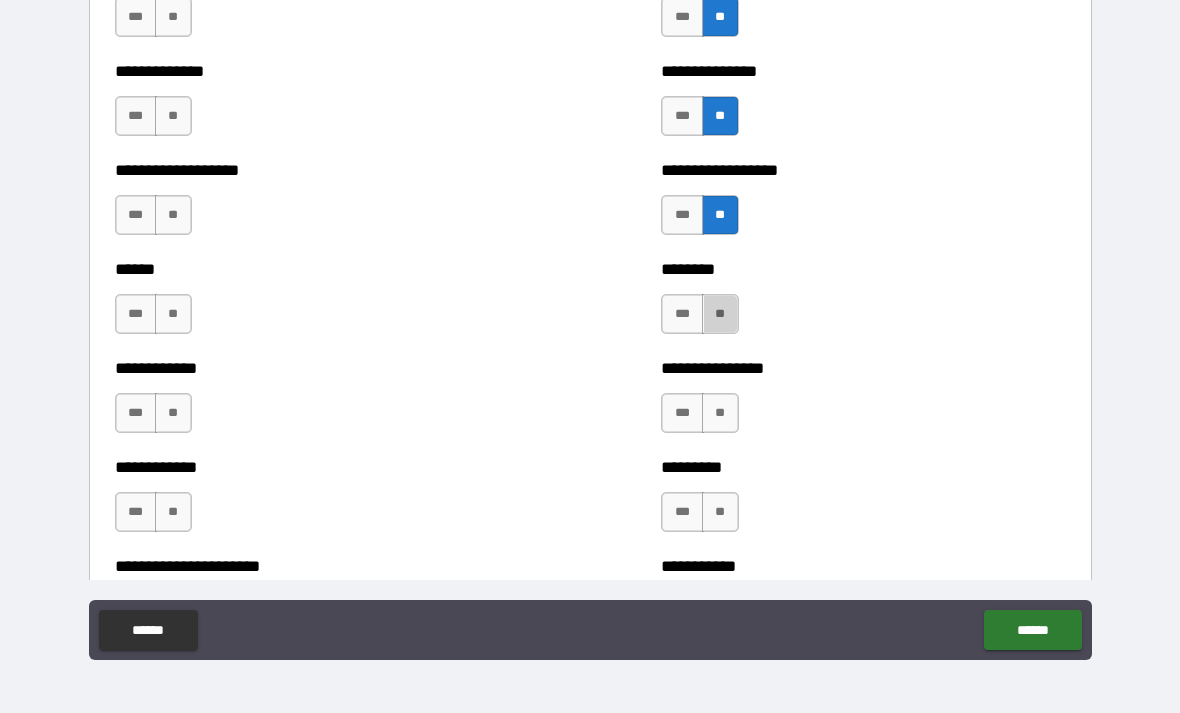 click on "**" at bounding box center (720, 314) 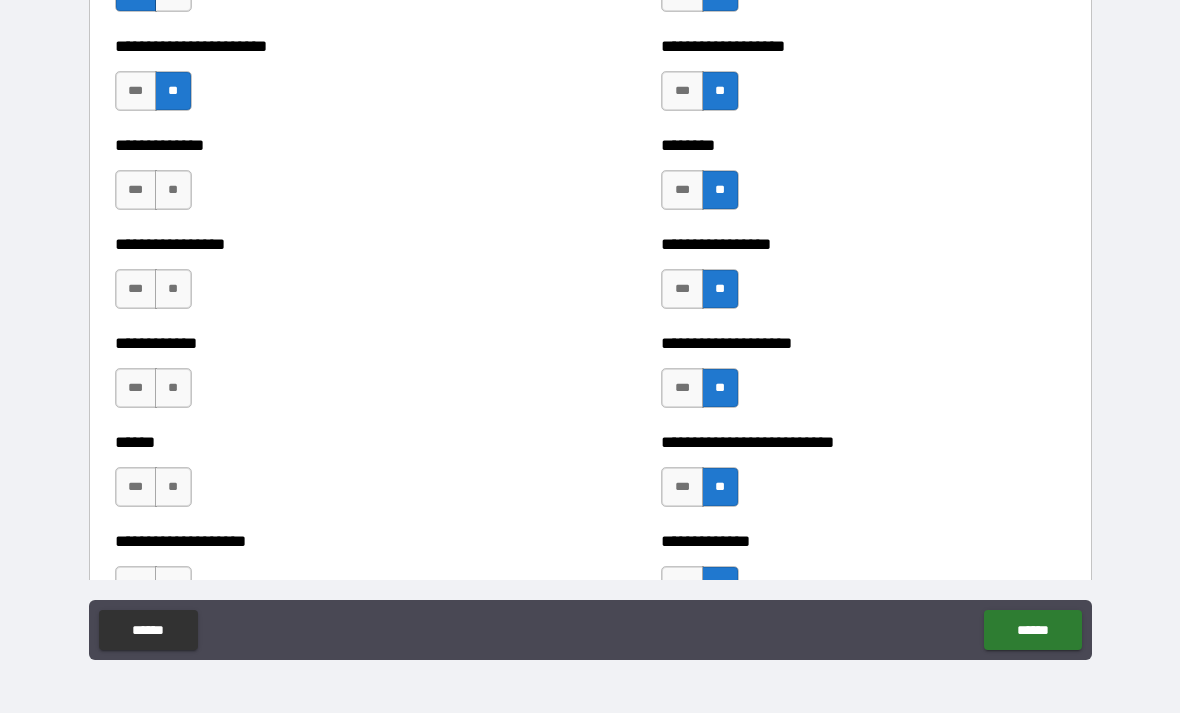 scroll, scrollTop: 3555, scrollLeft: 0, axis: vertical 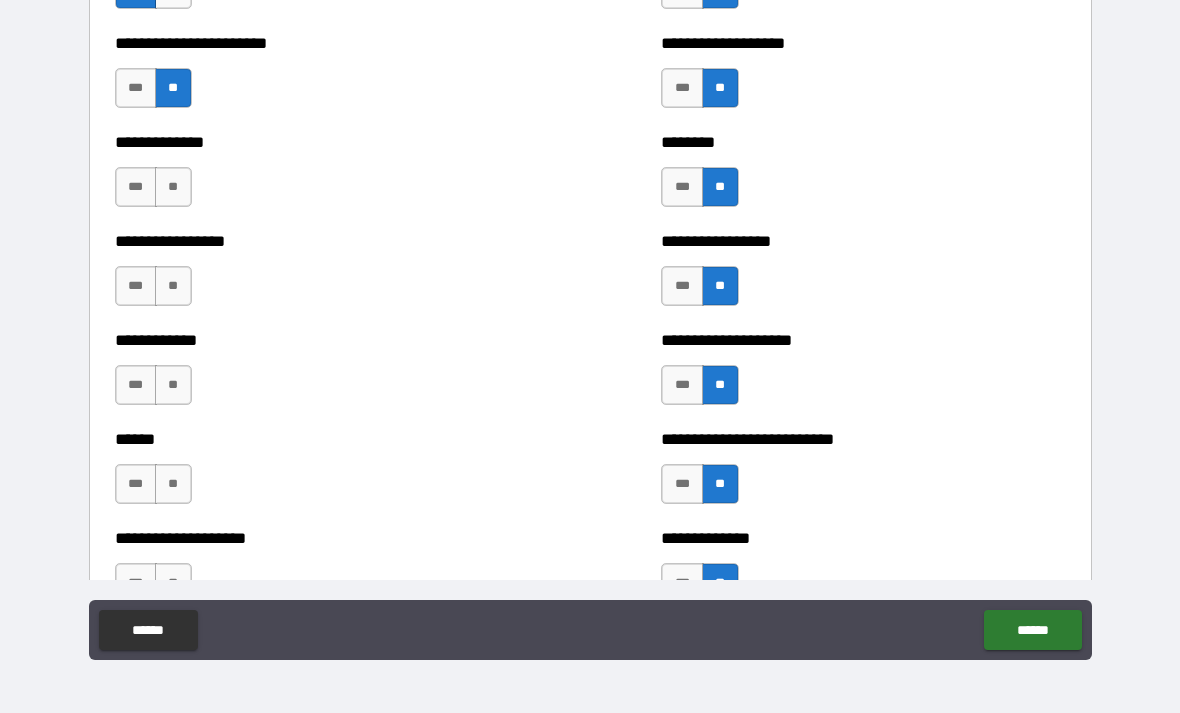 click on "**" at bounding box center (173, 187) 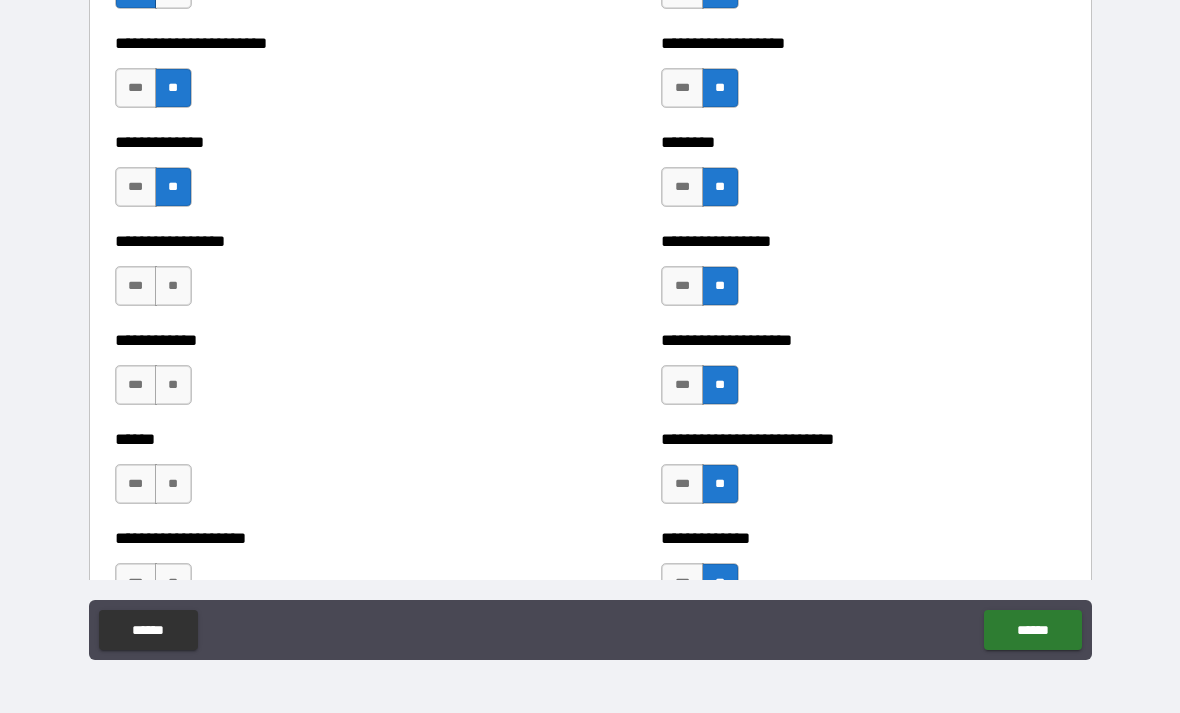 click on "**" at bounding box center (173, 286) 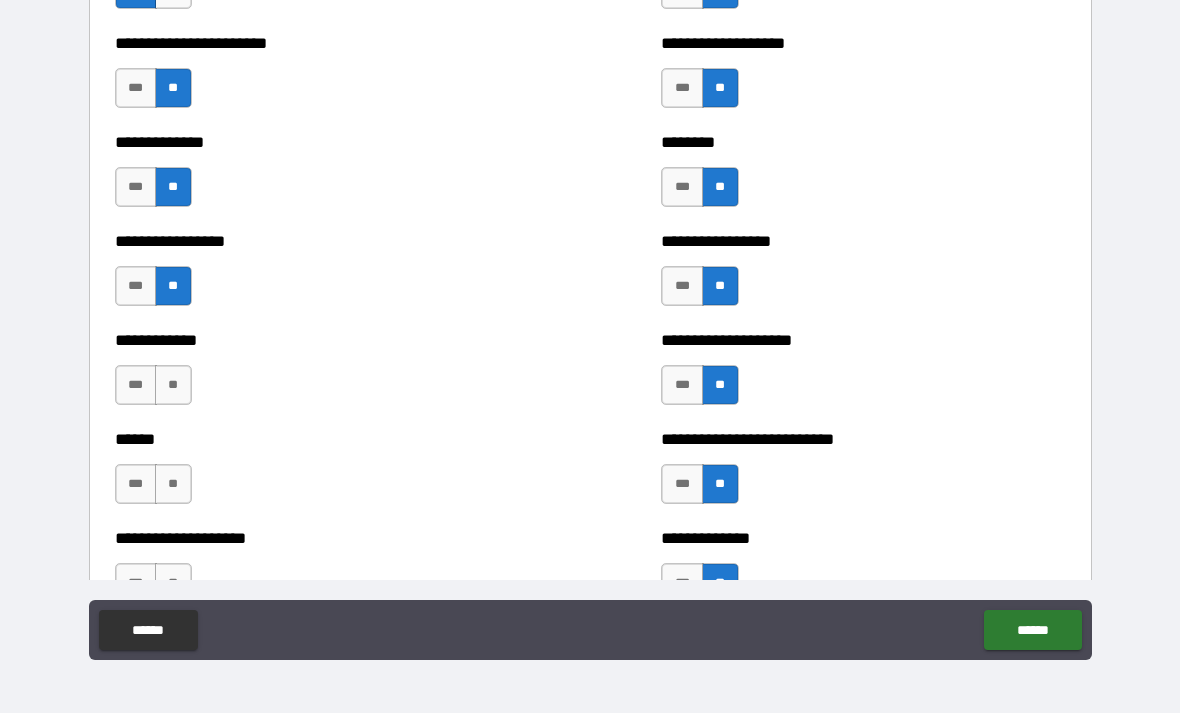 click on "**" at bounding box center (173, 385) 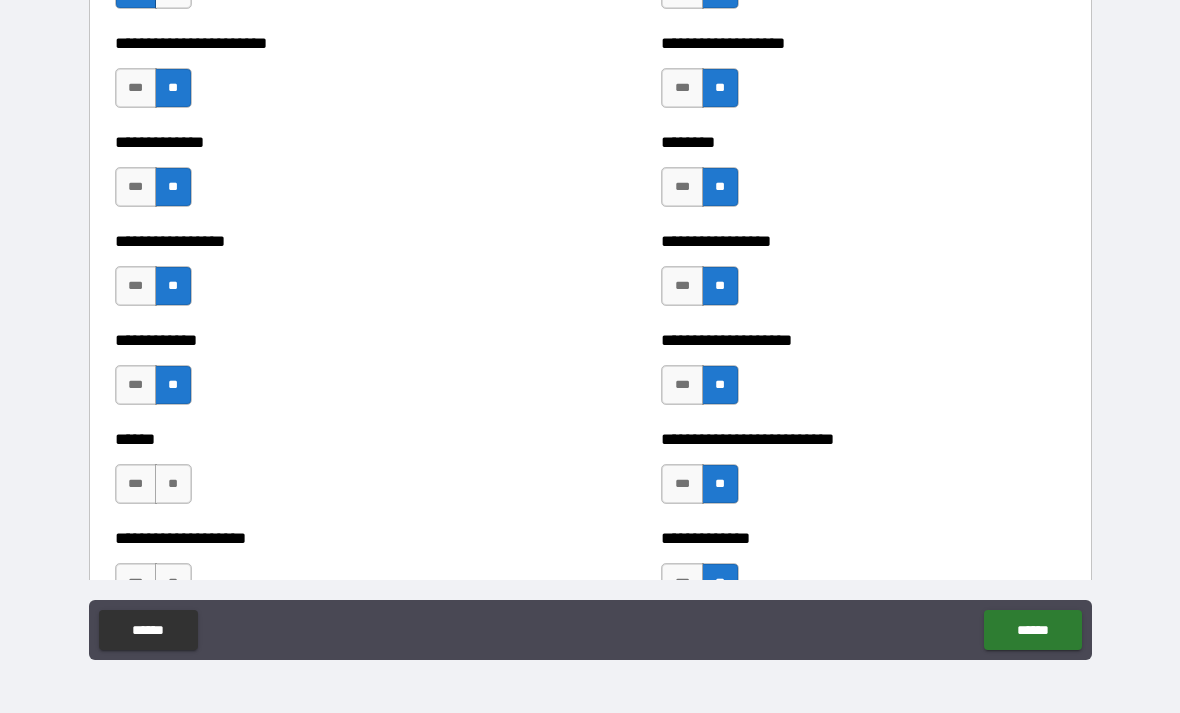click on "**" at bounding box center (173, 484) 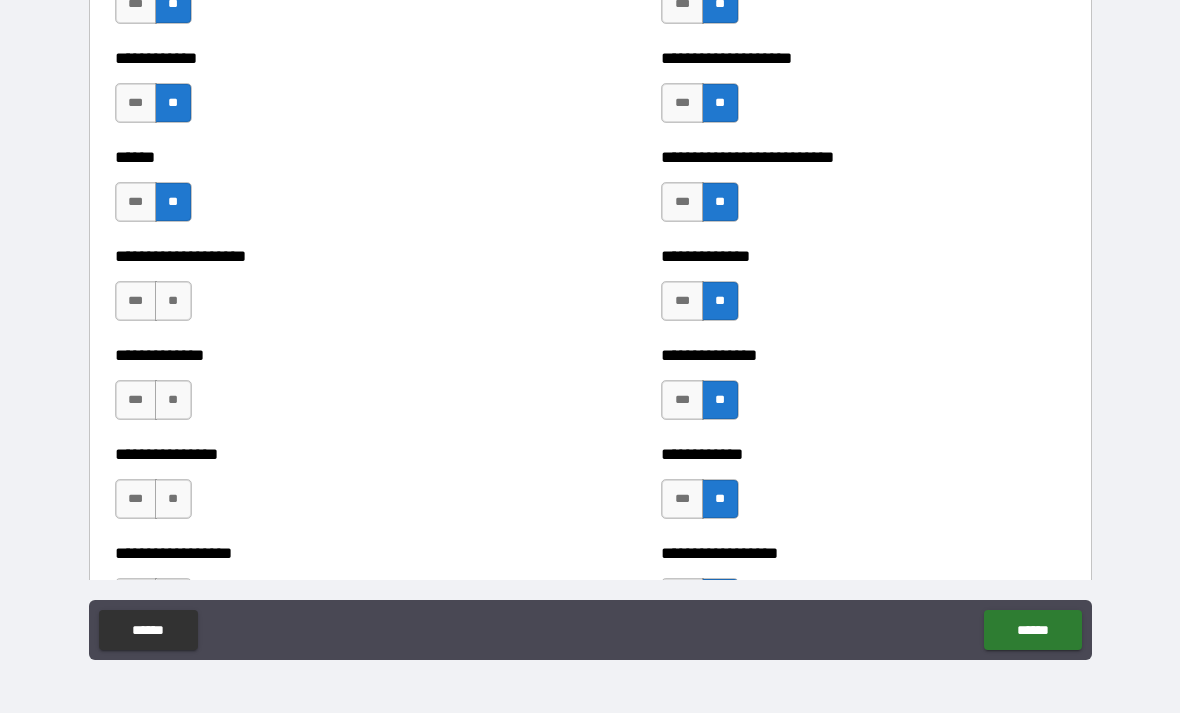 scroll, scrollTop: 3844, scrollLeft: 0, axis: vertical 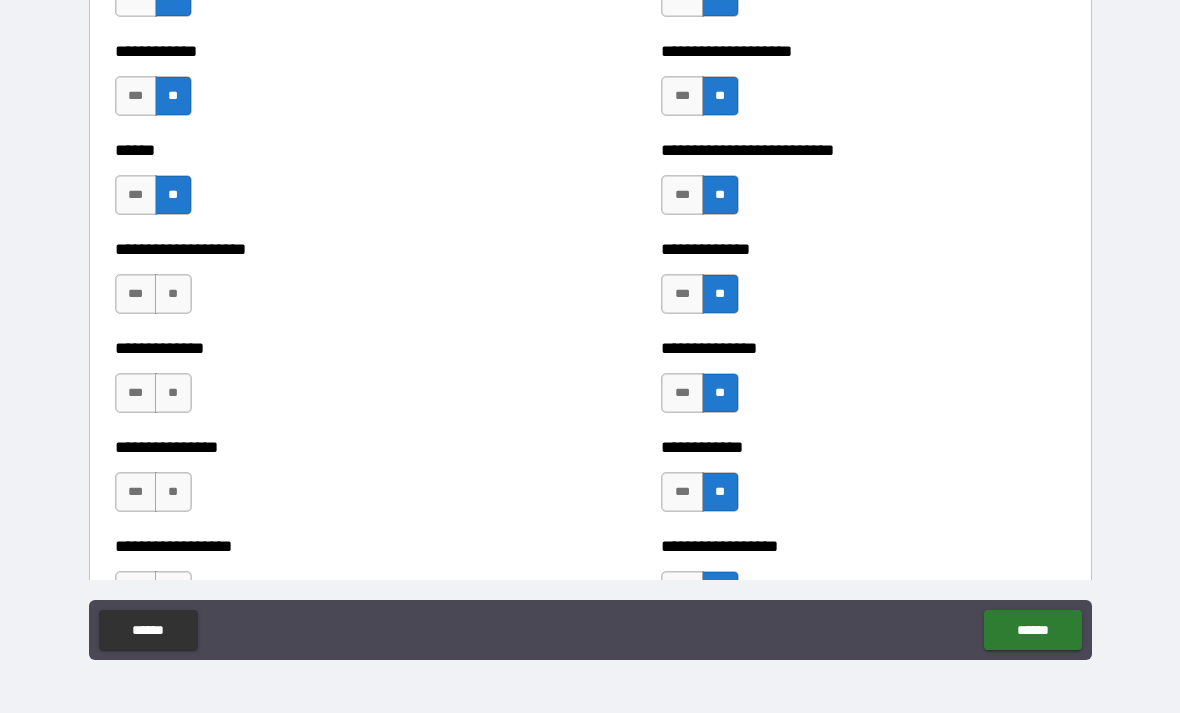 click on "**" at bounding box center (173, 294) 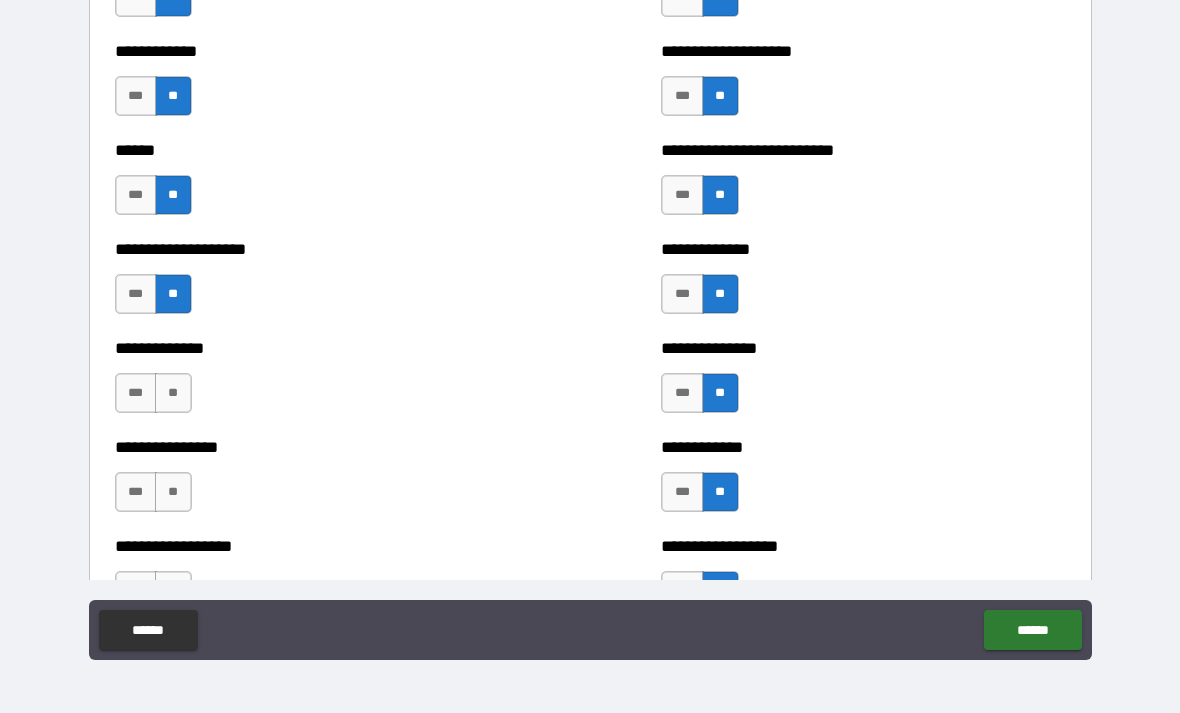 click on "**" at bounding box center [173, 393] 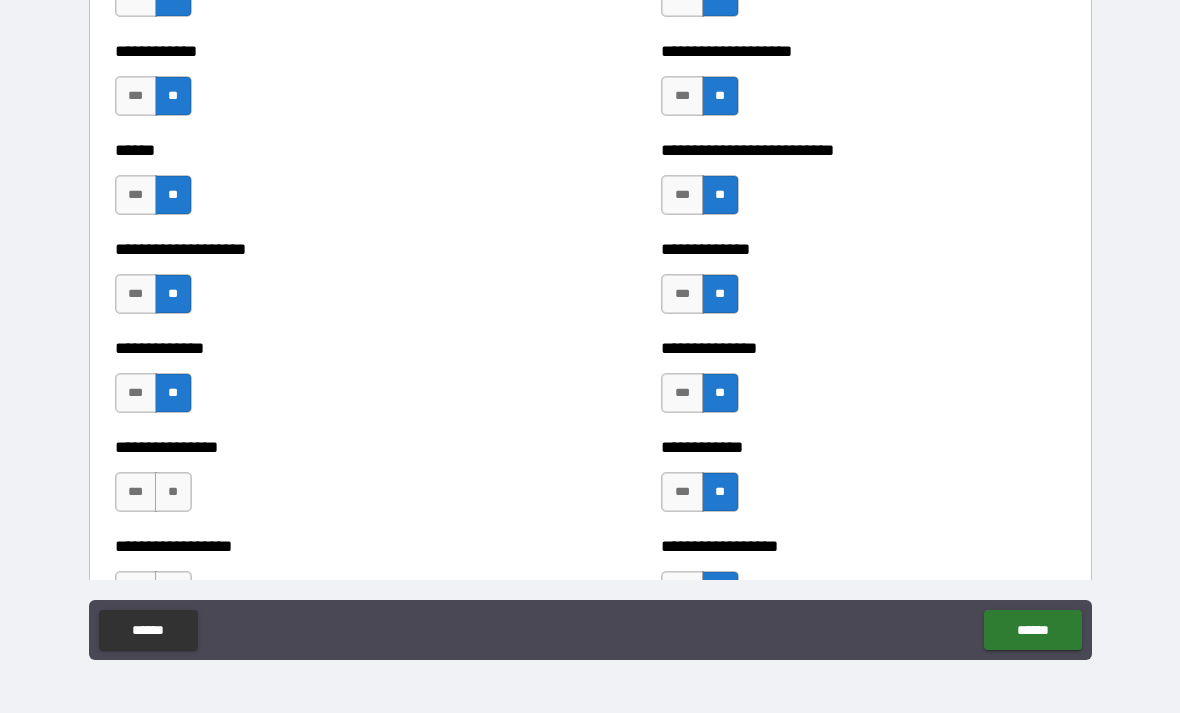 click on "**" at bounding box center [173, 492] 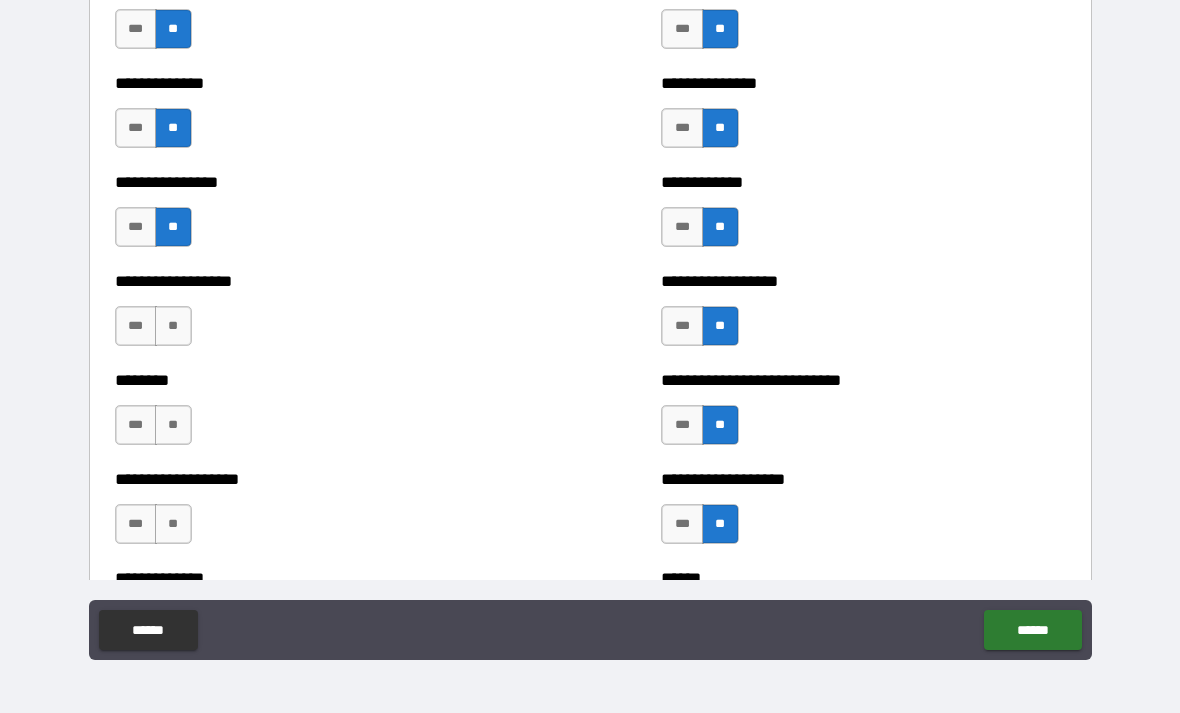 scroll, scrollTop: 4128, scrollLeft: 0, axis: vertical 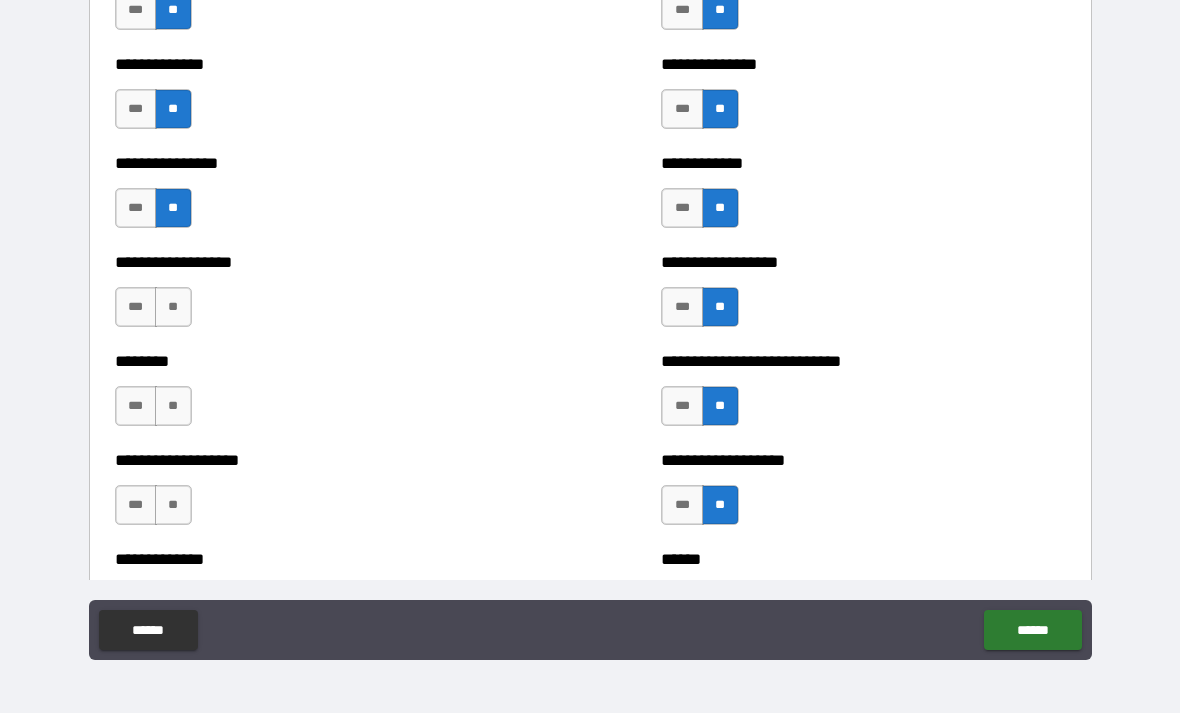 click on "**" at bounding box center [173, 307] 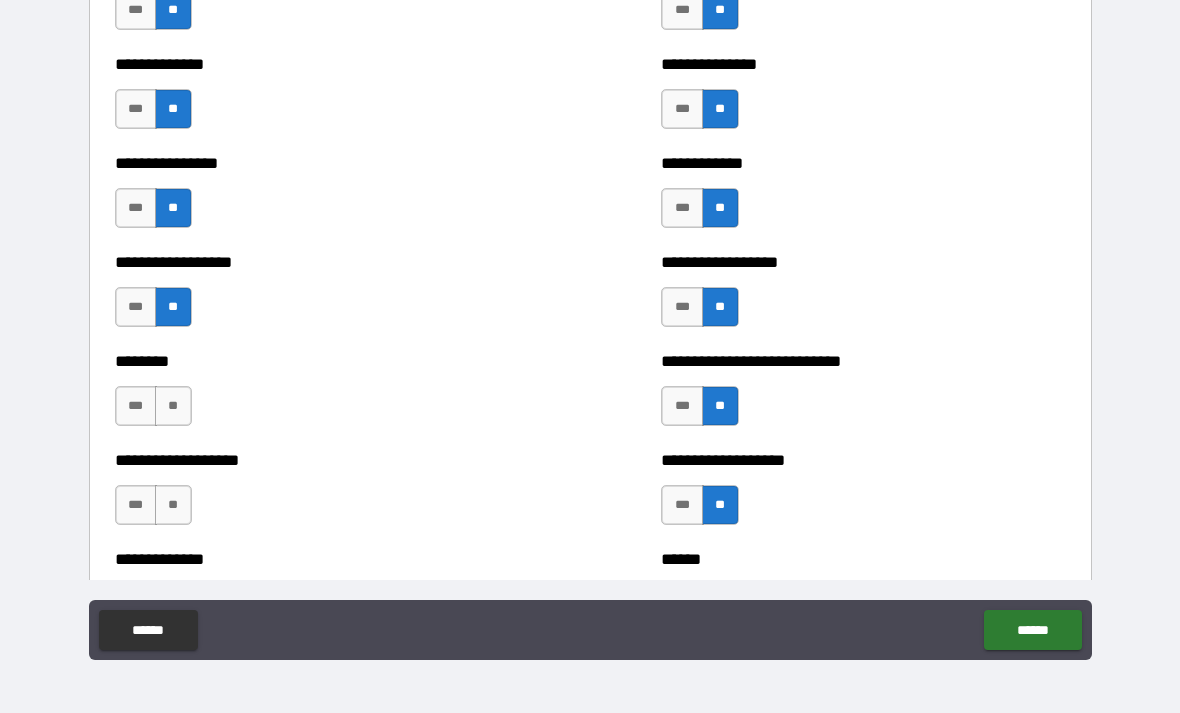 click on "**" at bounding box center (173, 406) 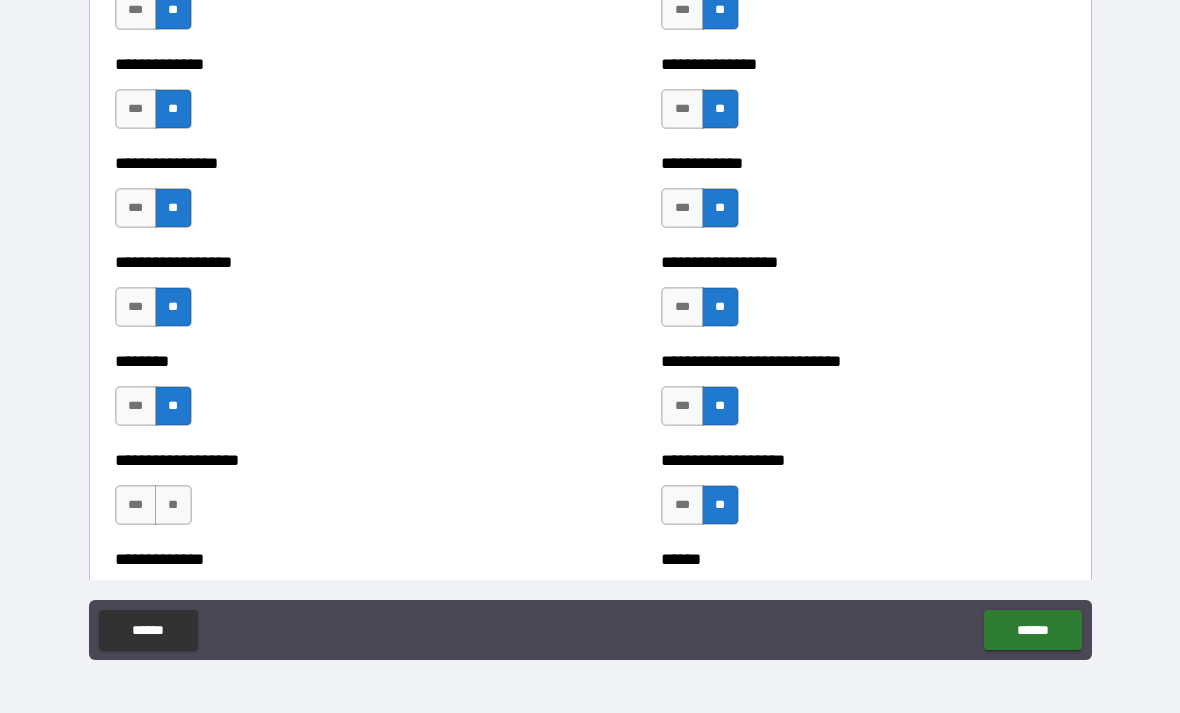 click on "**" at bounding box center [173, 505] 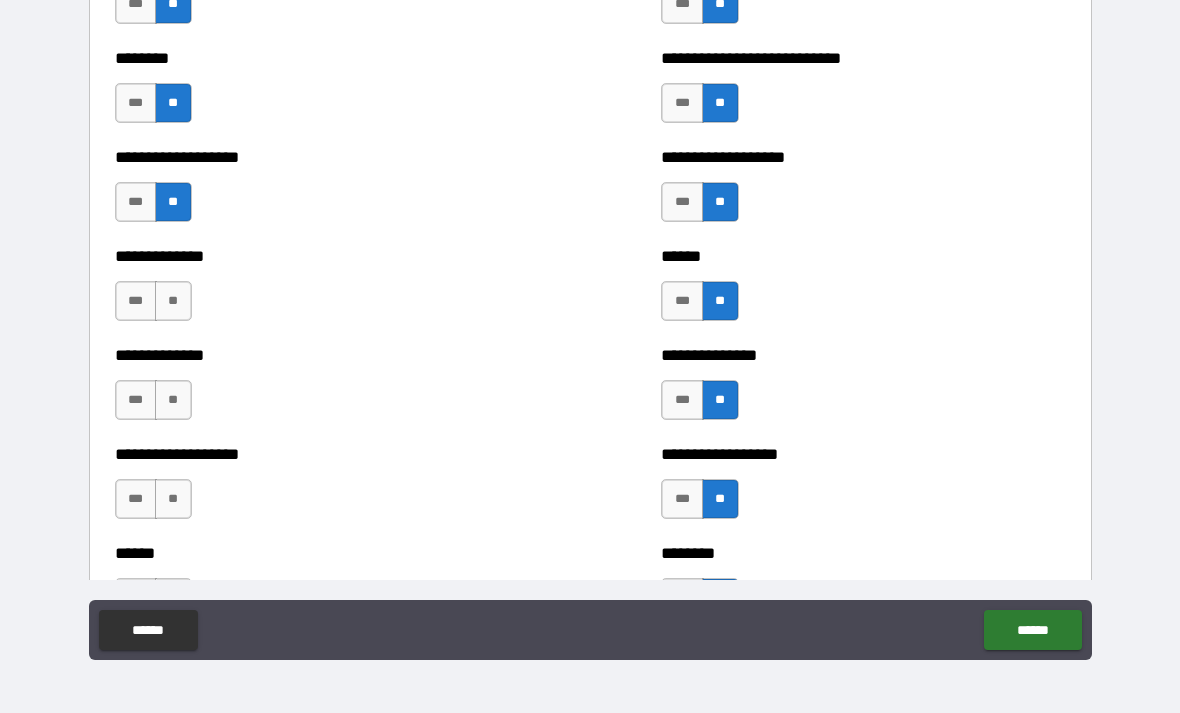 scroll, scrollTop: 4461, scrollLeft: 0, axis: vertical 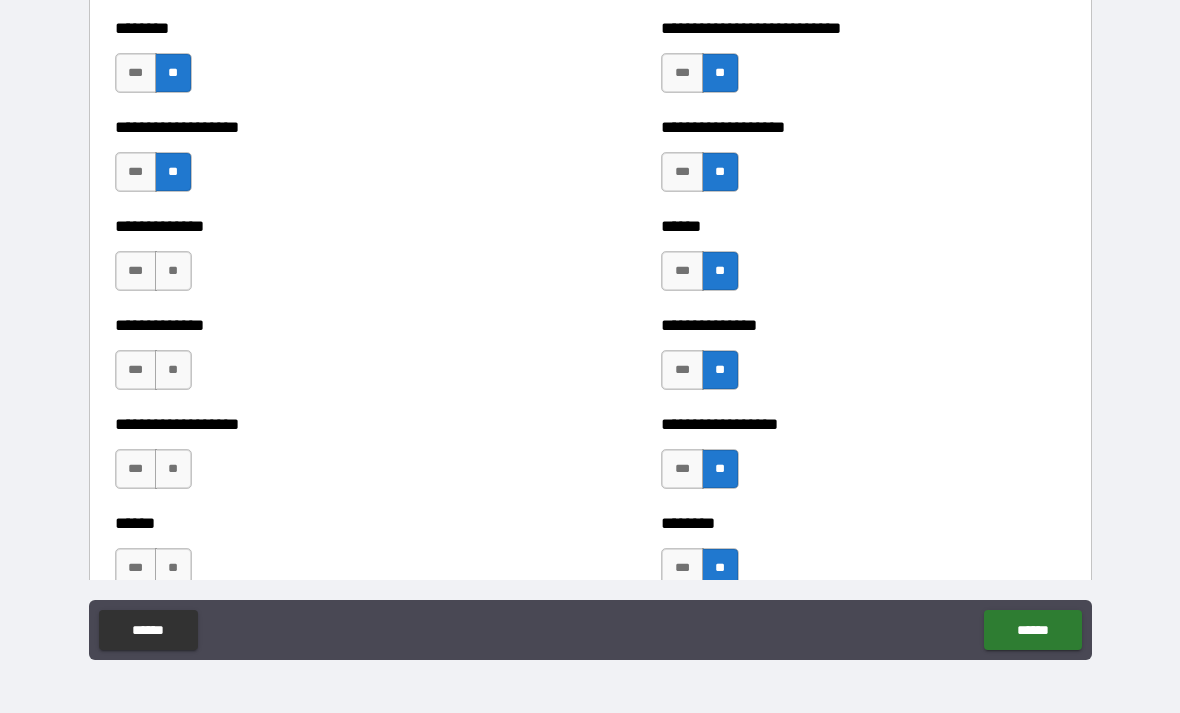 click on "**" at bounding box center (173, 271) 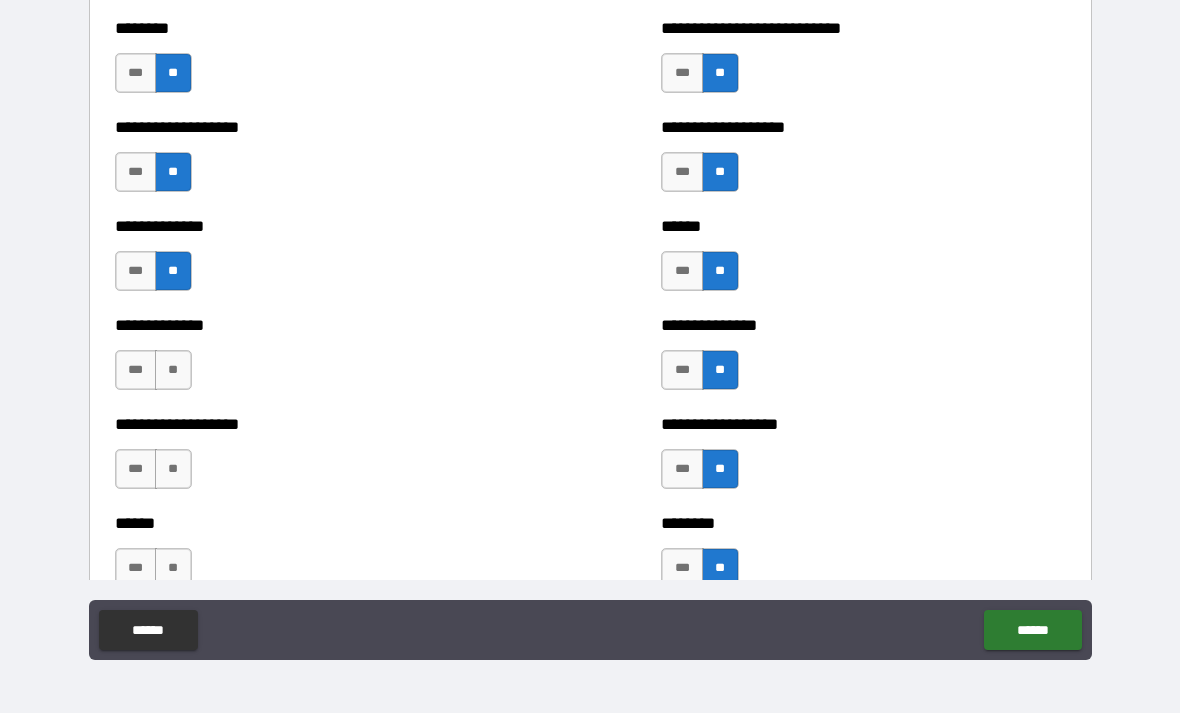 click on "**" at bounding box center (173, 370) 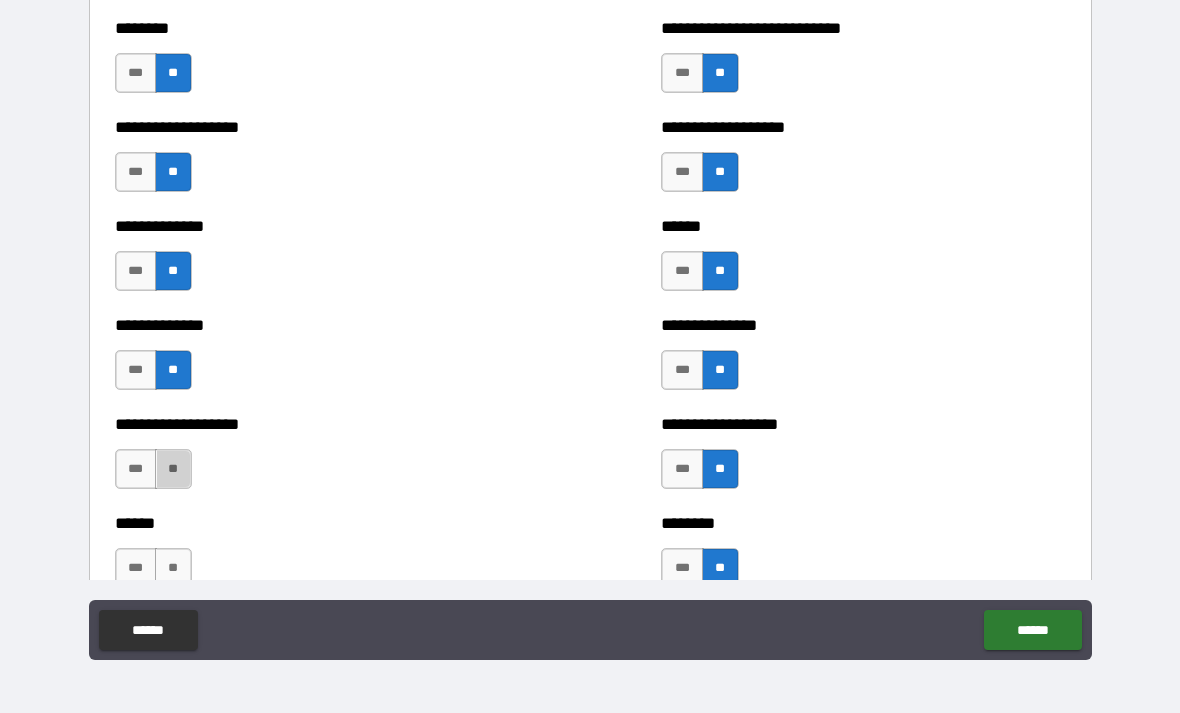 click on "**" at bounding box center [173, 469] 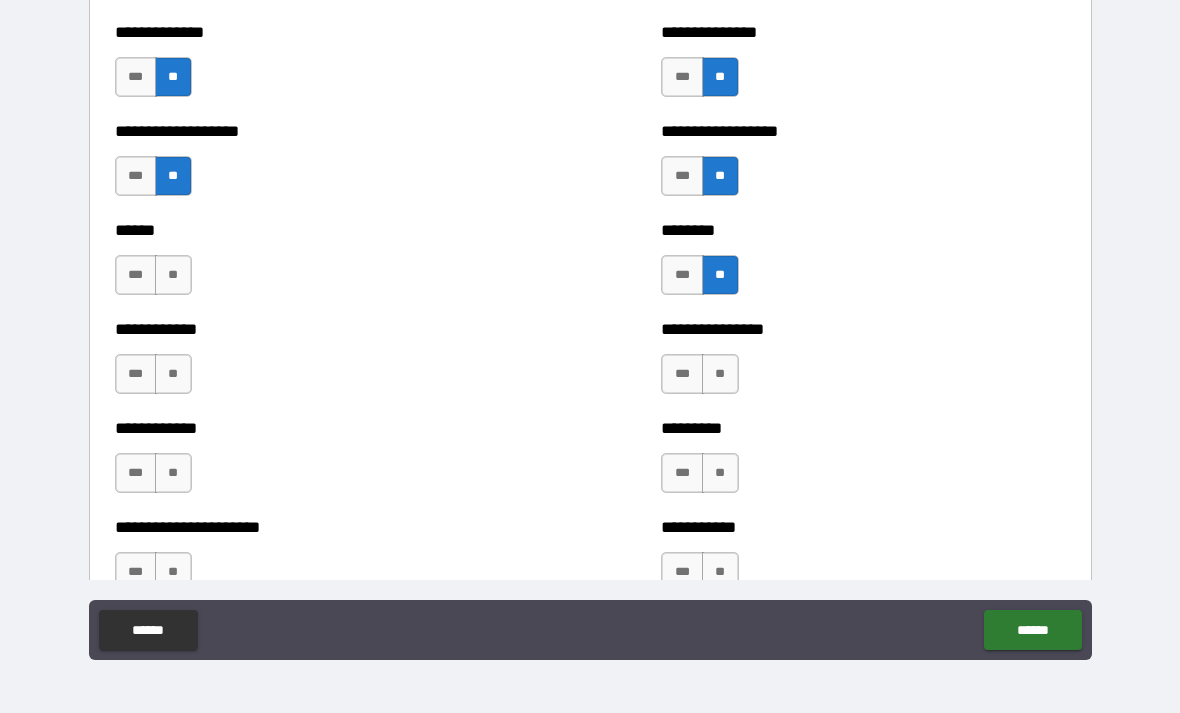 scroll, scrollTop: 4756, scrollLeft: 0, axis: vertical 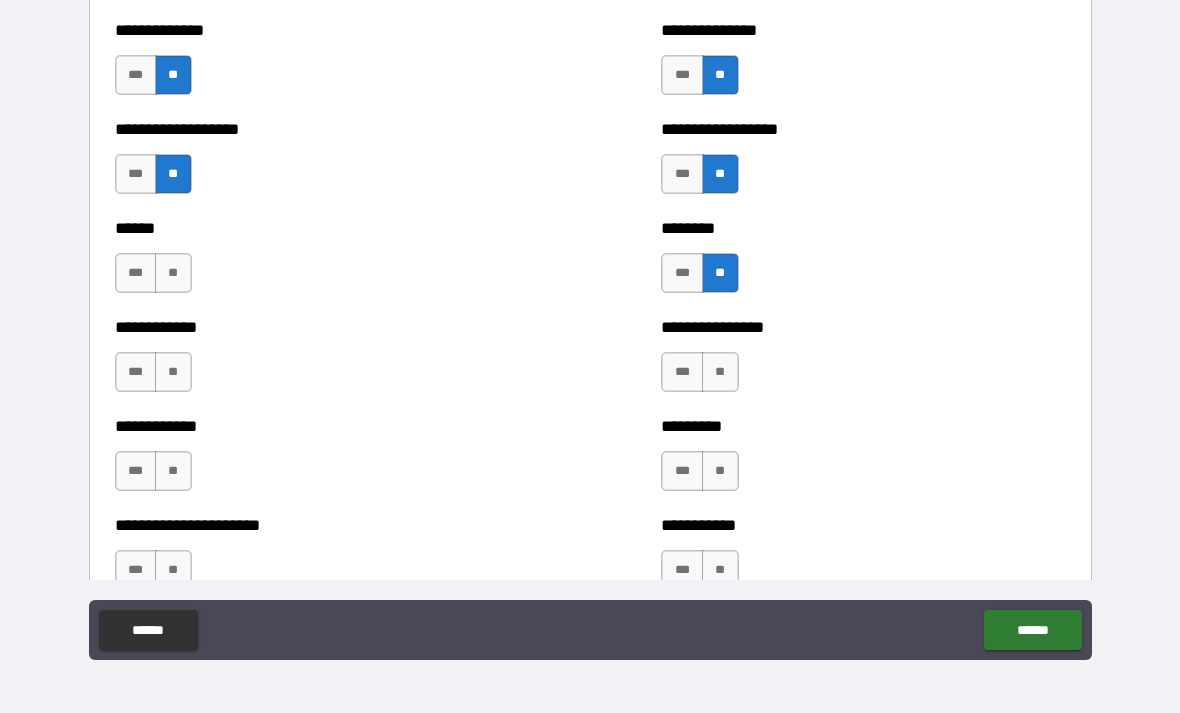 click on "**" at bounding box center [173, 273] 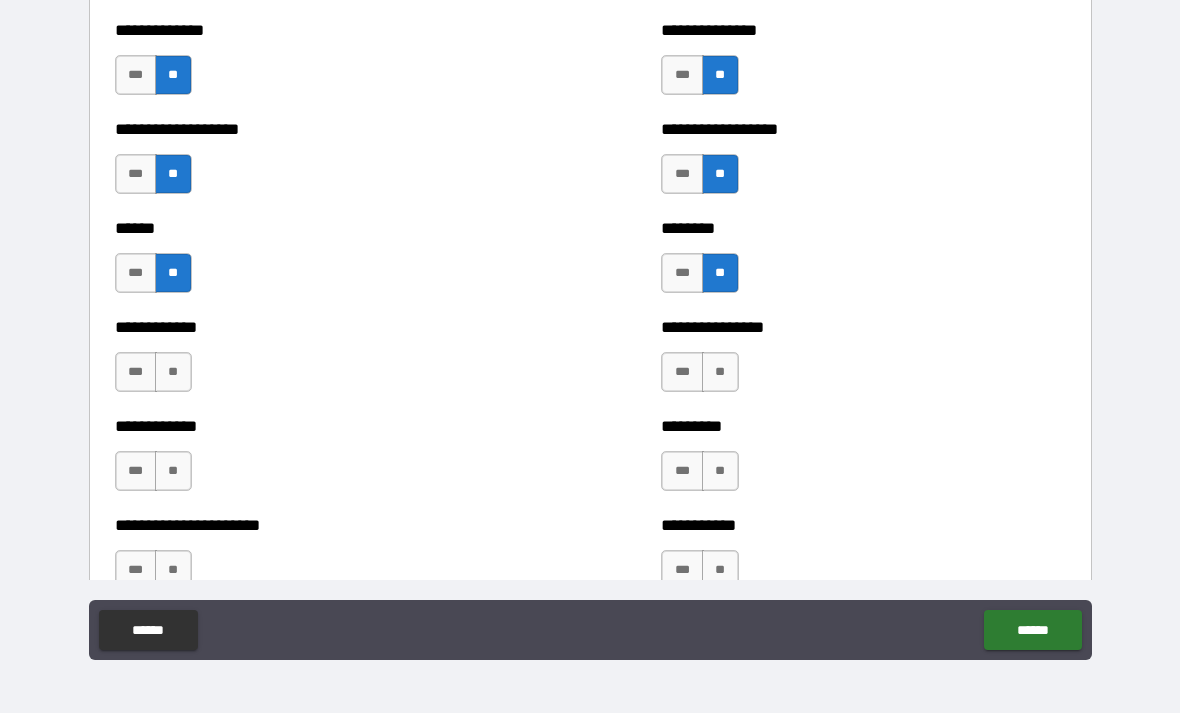click on "**" at bounding box center (173, 372) 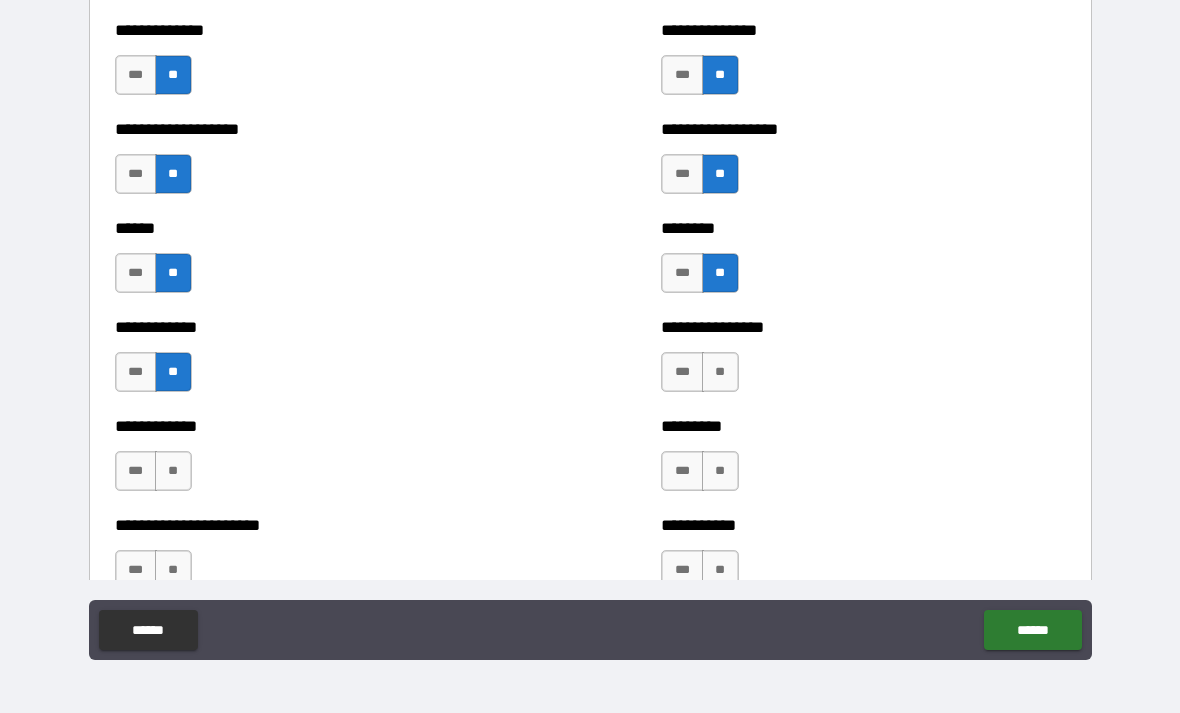 click on "**" at bounding box center (173, 471) 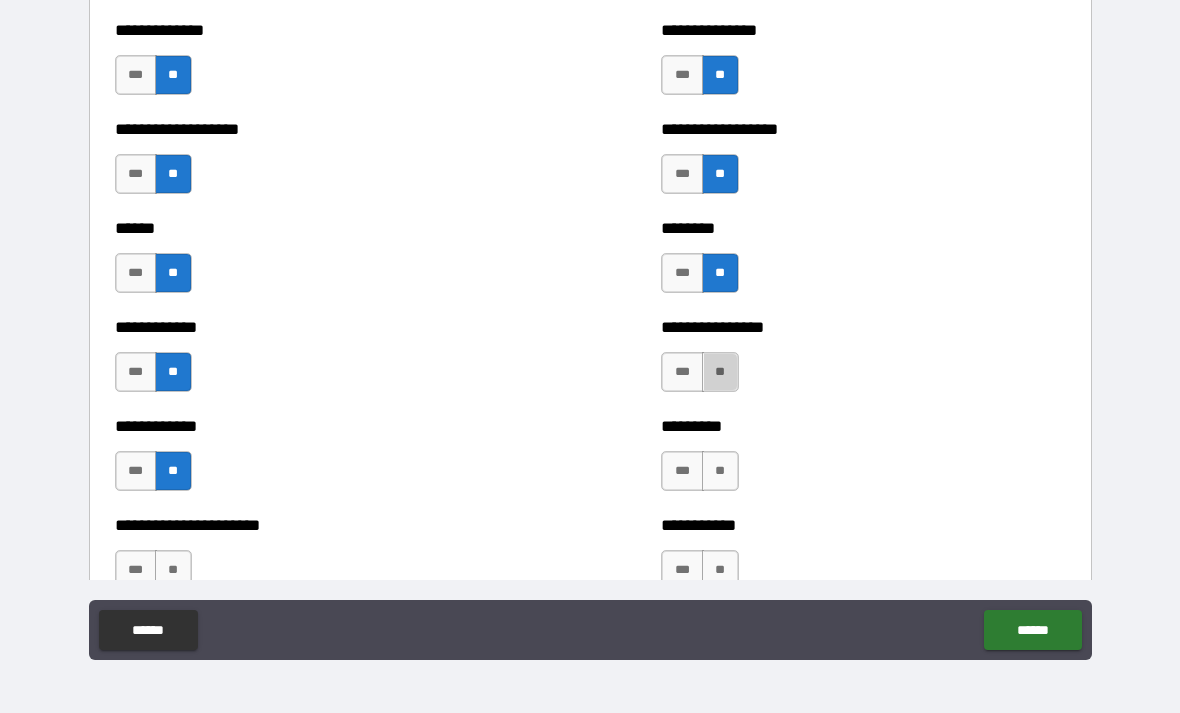 click on "**" at bounding box center (720, 372) 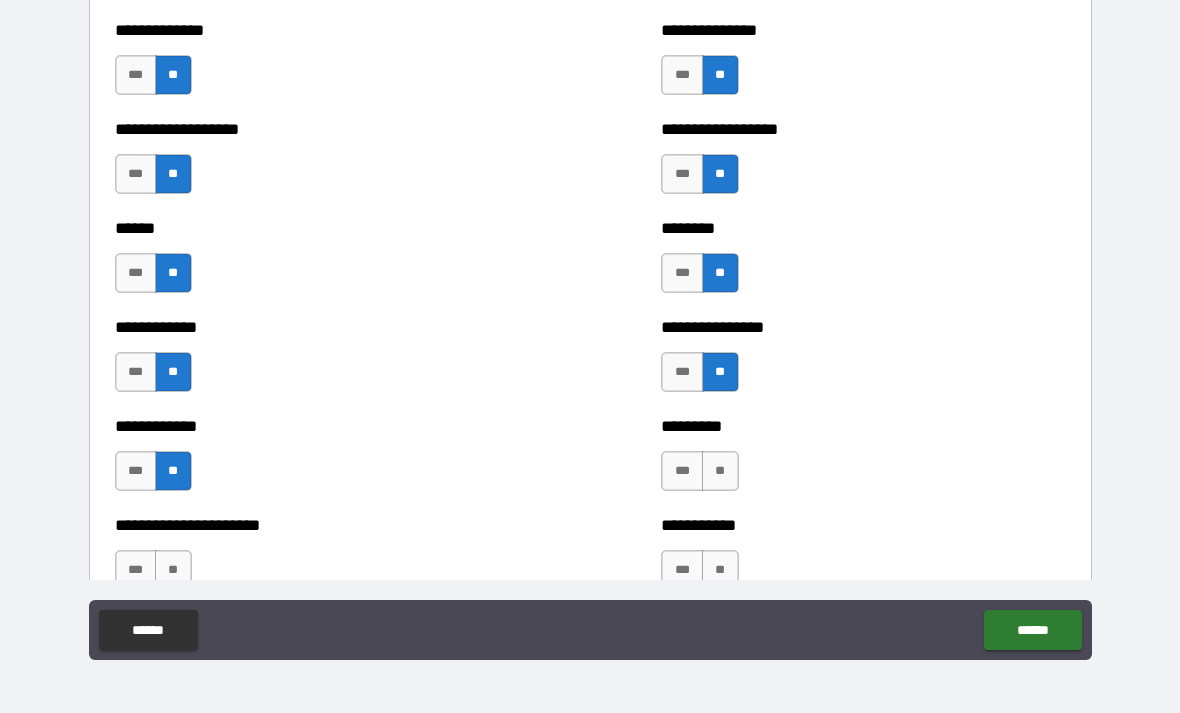 click on "**" at bounding box center [720, 471] 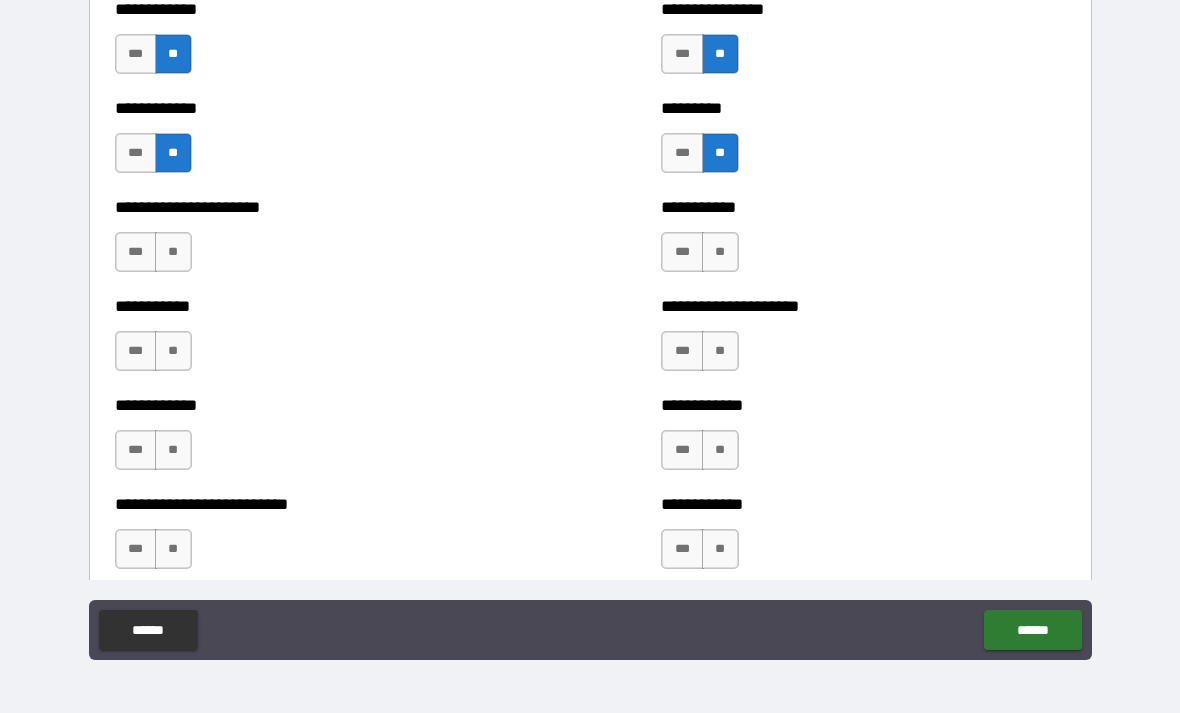 scroll, scrollTop: 5082, scrollLeft: 0, axis: vertical 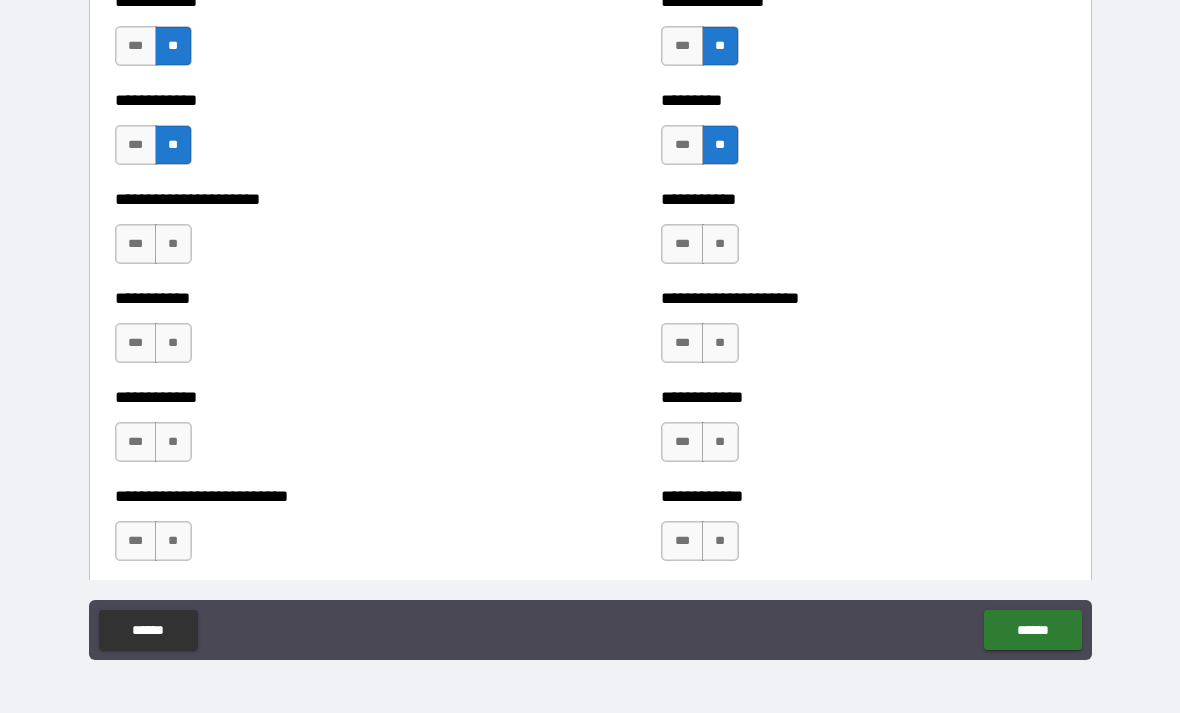 click on "**" at bounding box center (173, 244) 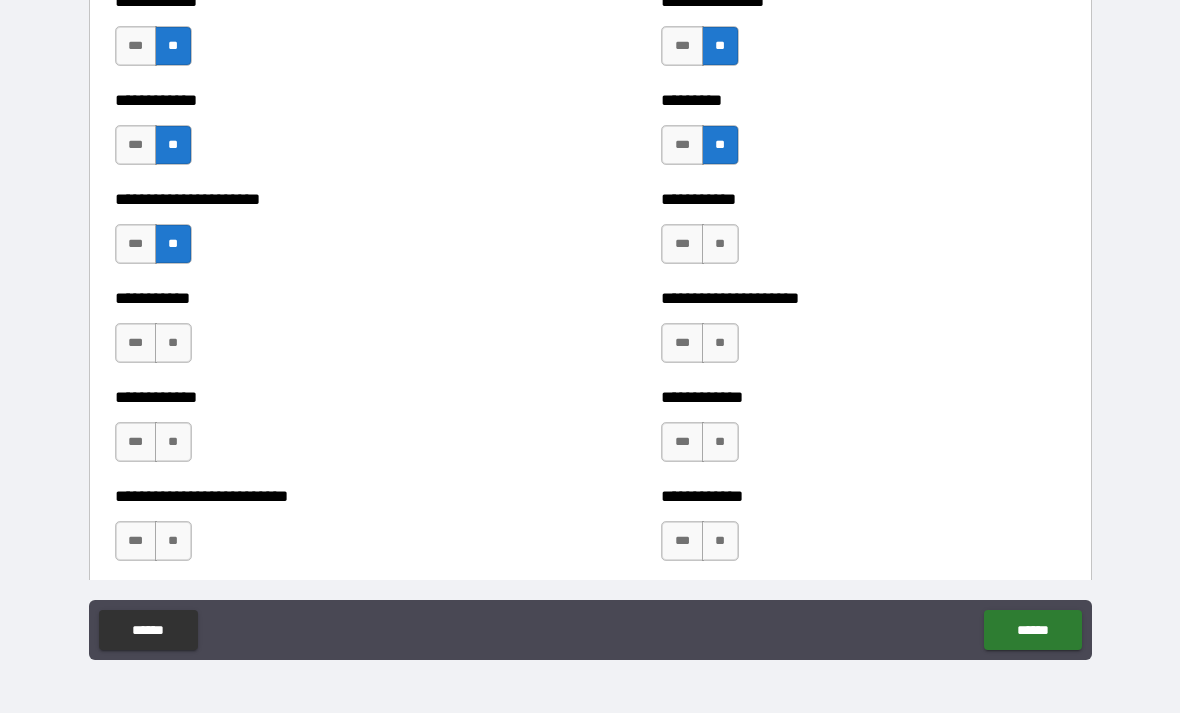 click on "**" at bounding box center [720, 244] 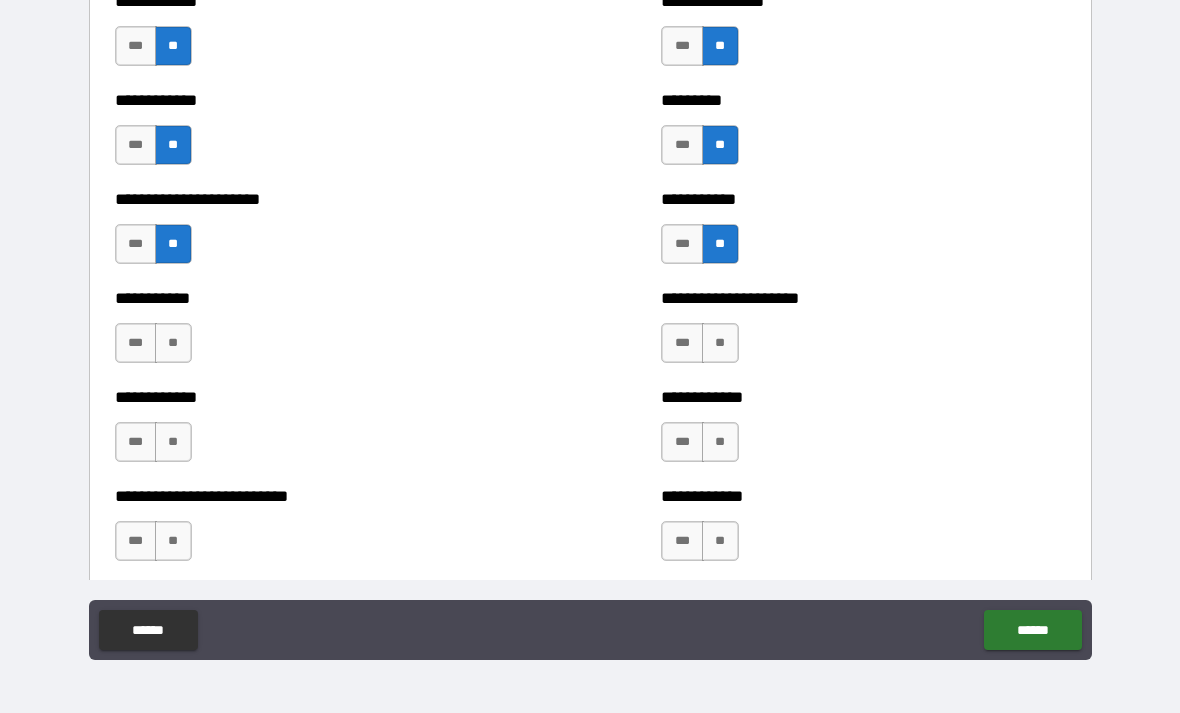 click on "**" at bounding box center (173, 343) 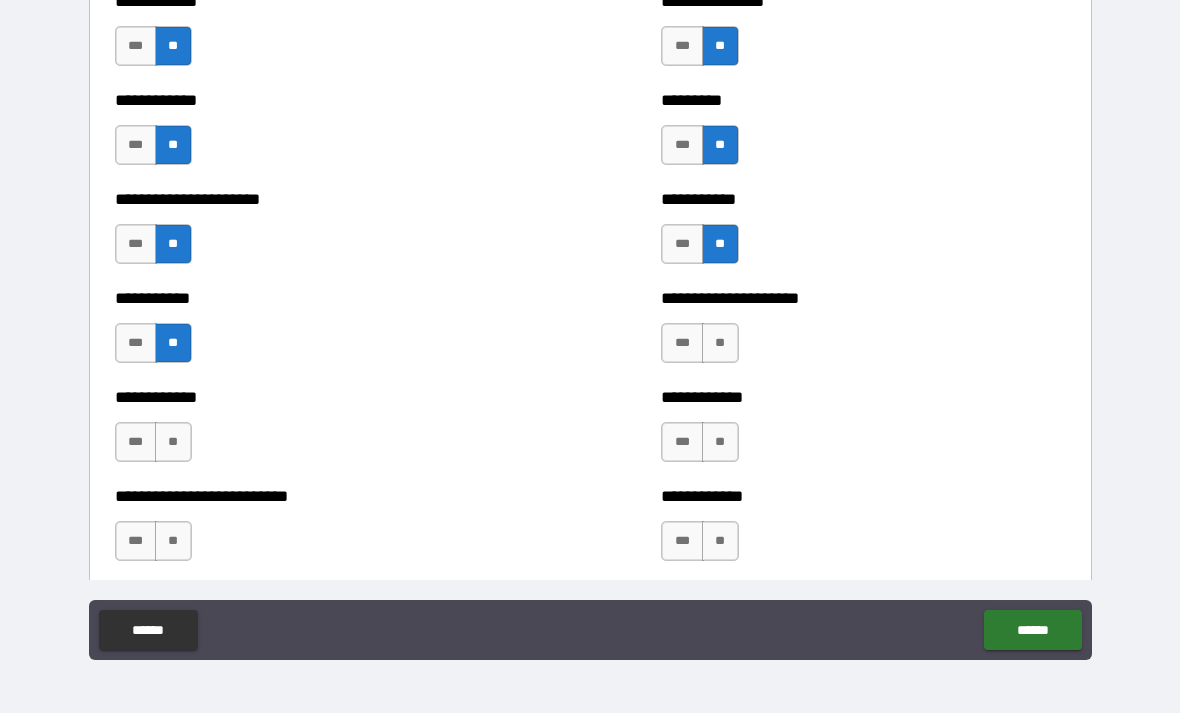 click on "**" at bounding box center [720, 343] 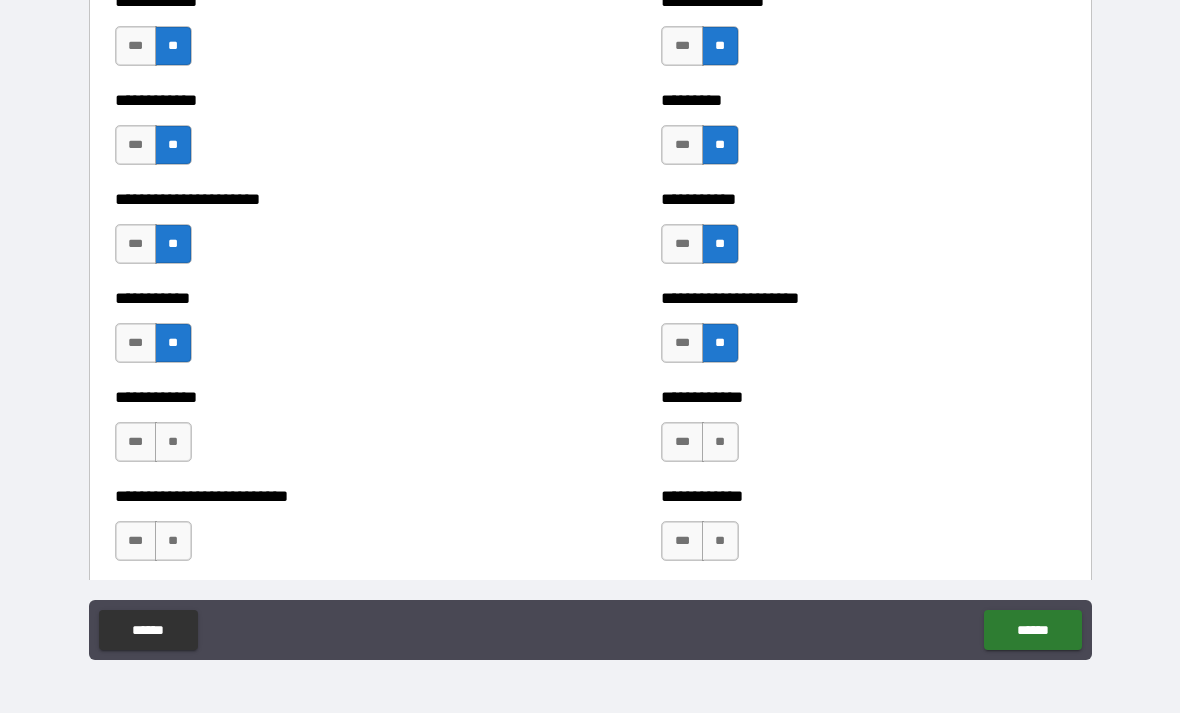 click on "**" at bounding box center [173, 442] 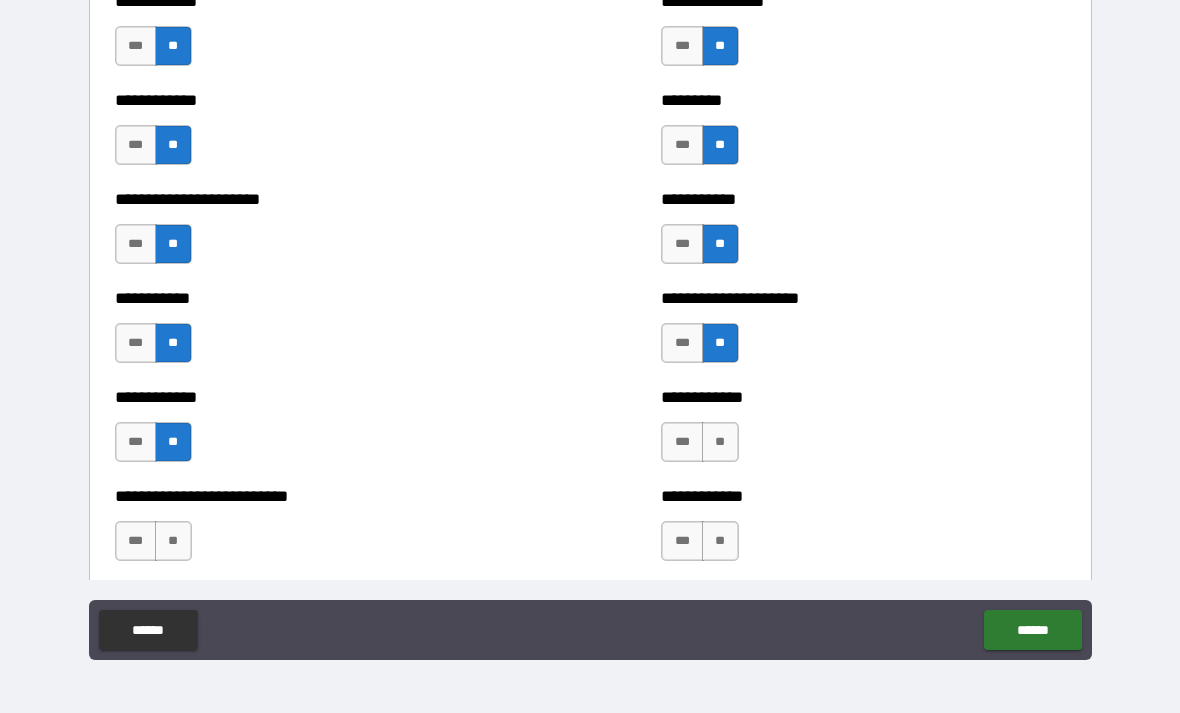 click on "**" at bounding box center [720, 442] 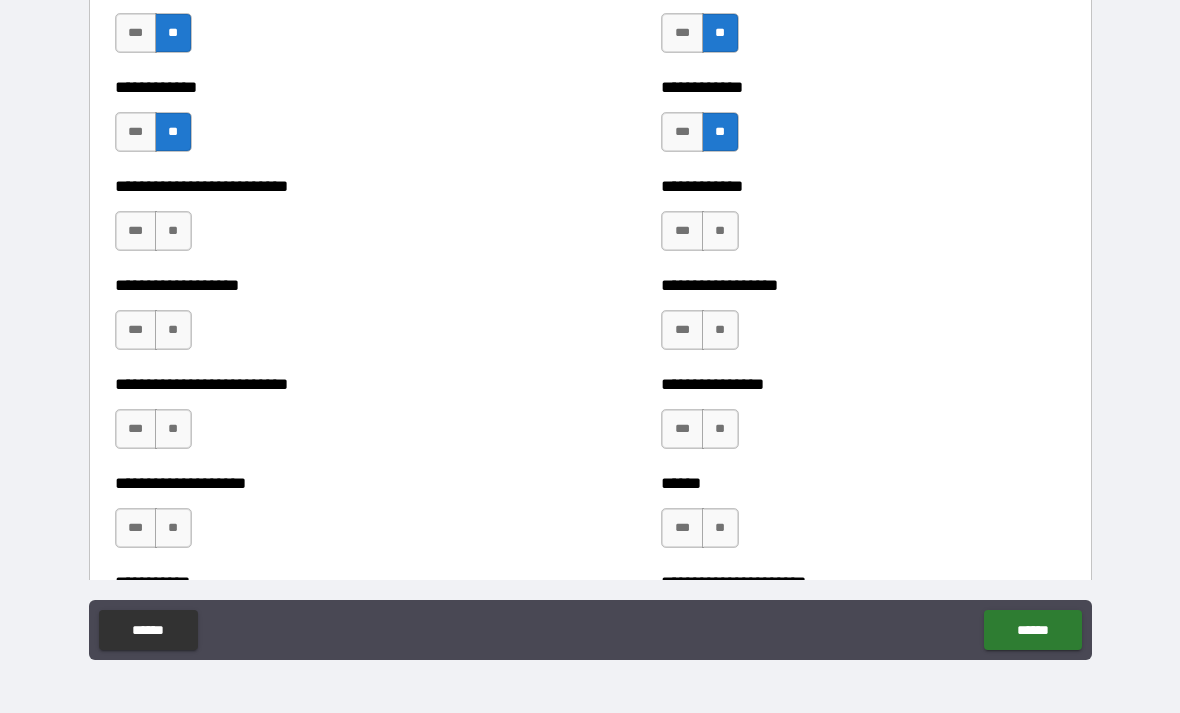 scroll, scrollTop: 5407, scrollLeft: 0, axis: vertical 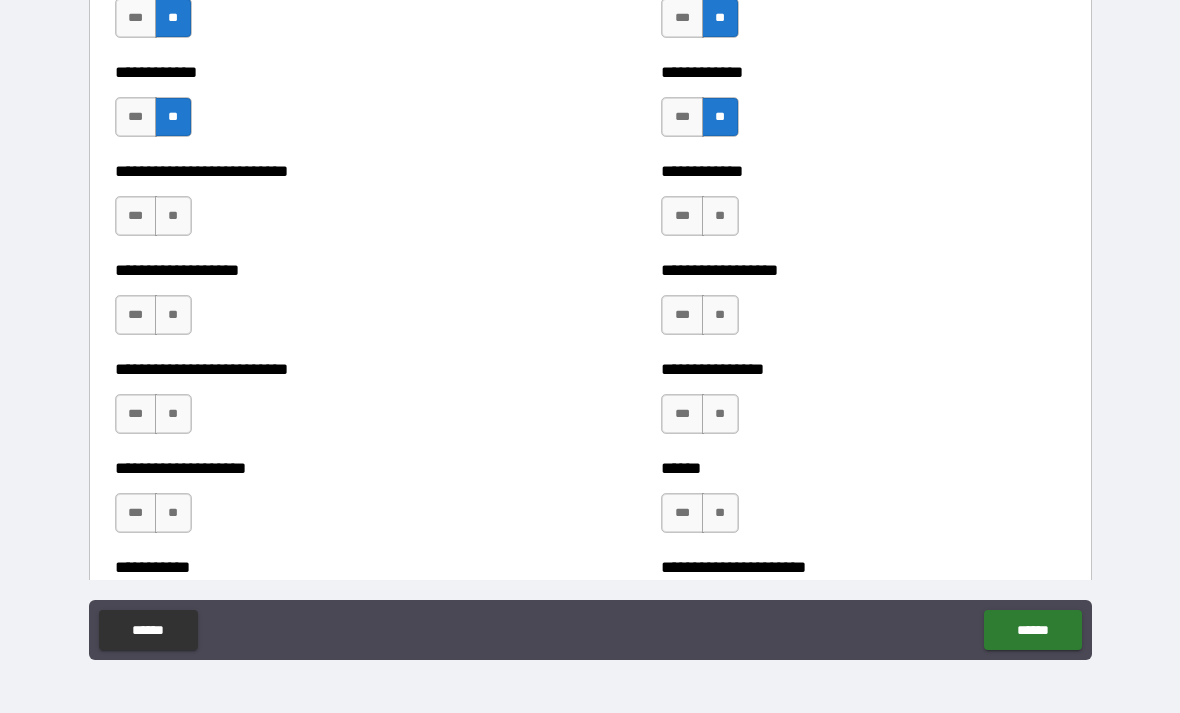 click on "**" at bounding box center (173, 216) 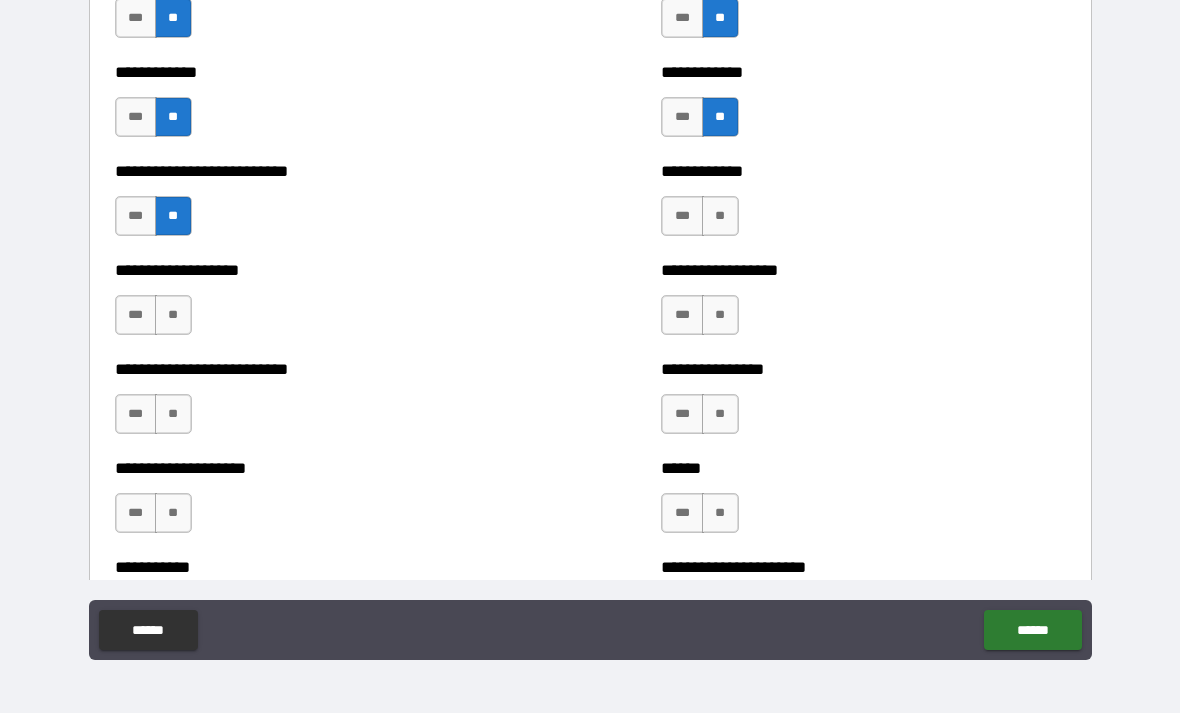 click on "**" at bounding box center [720, 216] 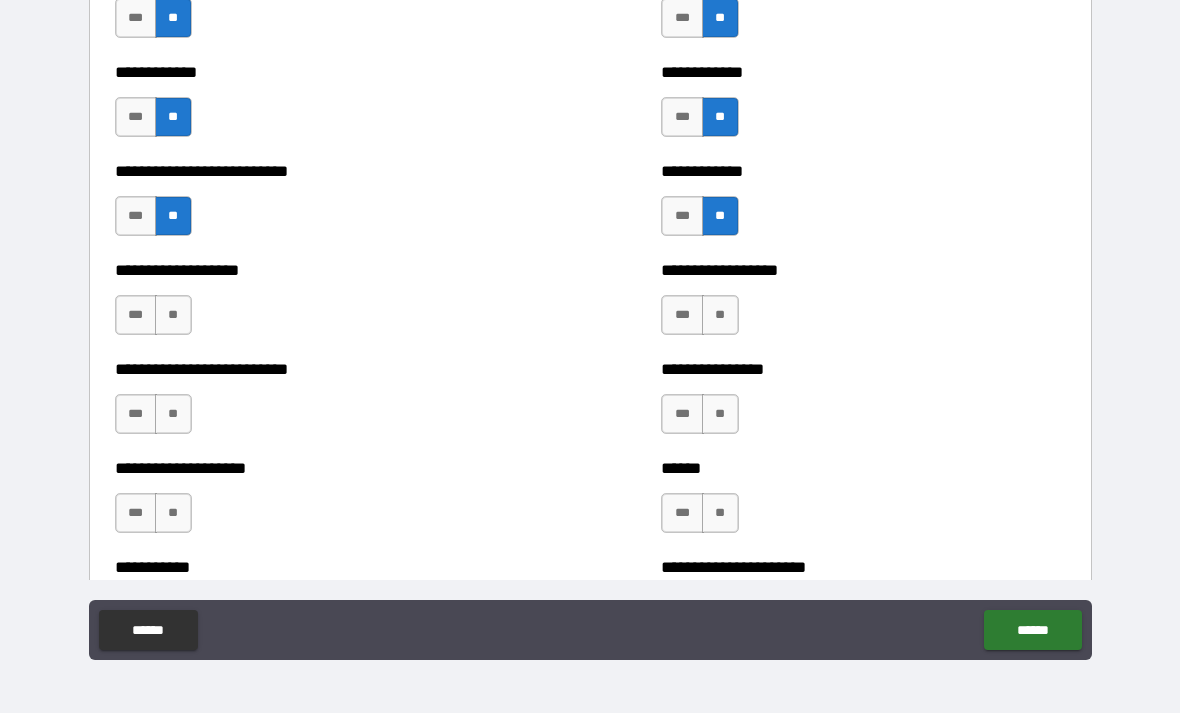 click on "**" at bounding box center (173, 315) 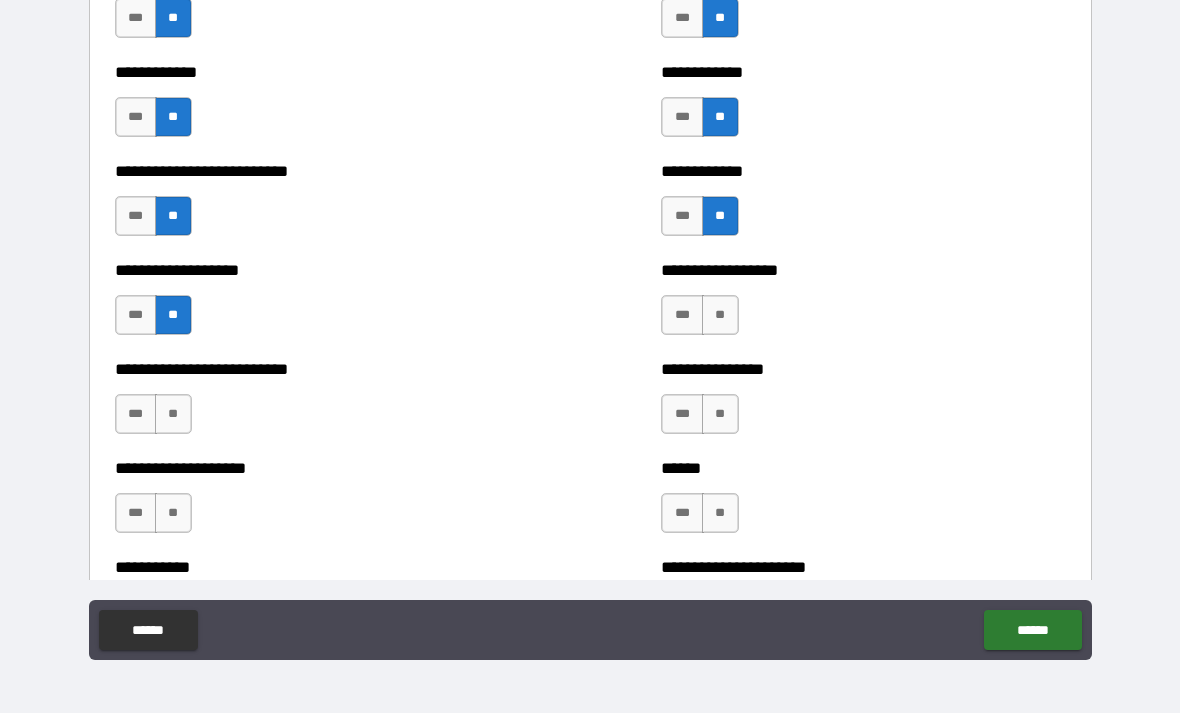 click on "**" at bounding box center (720, 315) 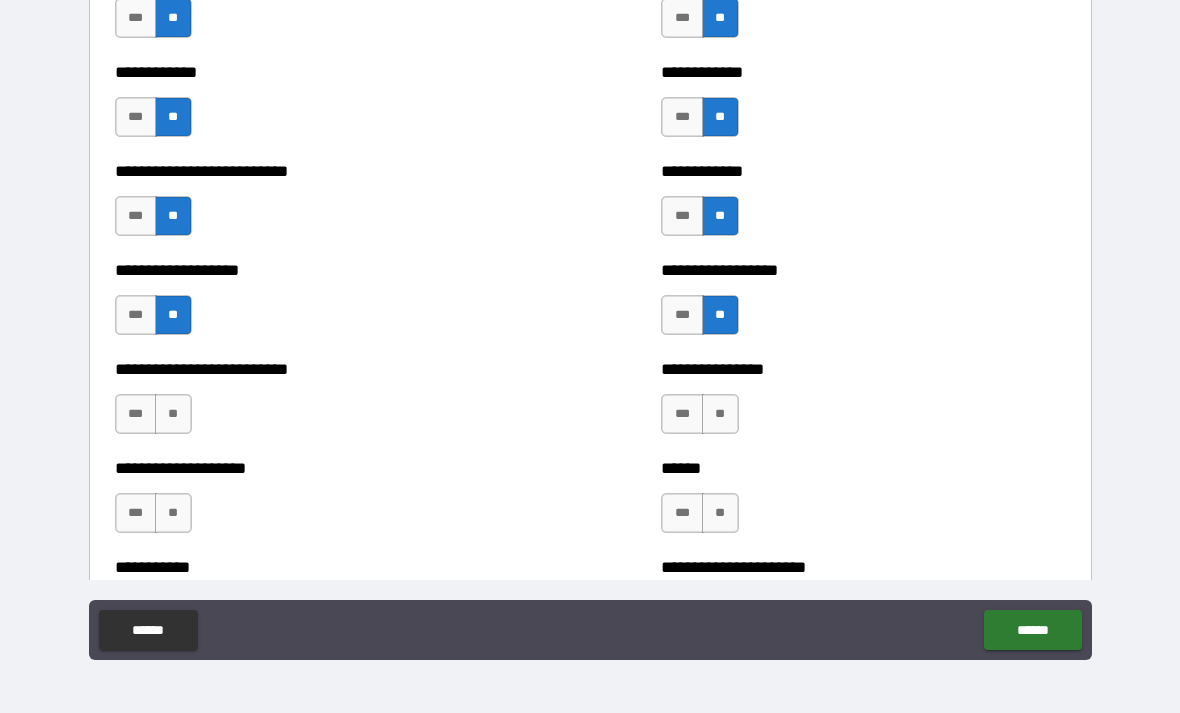click on "**" at bounding box center (173, 414) 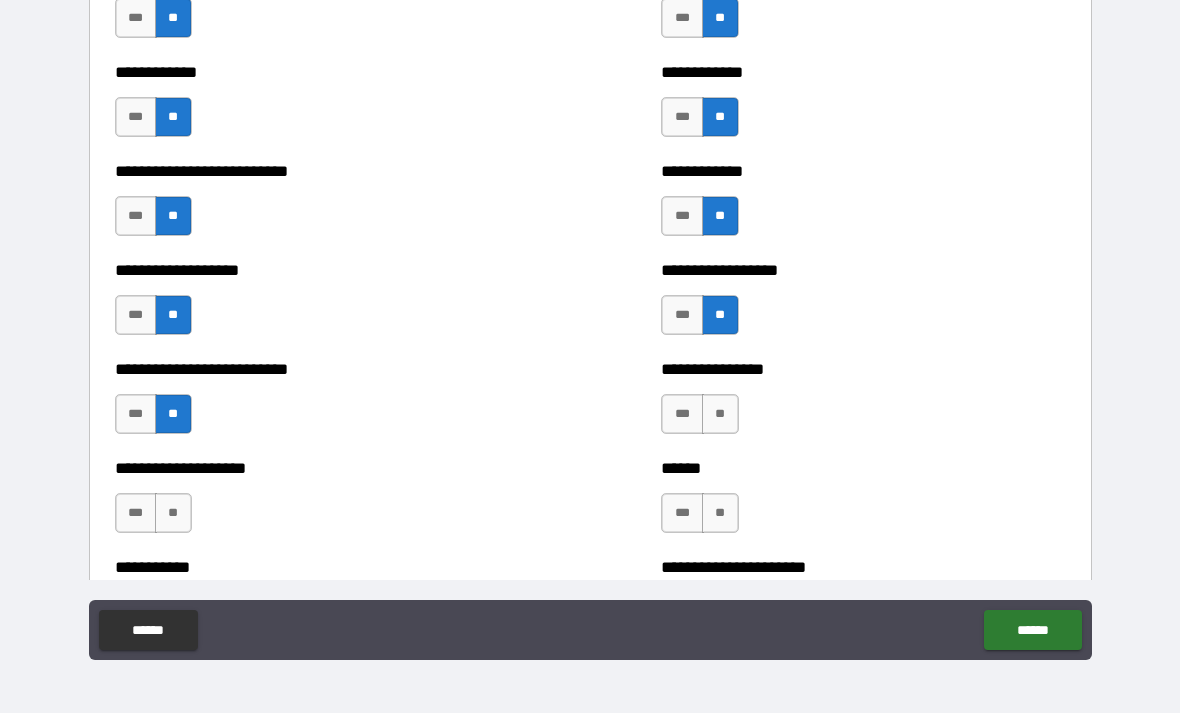 click on "**" at bounding box center [720, 414] 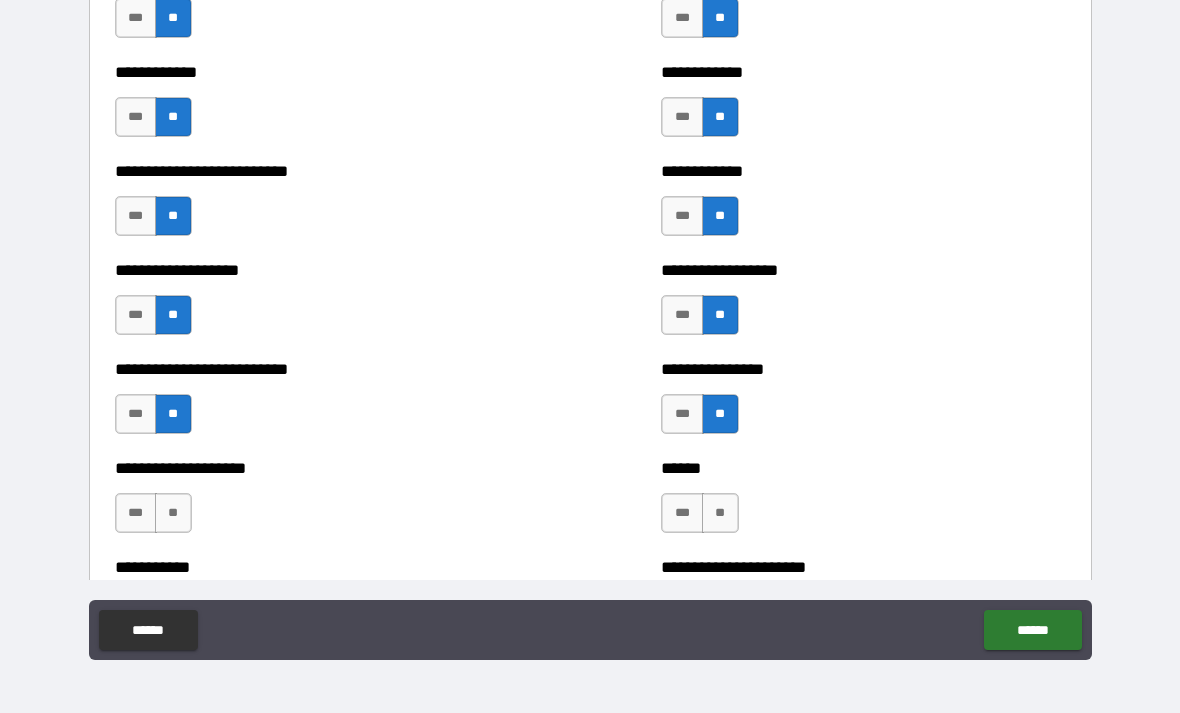 click on "**" at bounding box center (173, 513) 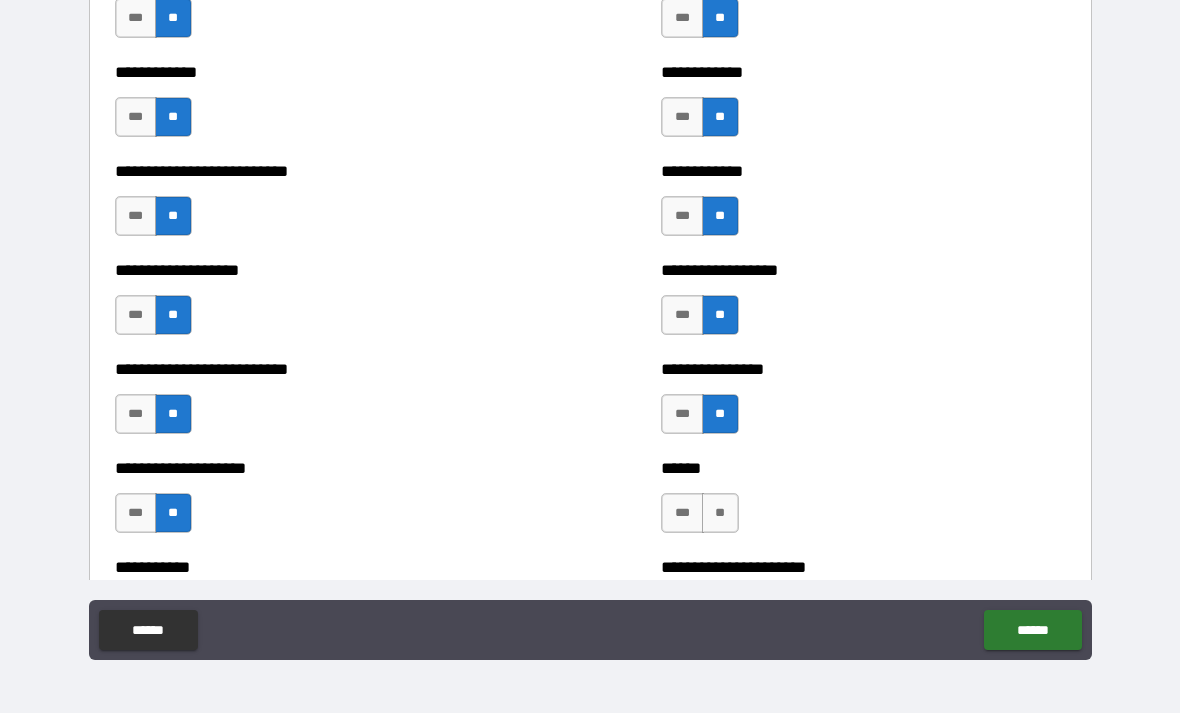 click on "**" at bounding box center [720, 513] 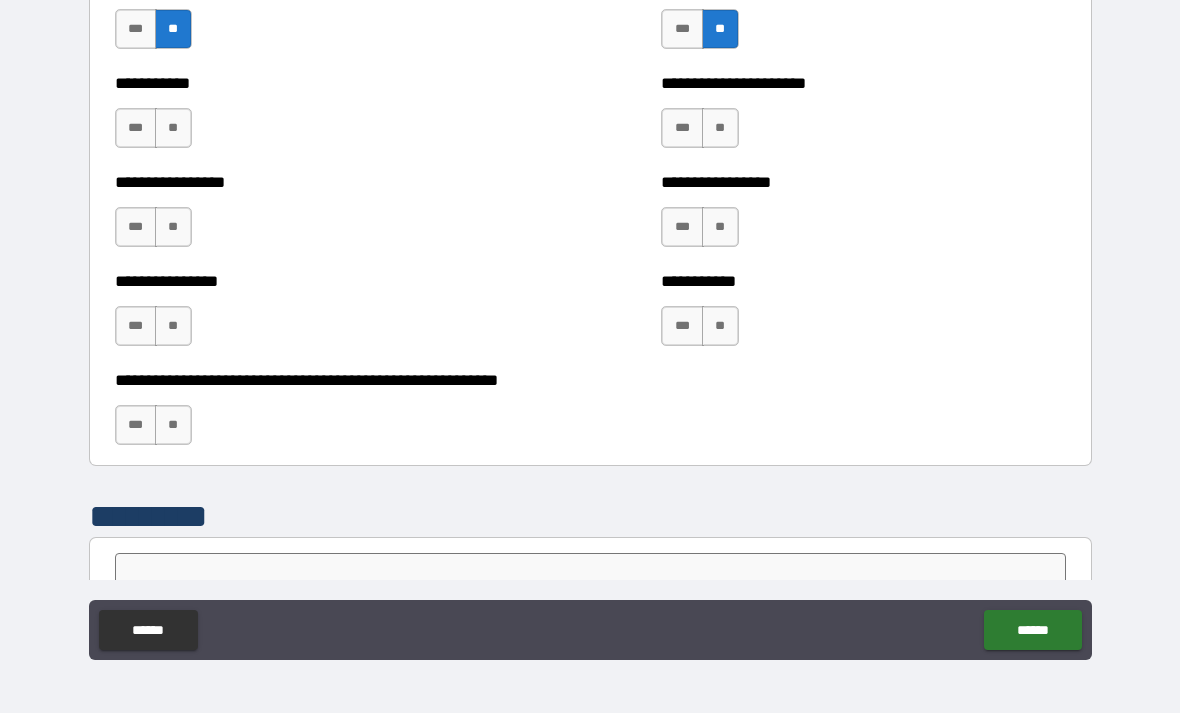 scroll, scrollTop: 5892, scrollLeft: 0, axis: vertical 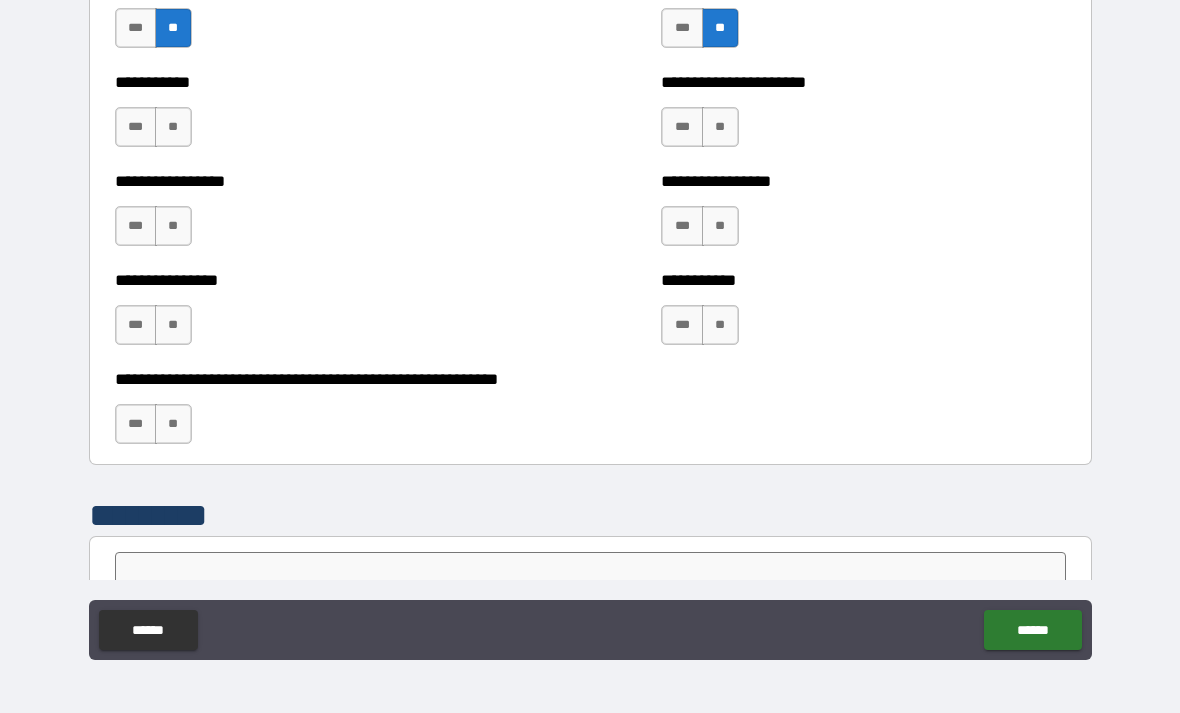 click on "**" at bounding box center [173, 127] 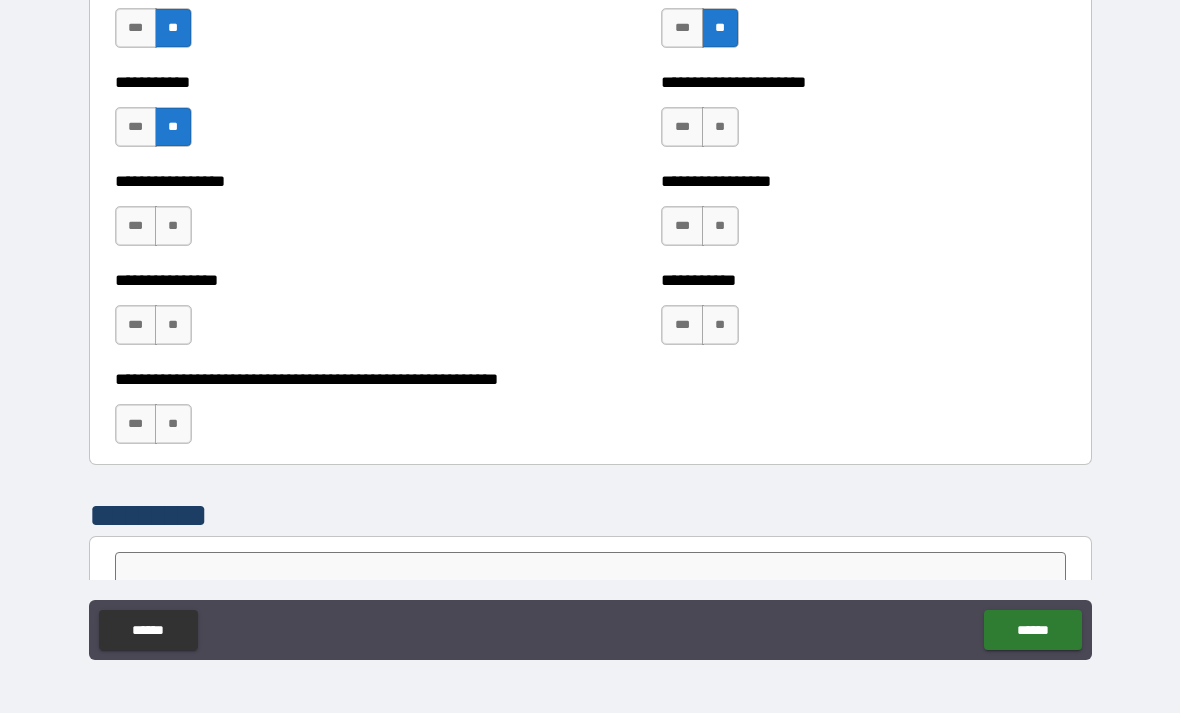 click on "**" at bounding box center (720, 127) 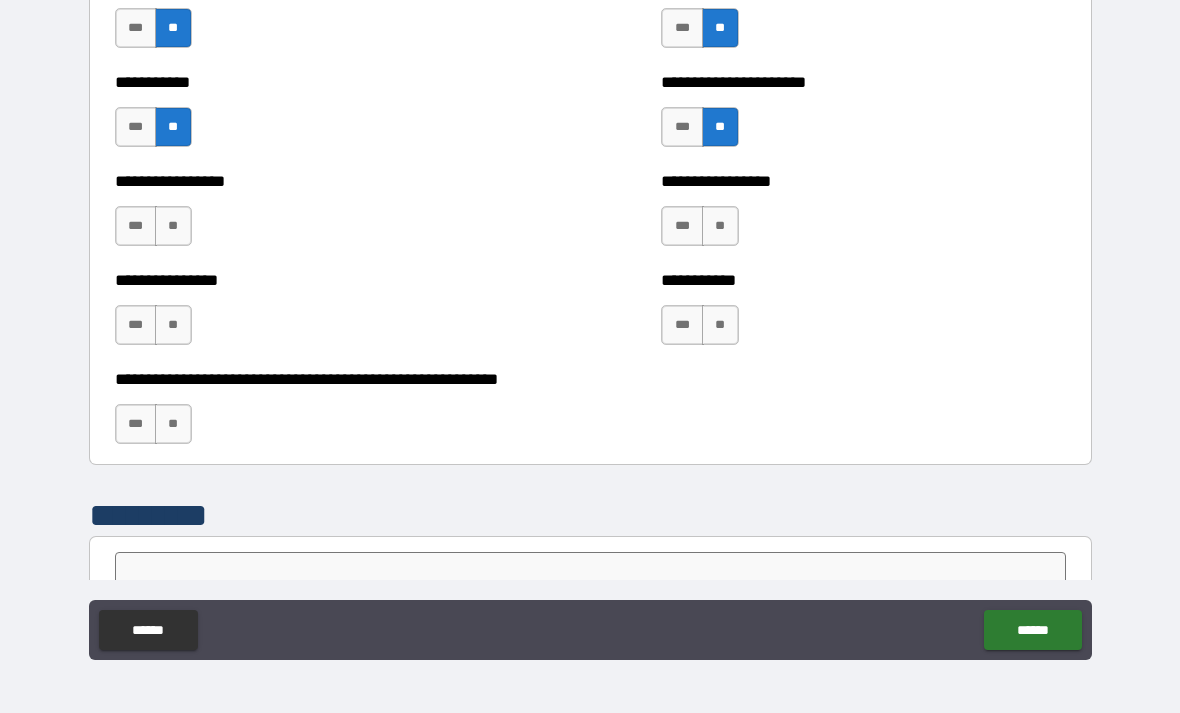 click on "**" at bounding box center [173, 226] 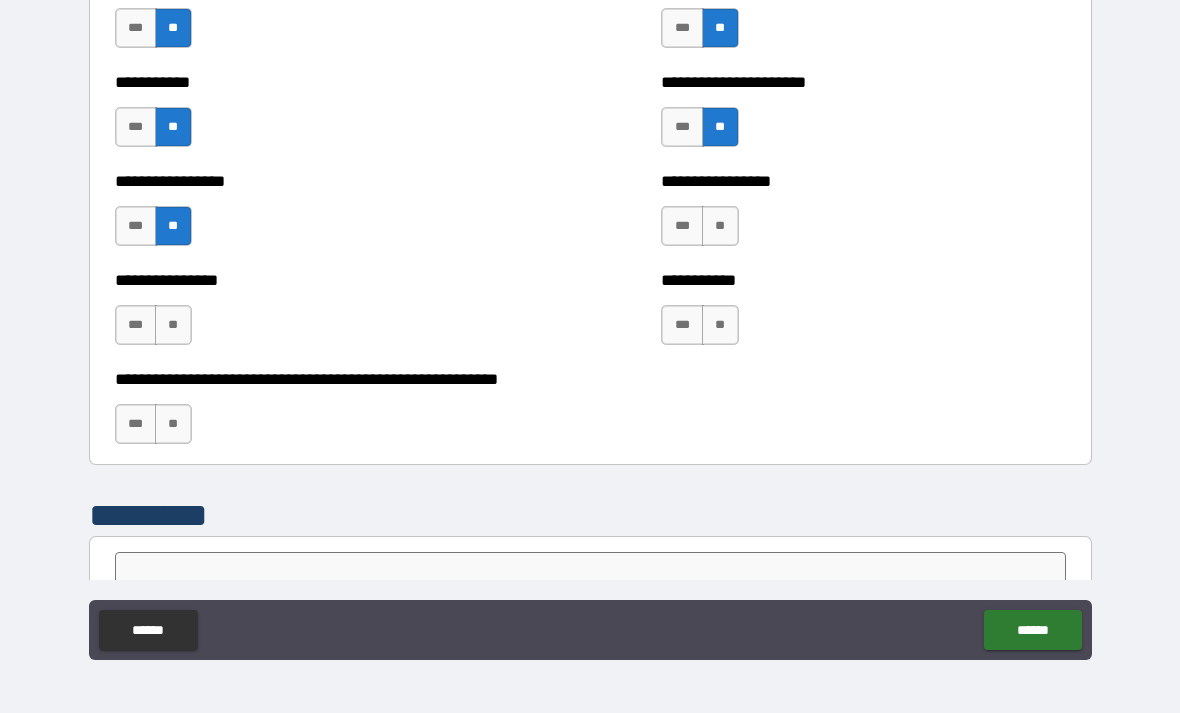 click on "**" at bounding box center [720, 226] 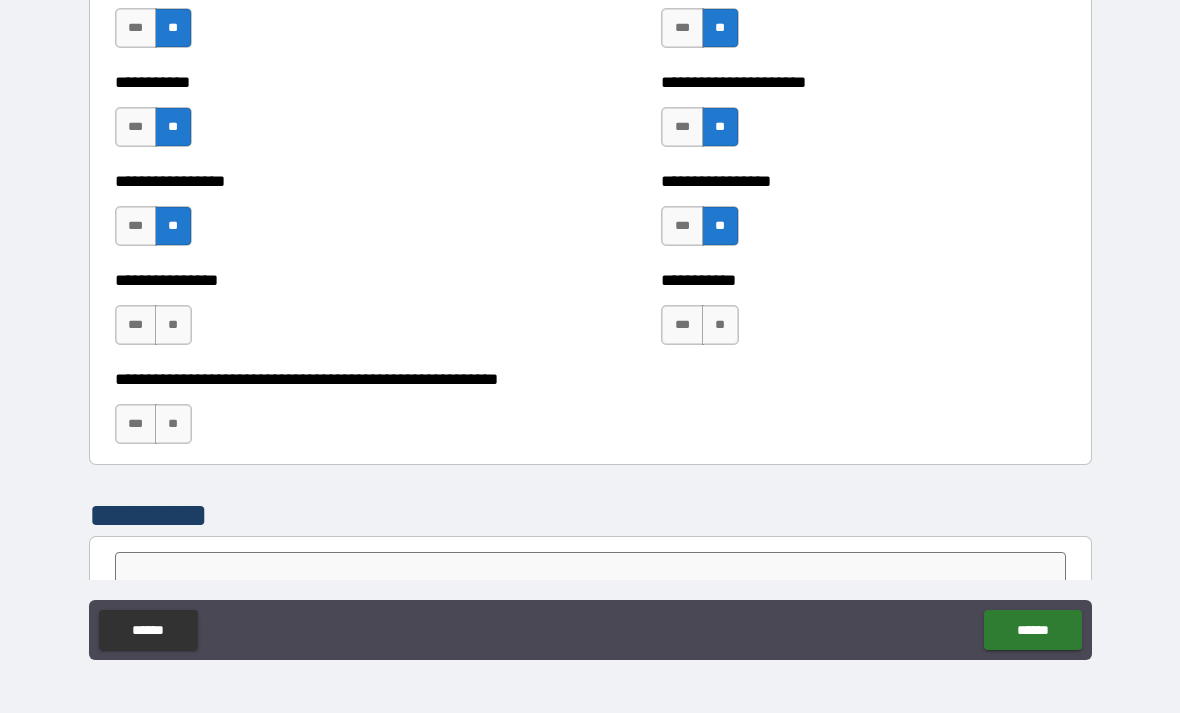 click on "**" at bounding box center (173, 325) 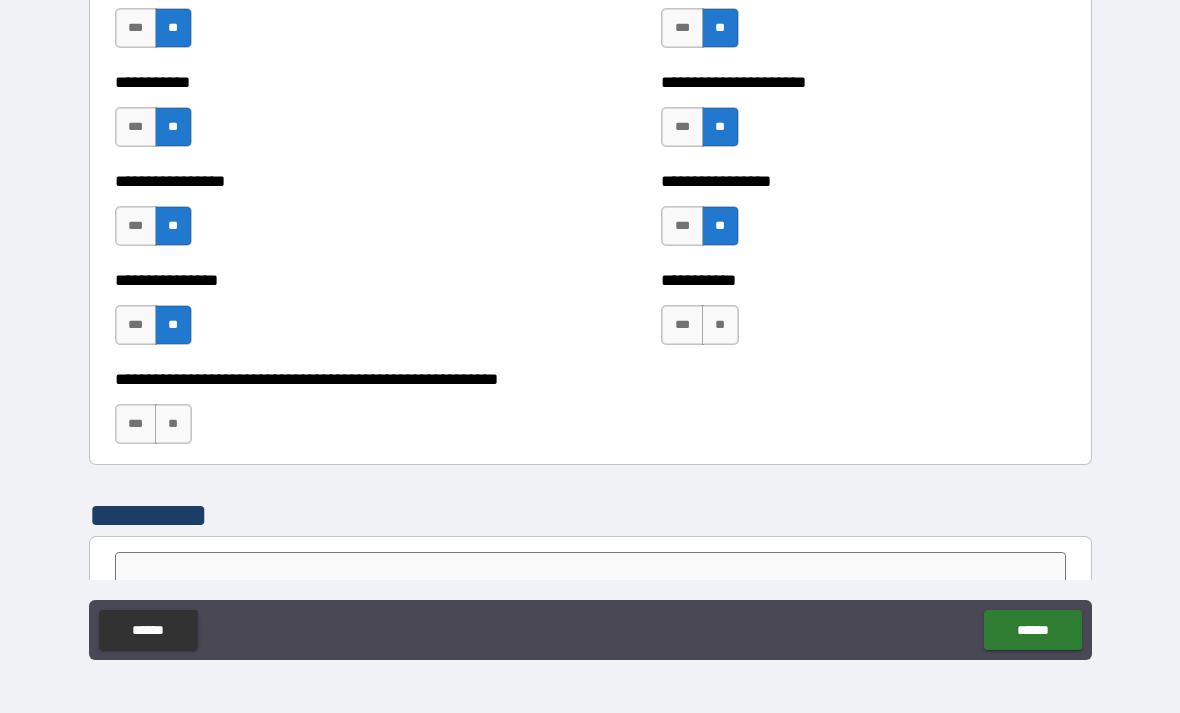 click on "**" at bounding box center (720, 325) 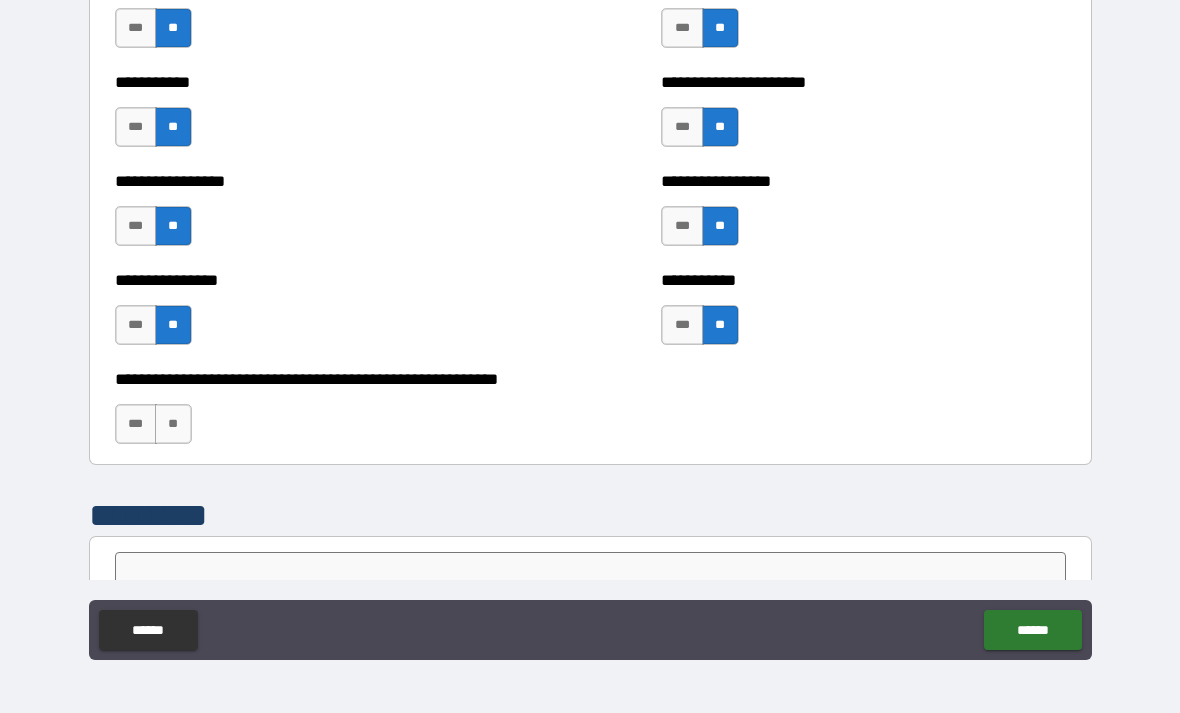 click on "**" at bounding box center (173, 424) 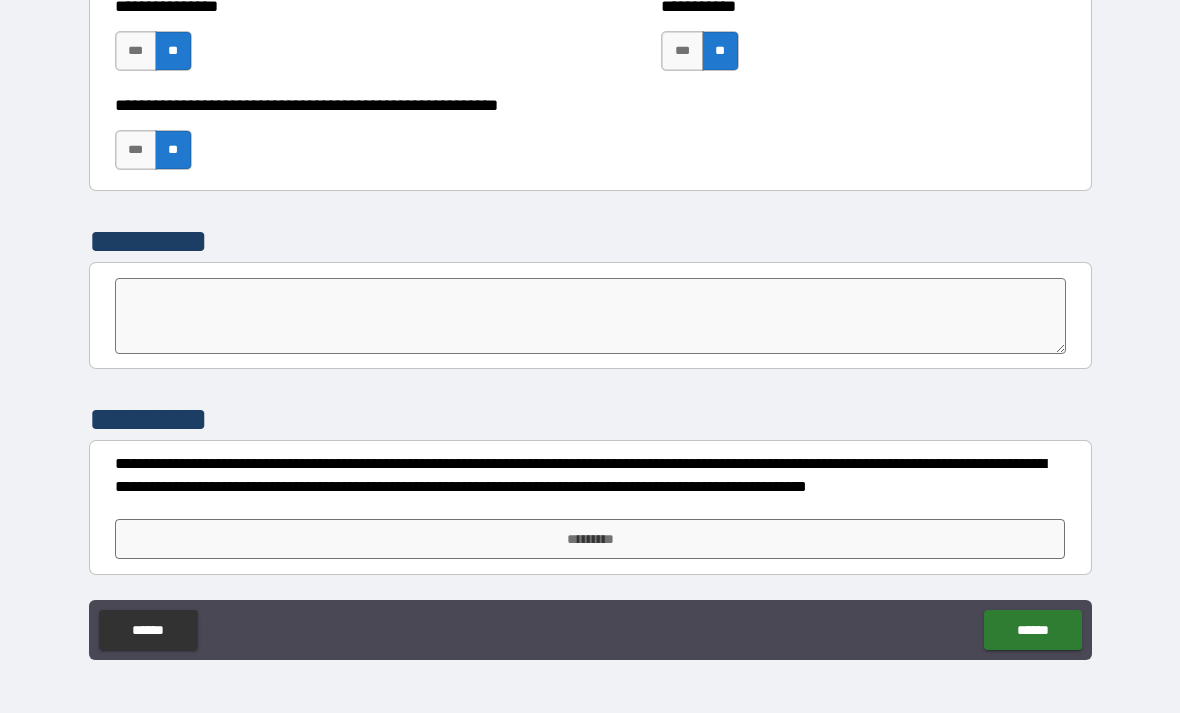 scroll, scrollTop: 6166, scrollLeft: 0, axis: vertical 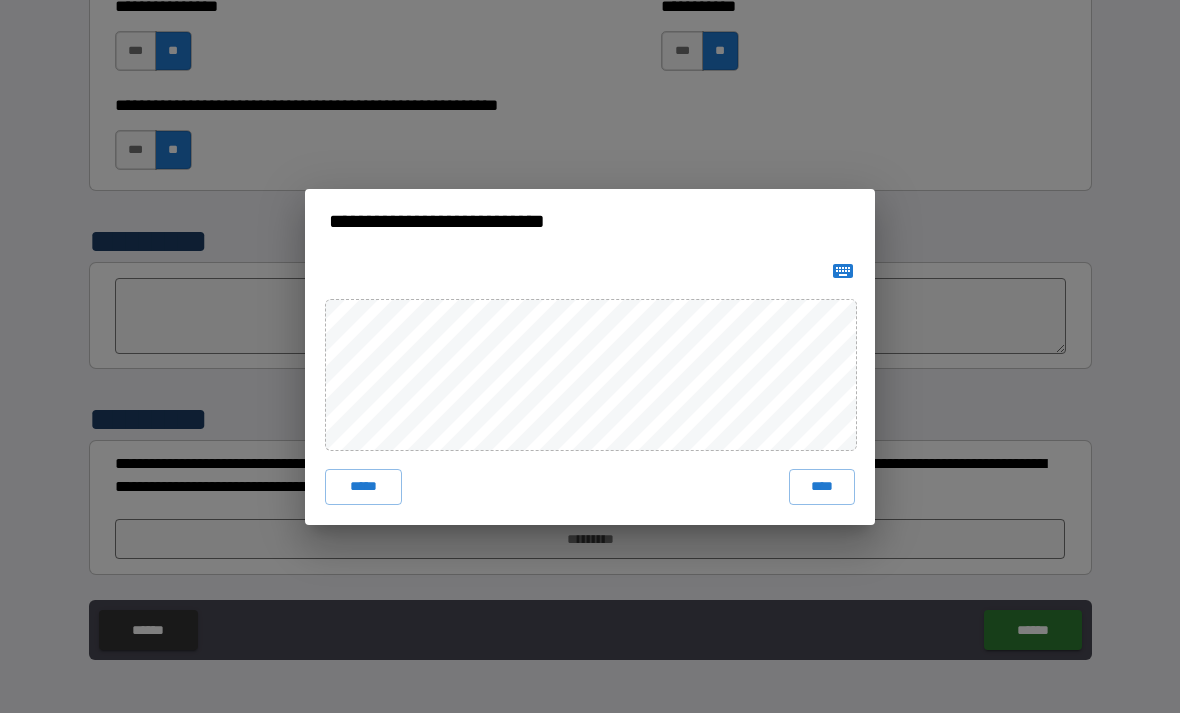 click on "****" at bounding box center [822, 487] 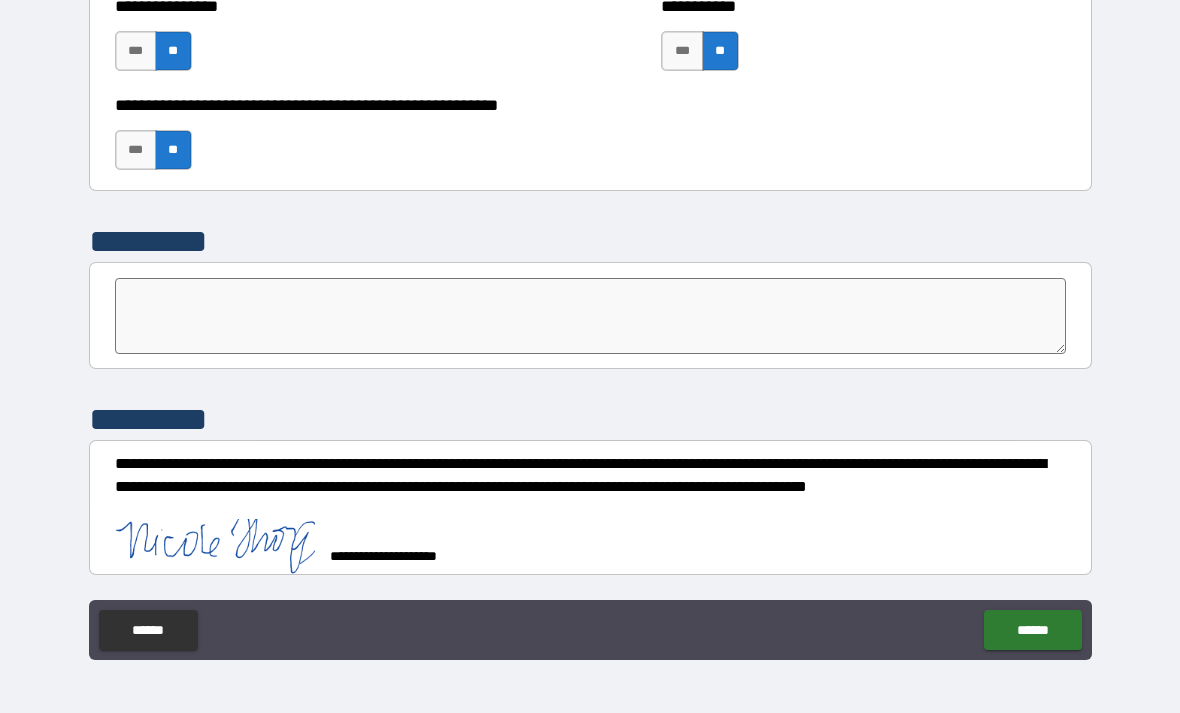 scroll, scrollTop: 6156, scrollLeft: 0, axis: vertical 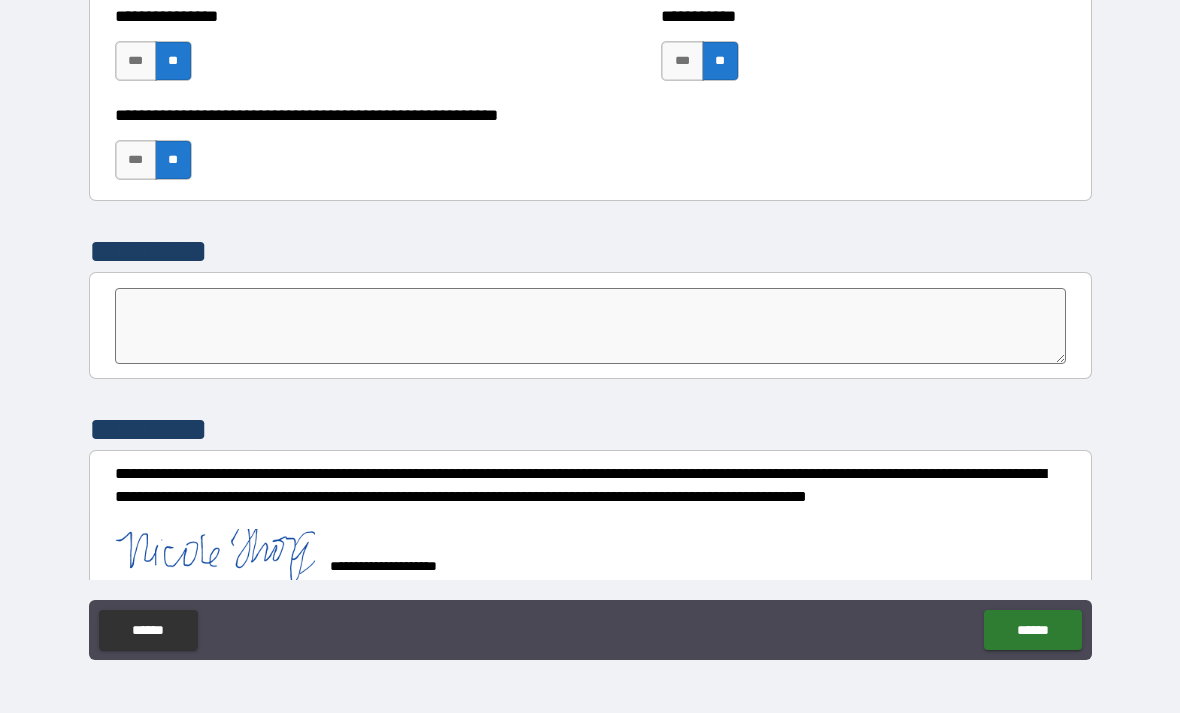 click on "******" at bounding box center (1032, 630) 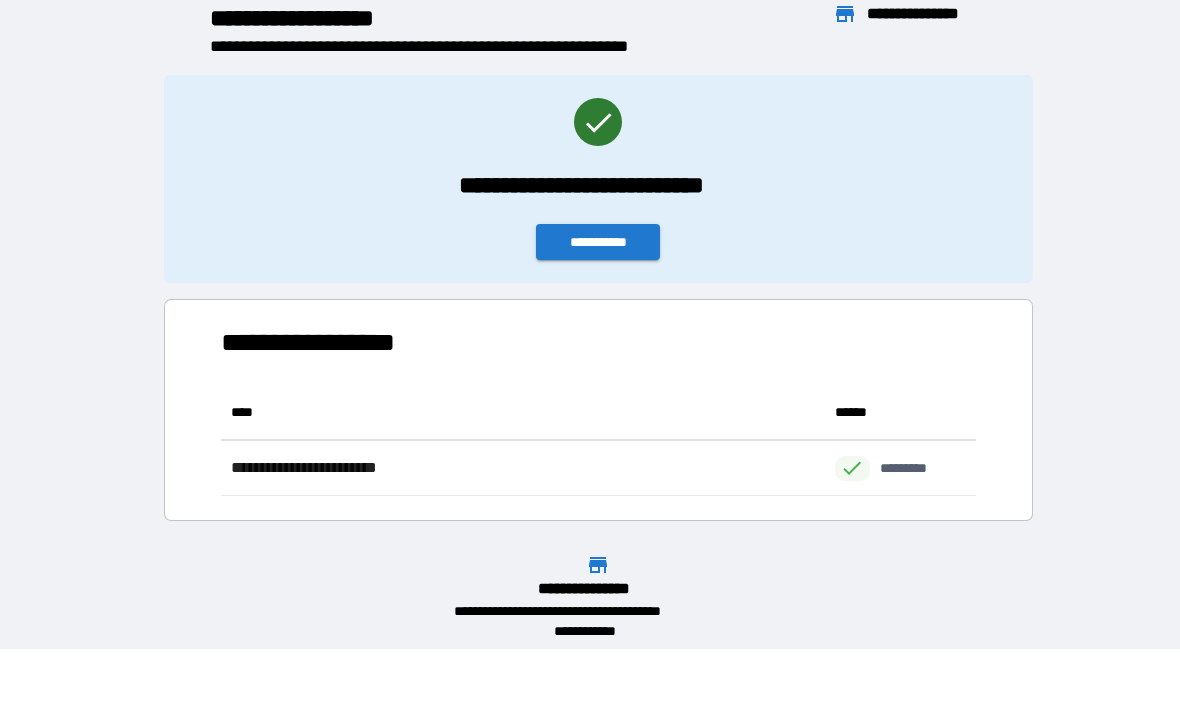 scroll, scrollTop: 111, scrollLeft: 755, axis: both 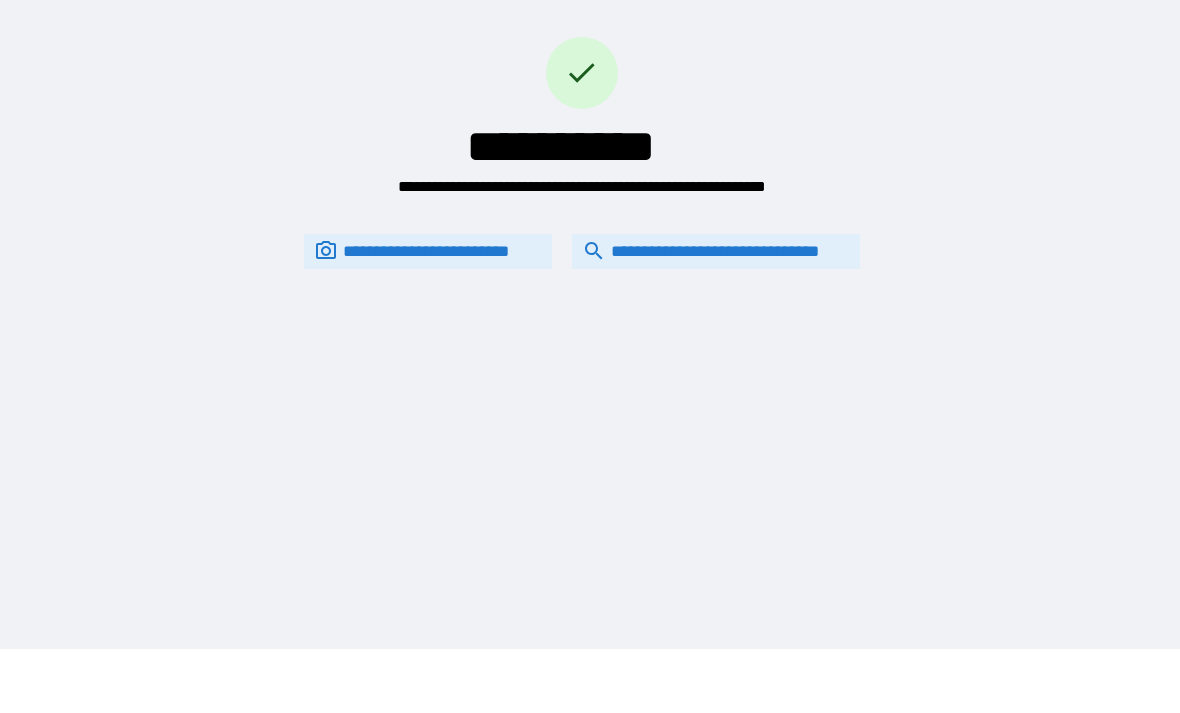 click on "**********" at bounding box center [716, 251] 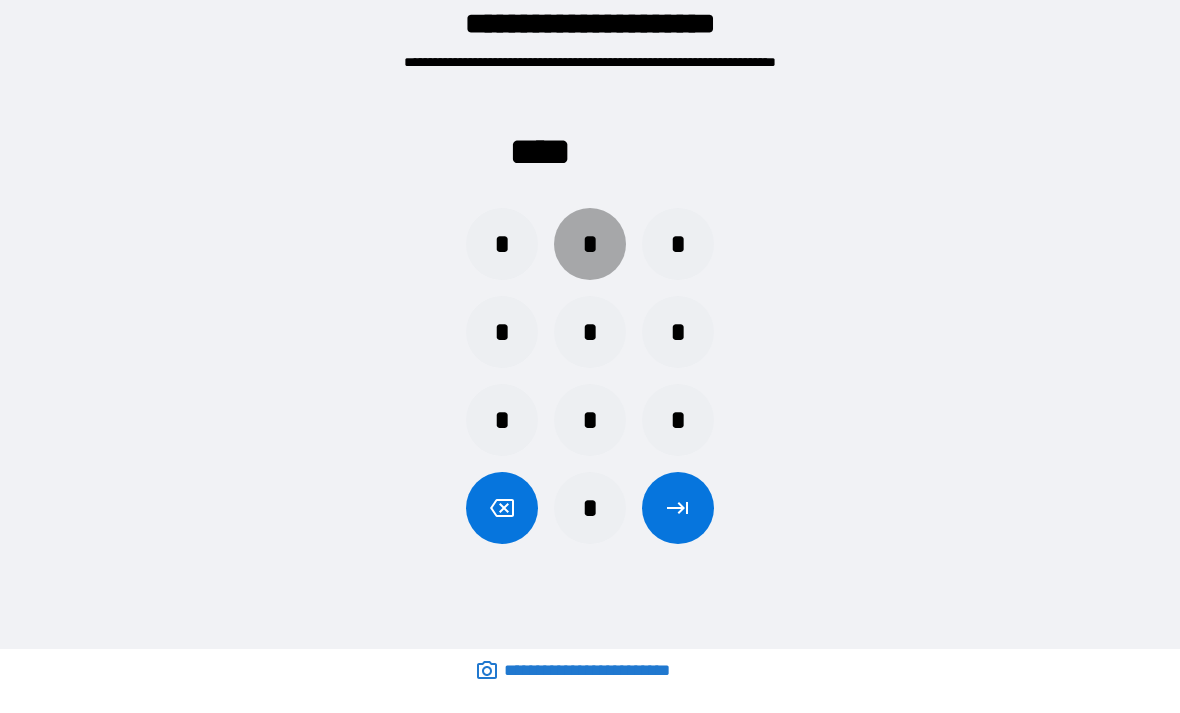 click on "*" at bounding box center (590, 244) 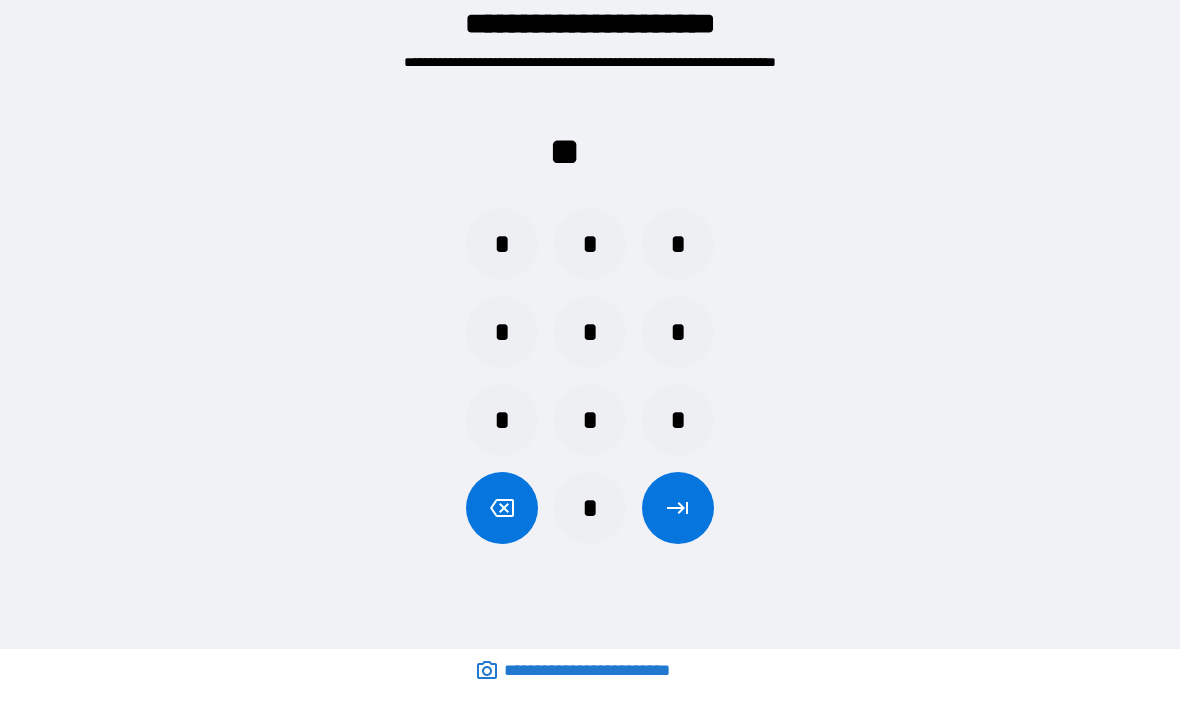 click on "*" at bounding box center [502, 244] 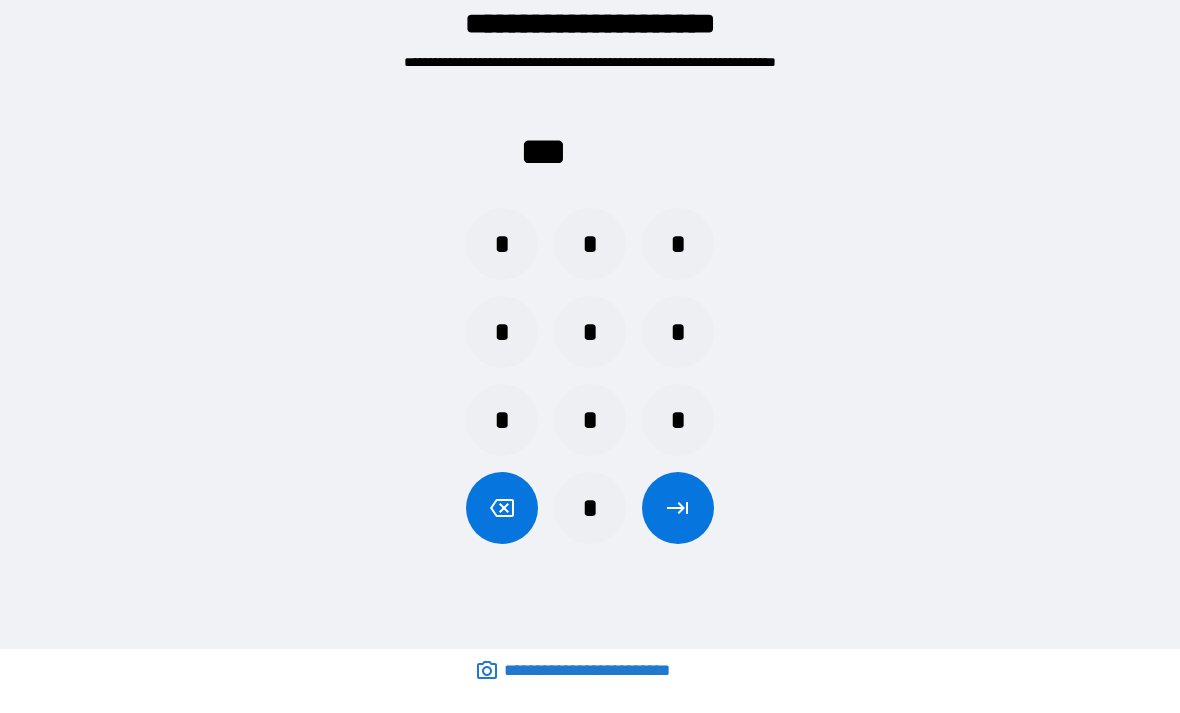 click on "*" at bounding box center (678, 420) 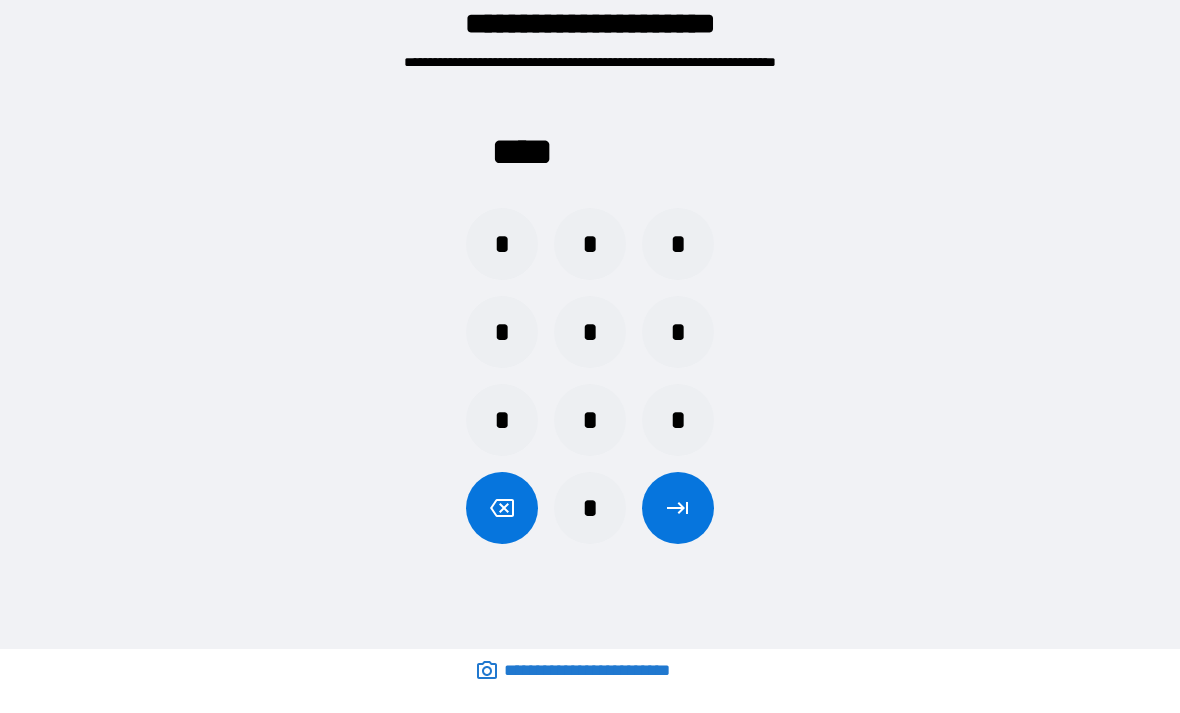 click 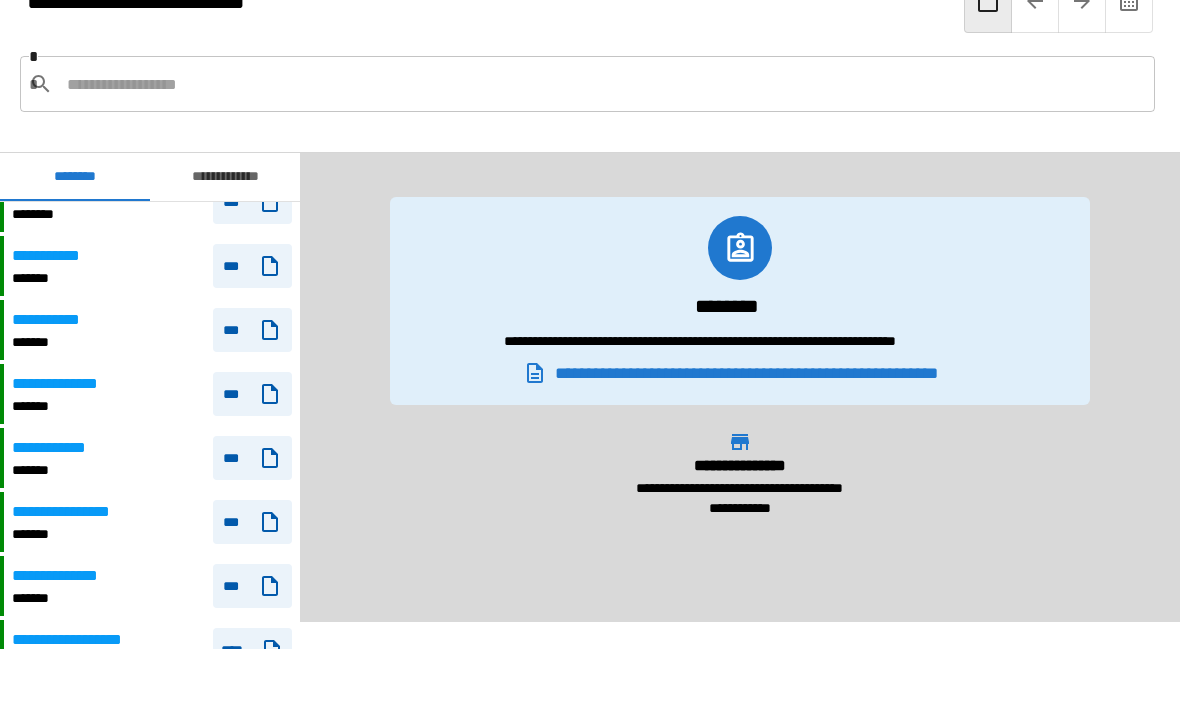 scroll, scrollTop: 1247, scrollLeft: 0, axis: vertical 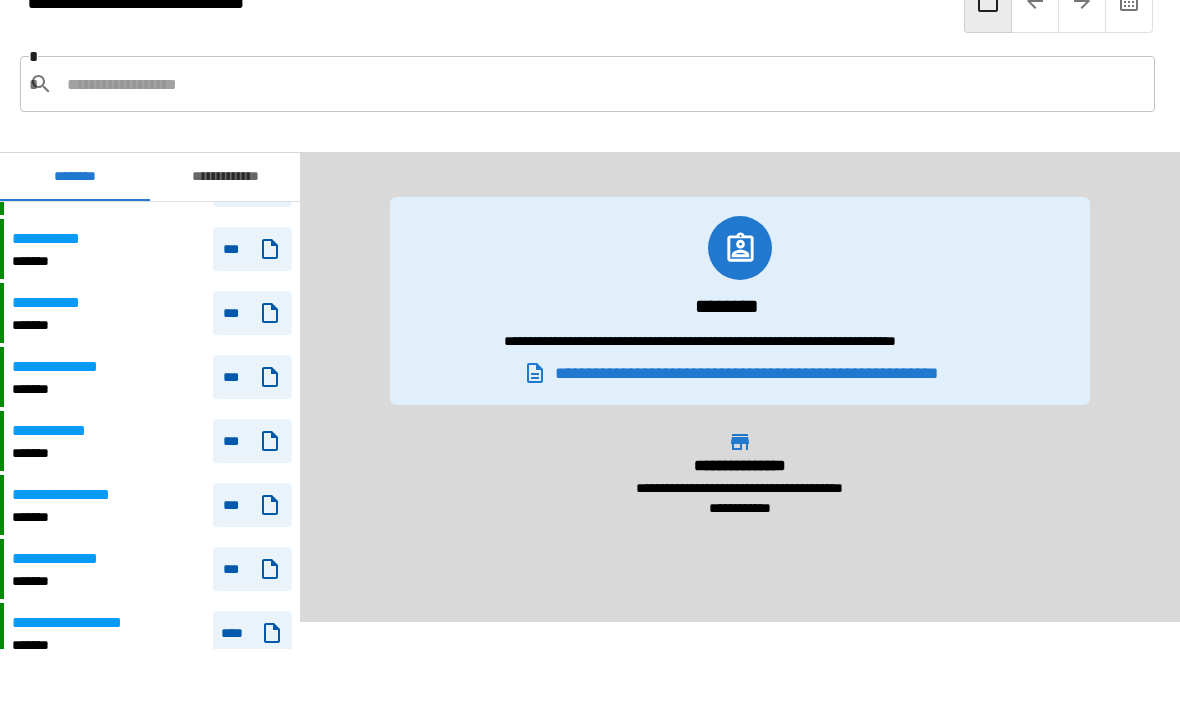 click on "***" at bounding box center [252, 505] 